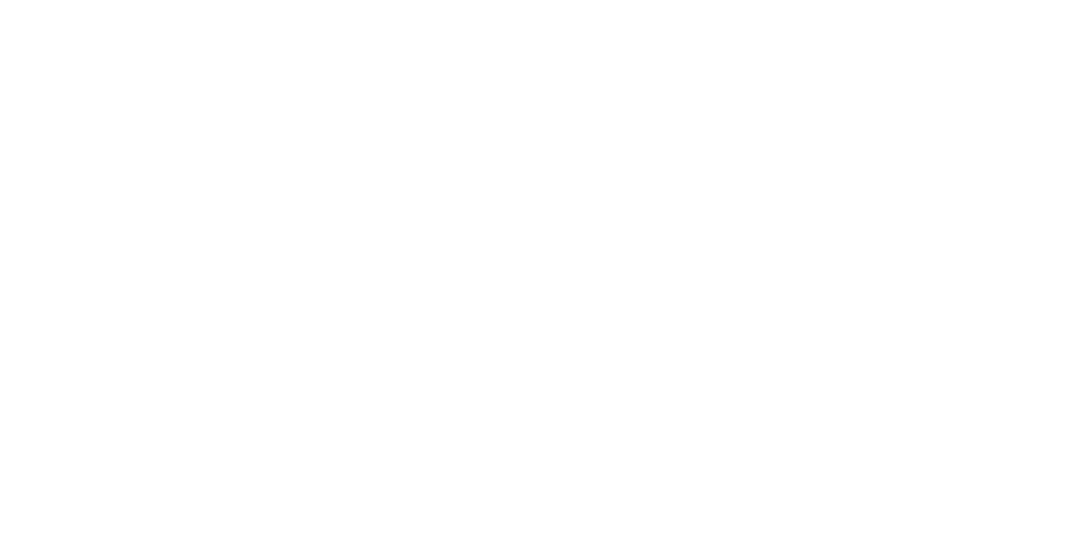 scroll, scrollTop: 0, scrollLeft: 0, axis: both 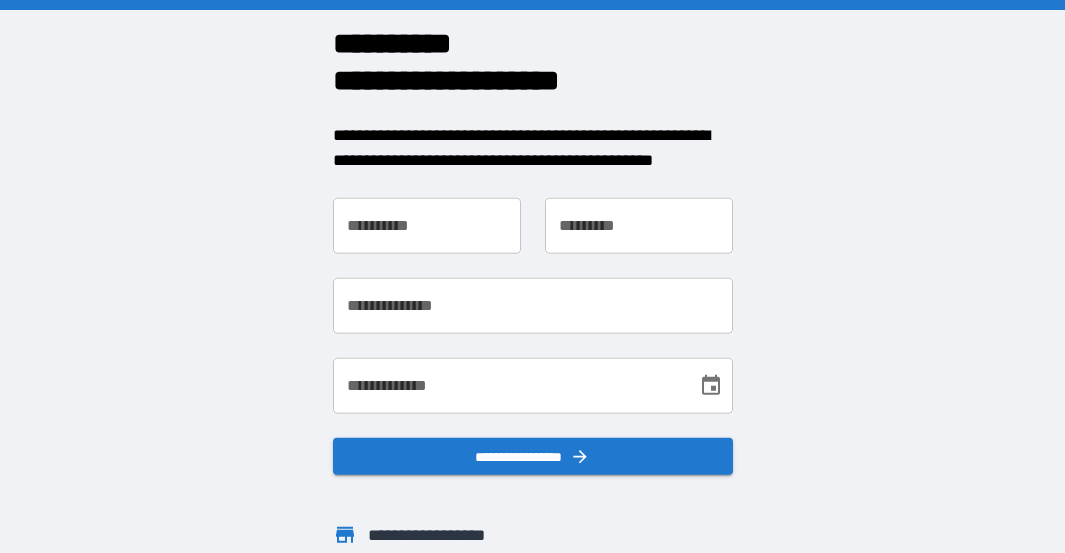 click on "**********" at bounding box center (427, 225) 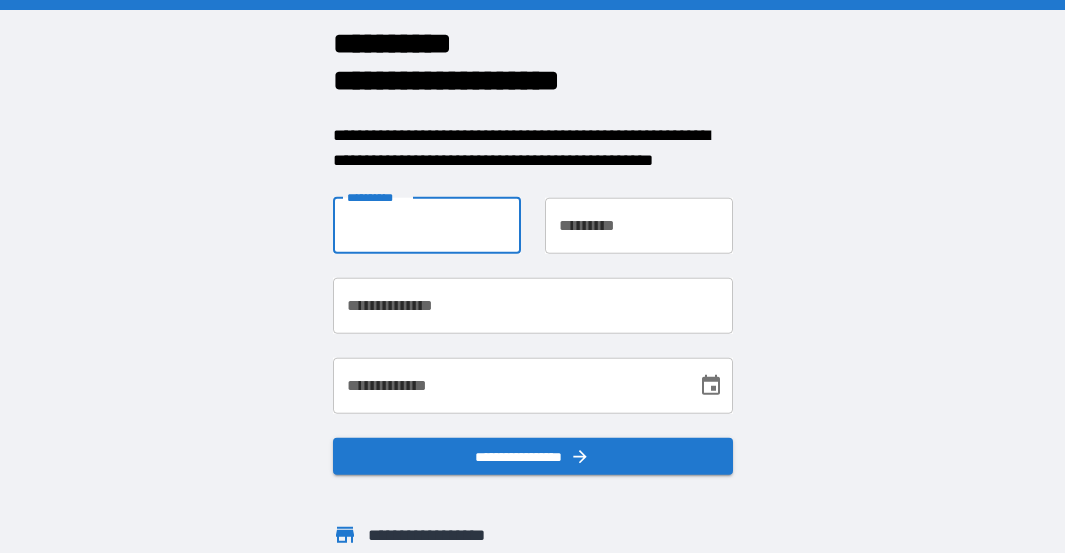 type on "*******" 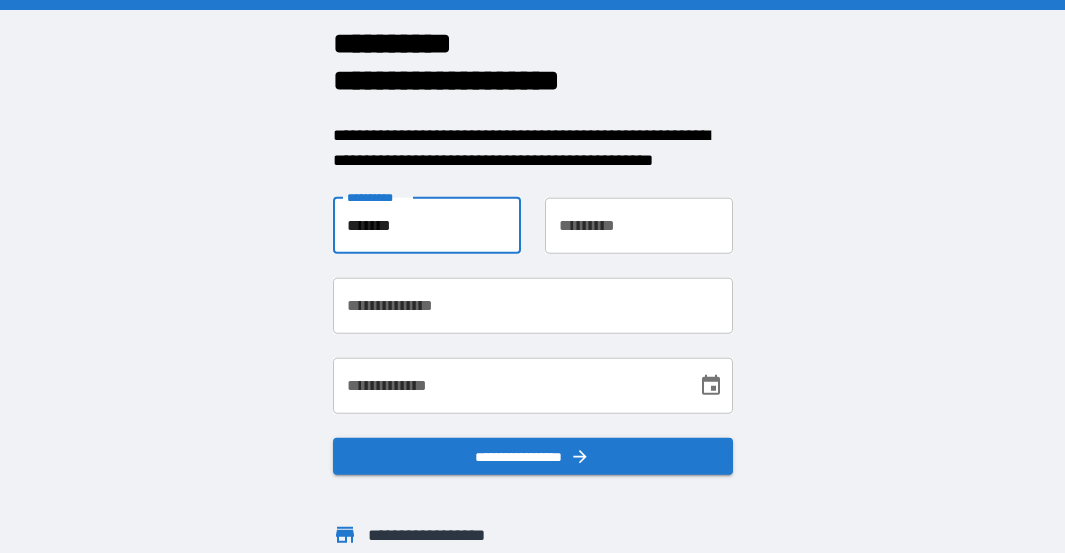 type on "*****" 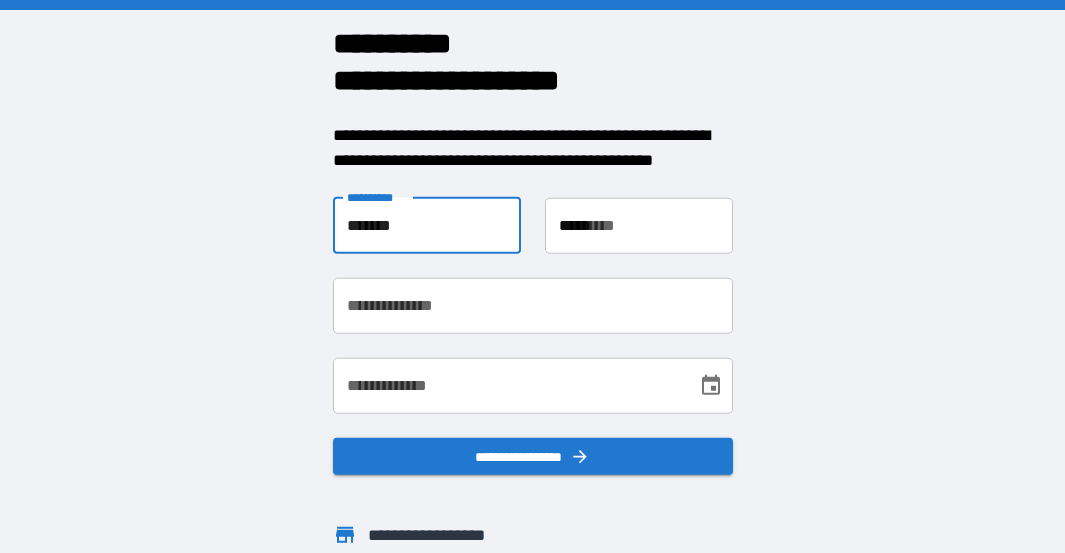 type on "**********" 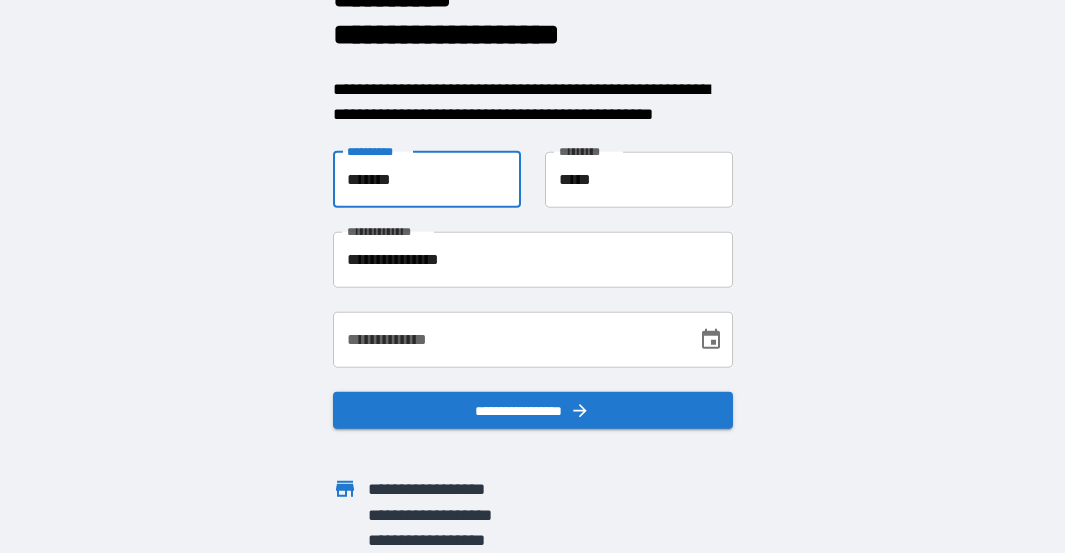scroll, scrollTop: 72, scrollLeft: 0, axis: vertical 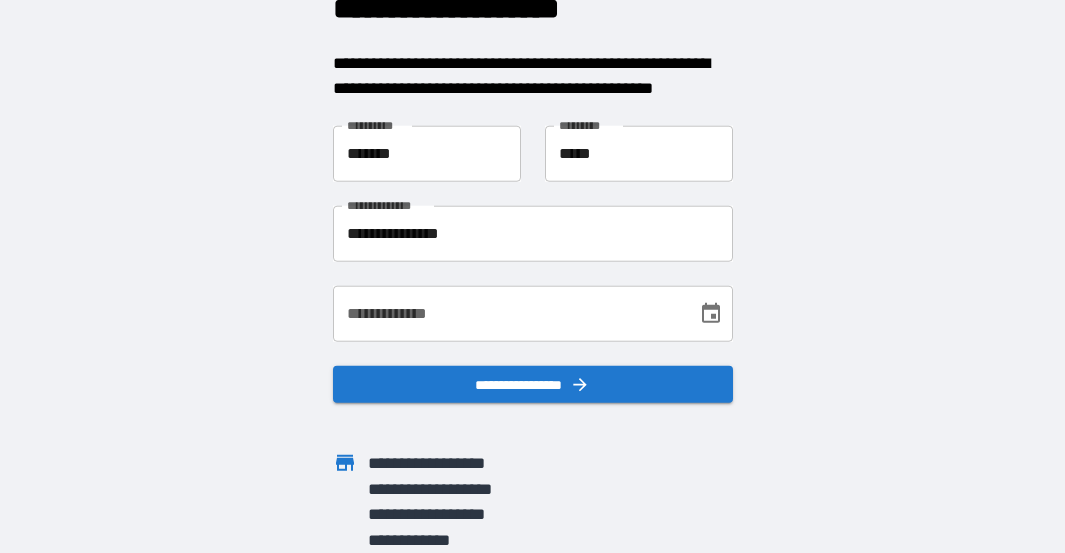 click on "**********" at bounding box center [533, 313] 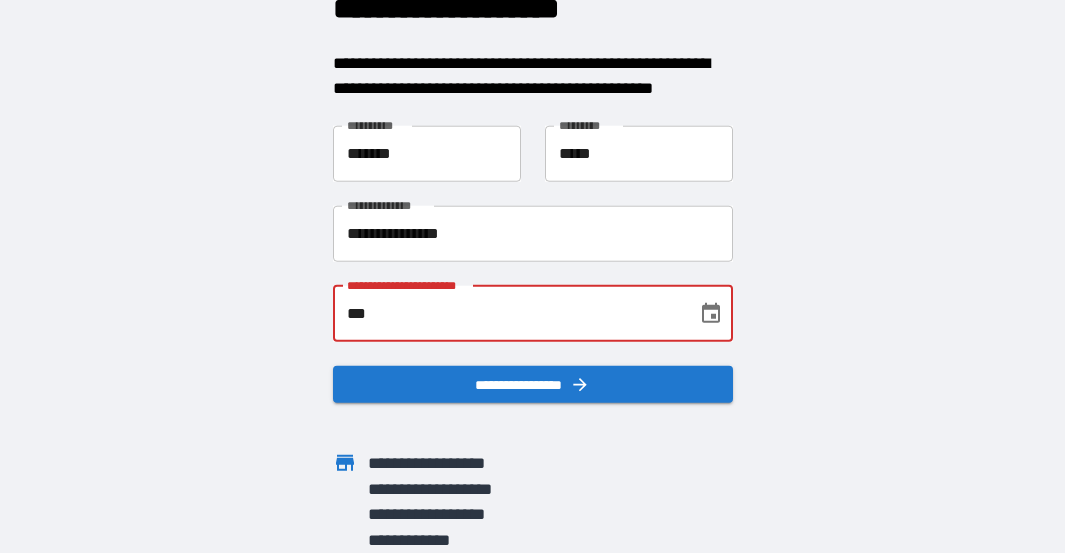click on "***" at bounding box center [508, 313] 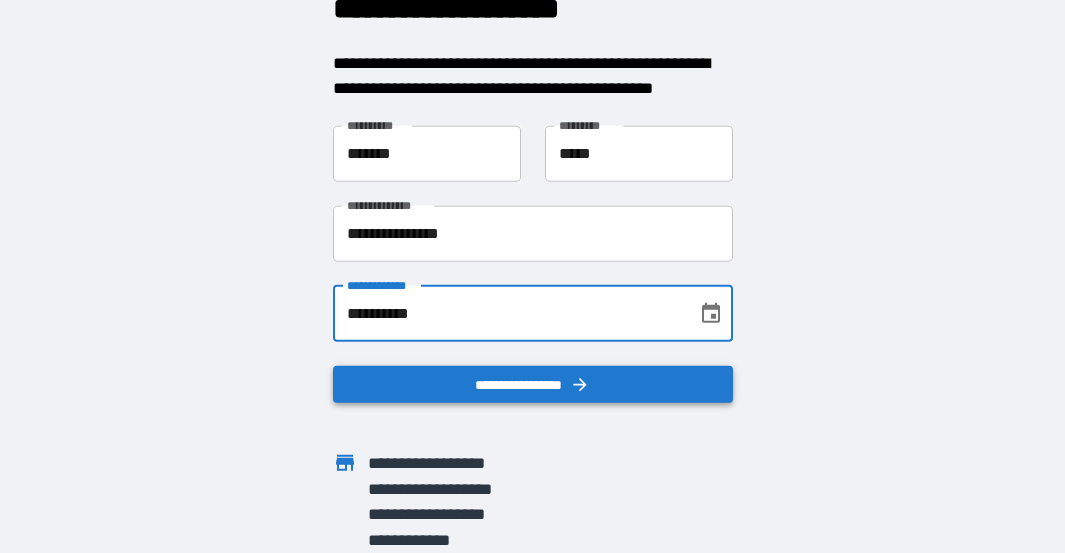 click 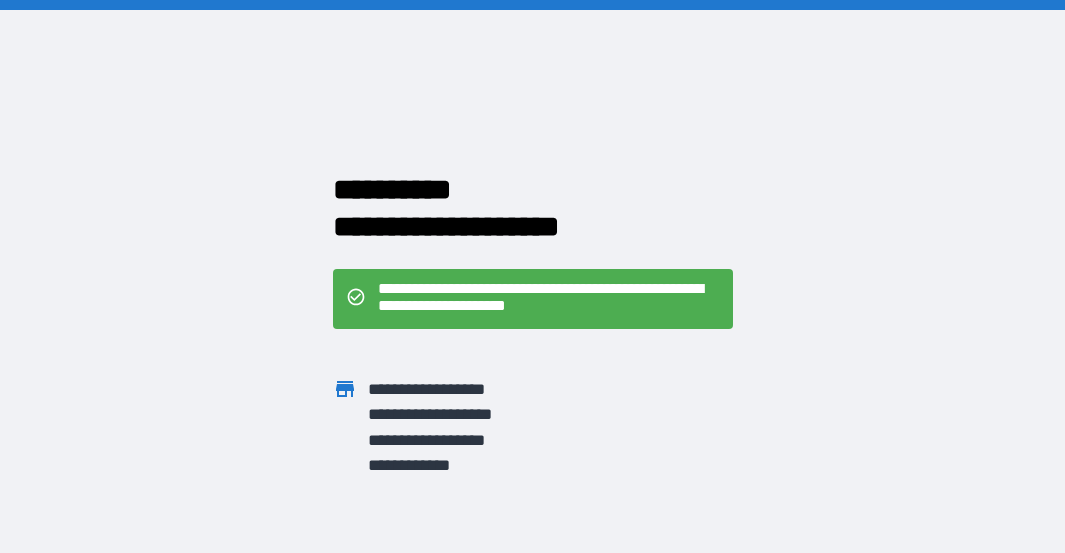 scroll, scrollTop: 0, scrollLeft: 0, axis: both 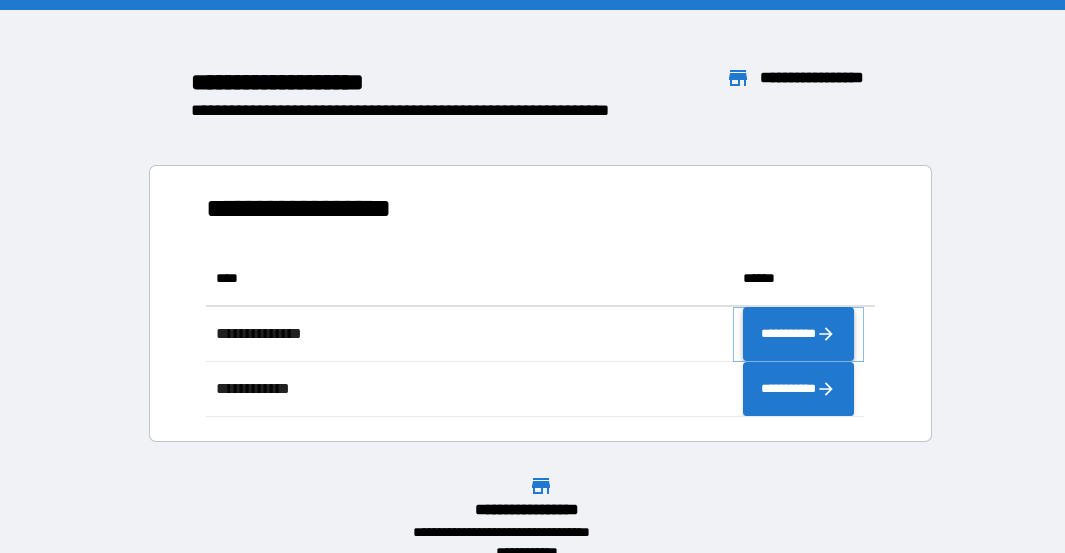 click on "**********" at bounding box center [799, 334] 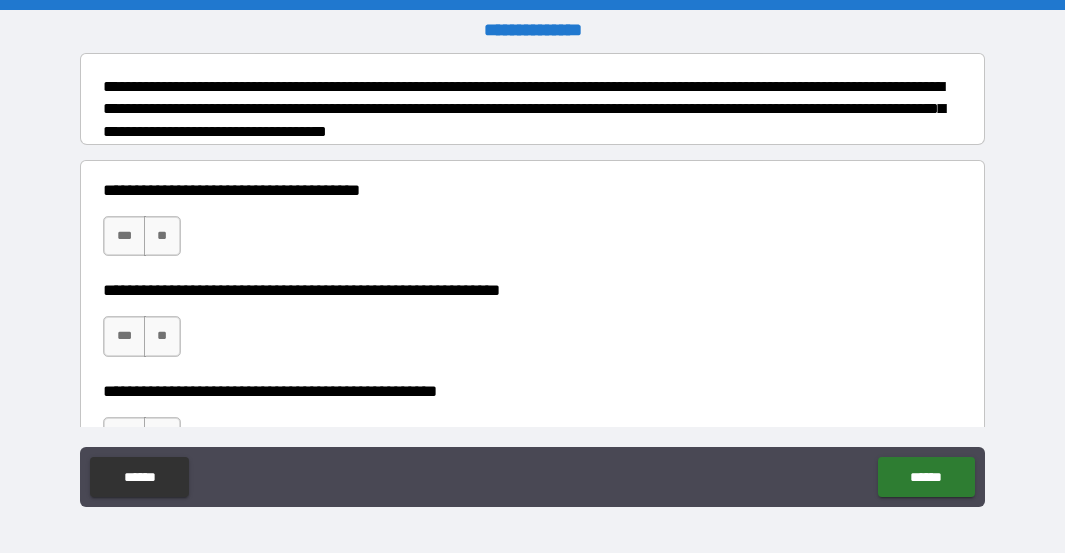 scroll, scrollTop: 300, scrollLeft: 0, axis: vertical 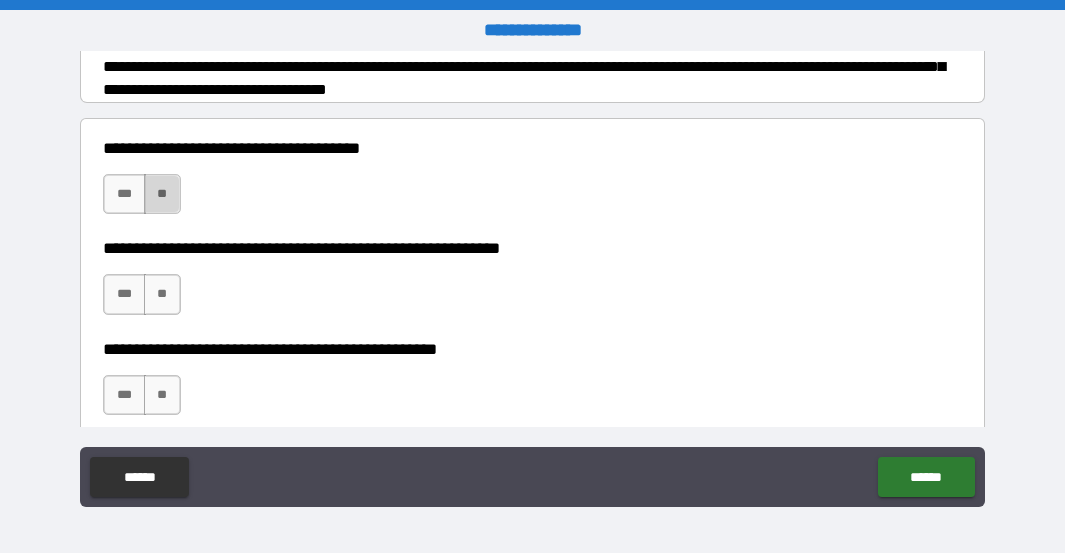 click on "**" at bounding box center (162, 194) 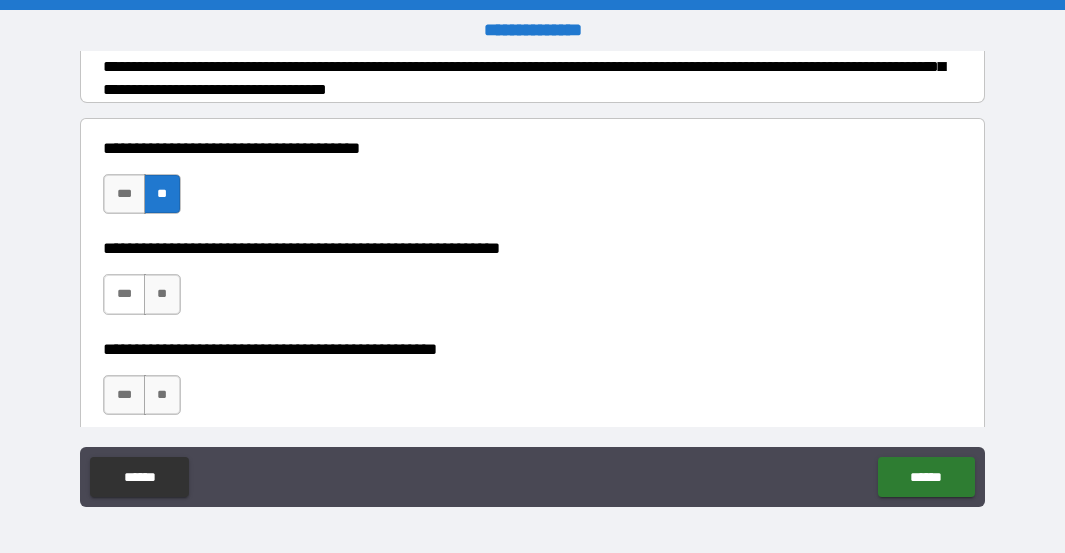 click on "***" at bounding box center [124, 294] 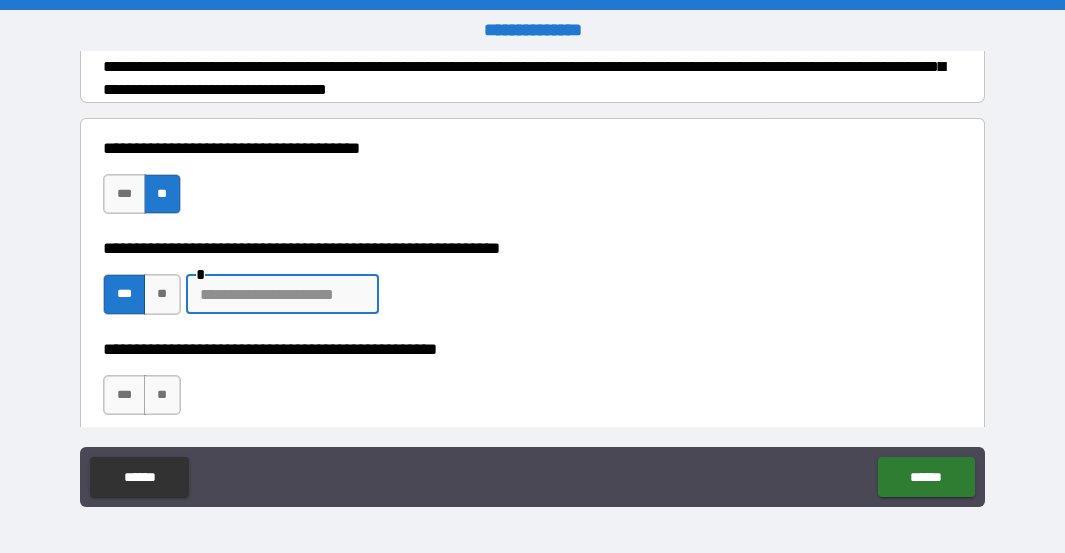 click at bounding box center (282, 294) 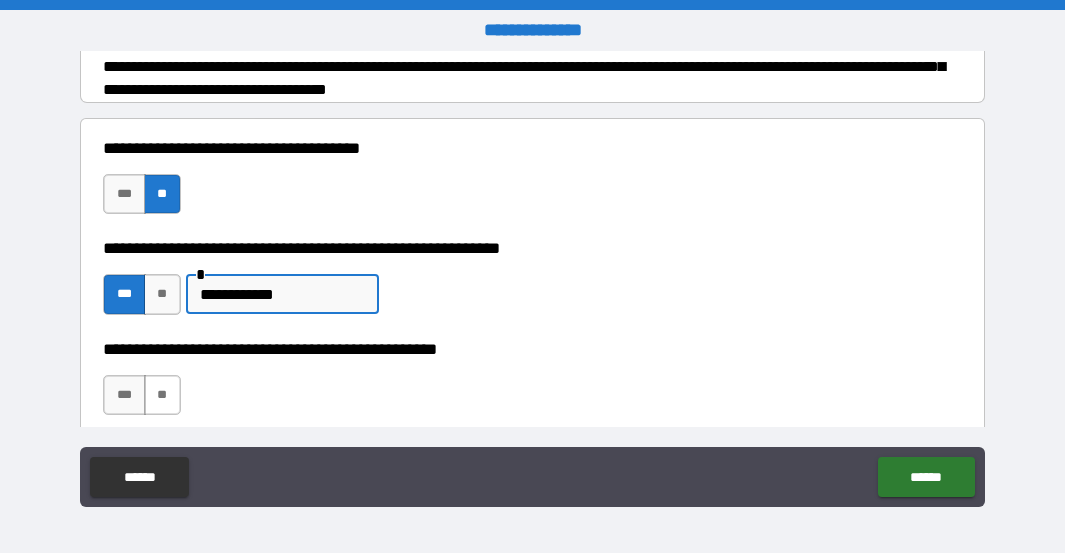 type on "**********" 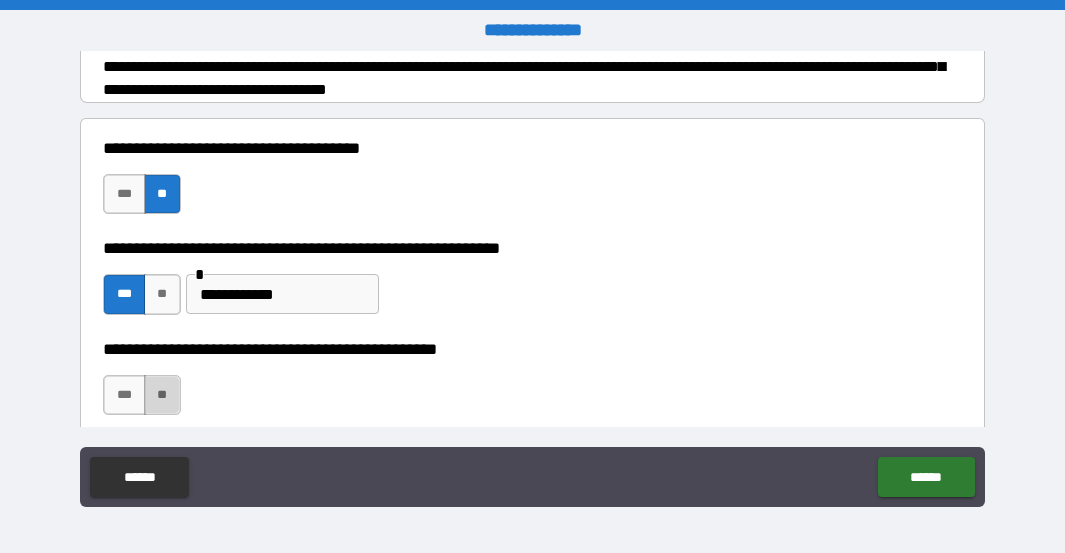 click on "**" at bounding box center (162, 395) 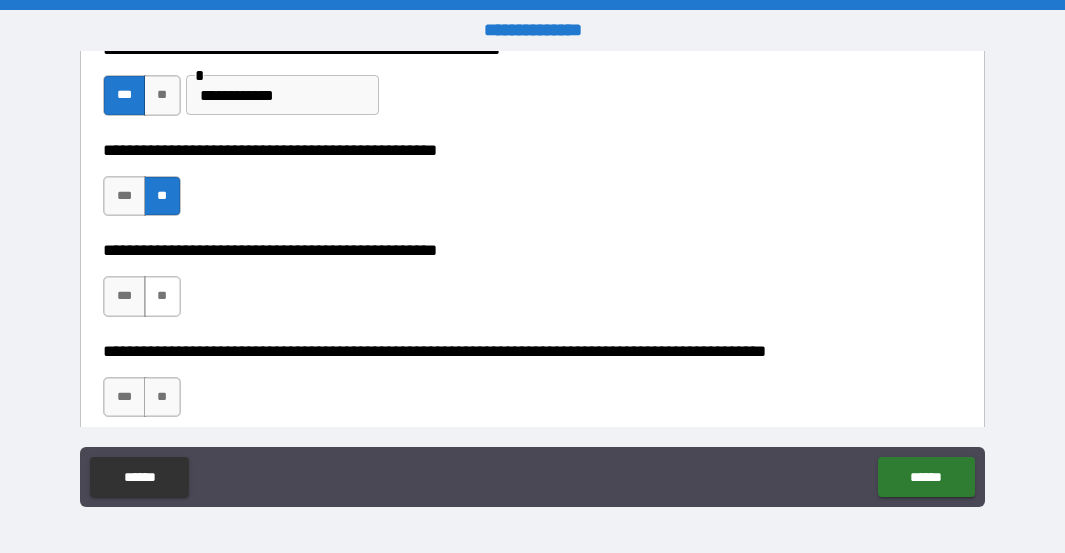 scroll, scrollTop: 500, scrollLeft: 0, axis: vertical 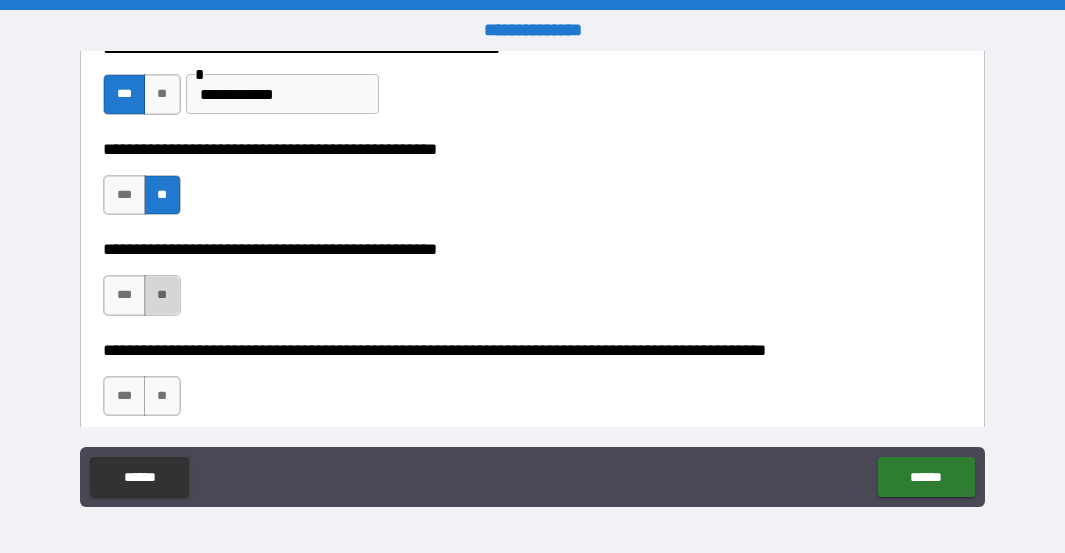 click on "**" at bounding box center (162, 295) 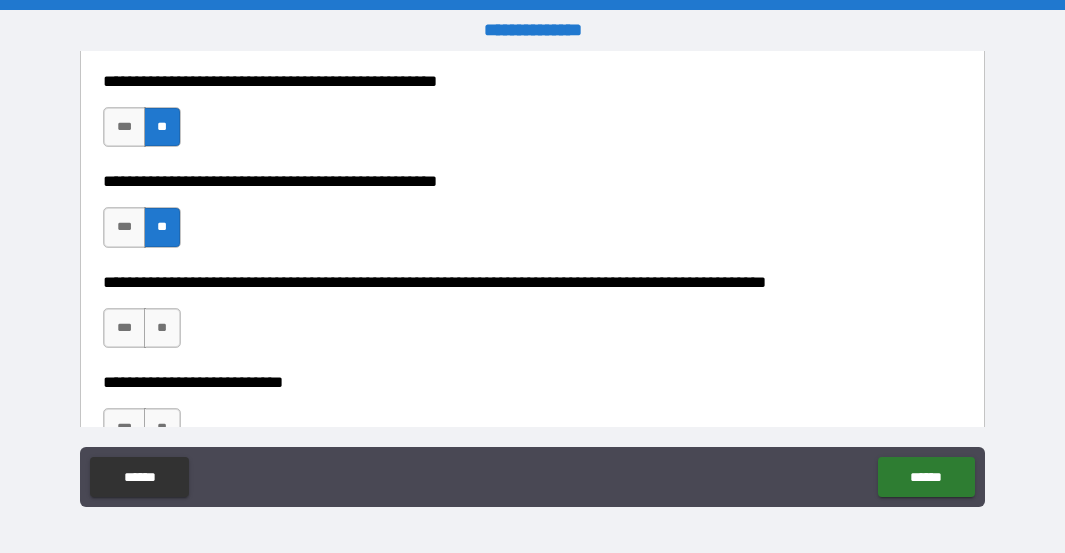scroll, scrollTop: 600, scrollLeft: 0, axis: vertical 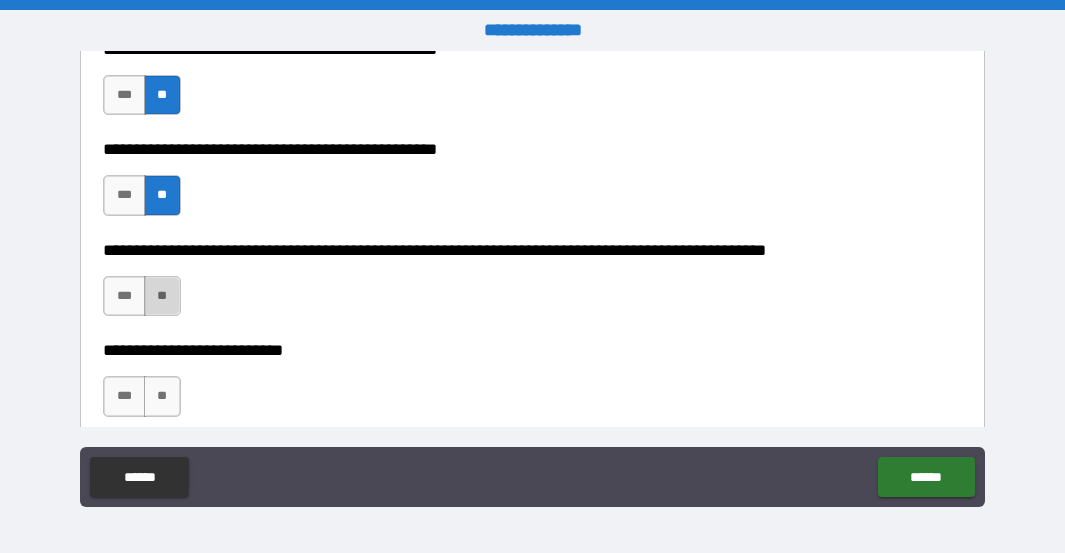 click on "**" at bounding box center (162, 296) 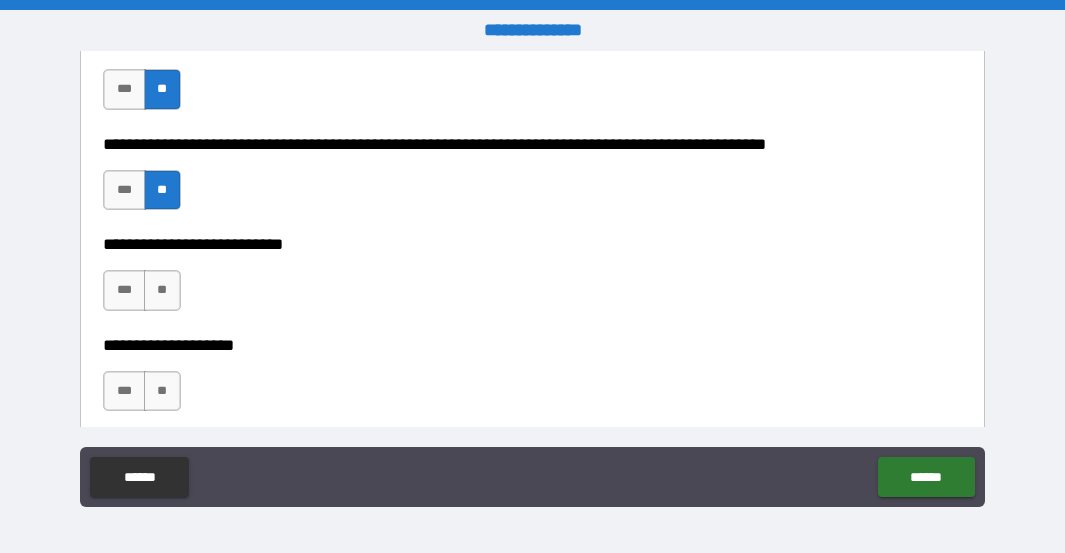 scroll, scrollTop: 800, scrollLeft: 0, axis: vertical 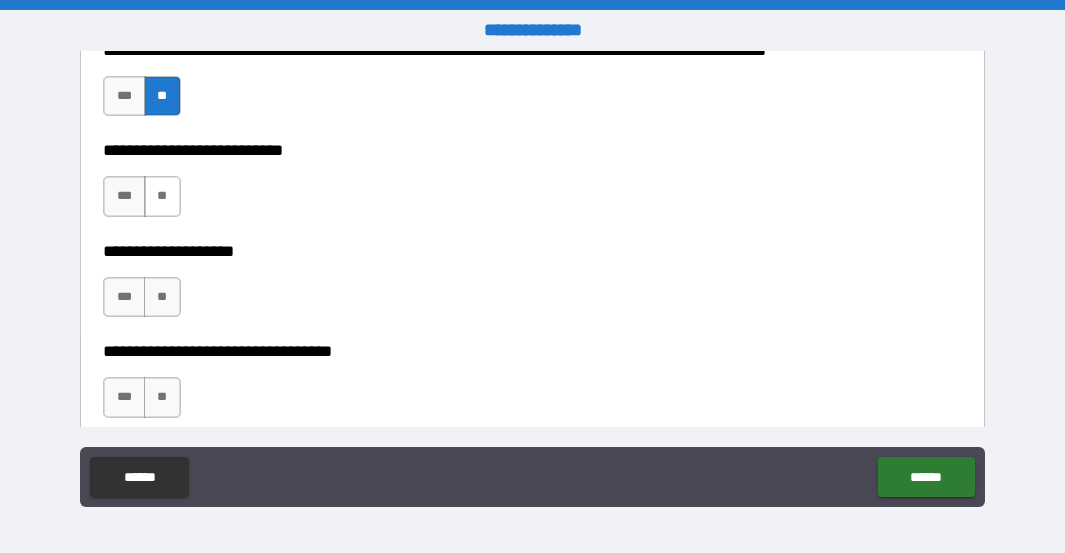 click on "**" at bounding box center (162, 196) 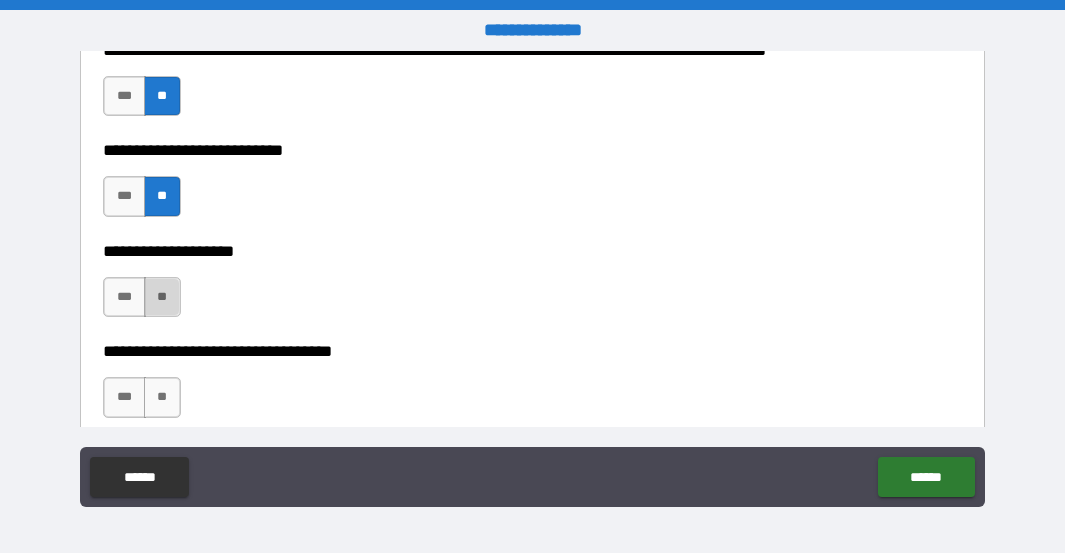 click on "**" at bounding box center [162, 297] 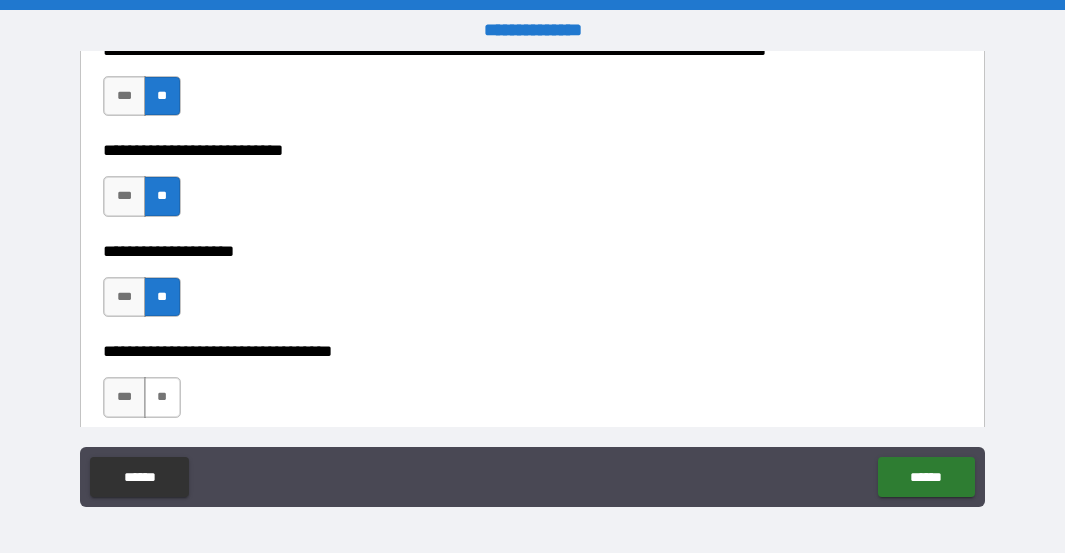 click on "**" at bounding box center (162, 397) 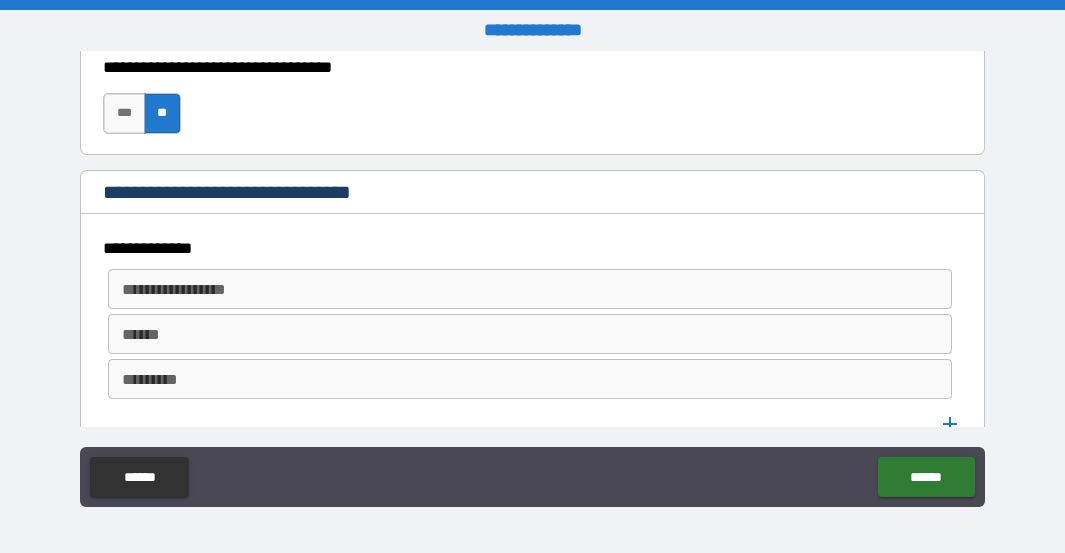 scroll, scrollTop: 1100, scrollLeft: 0, axis: vertical 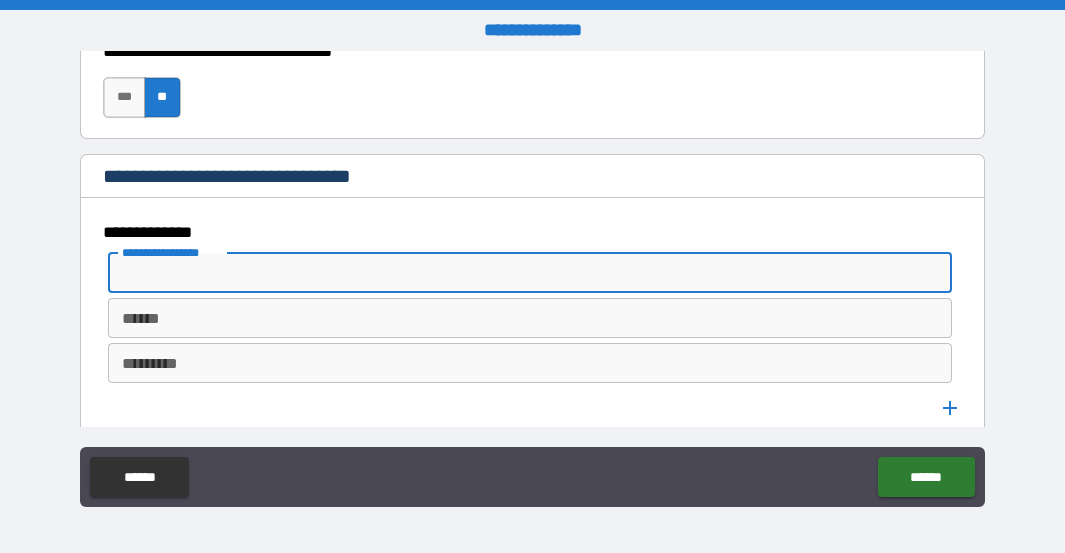 click on "**********" at bounding box center (528, 273) 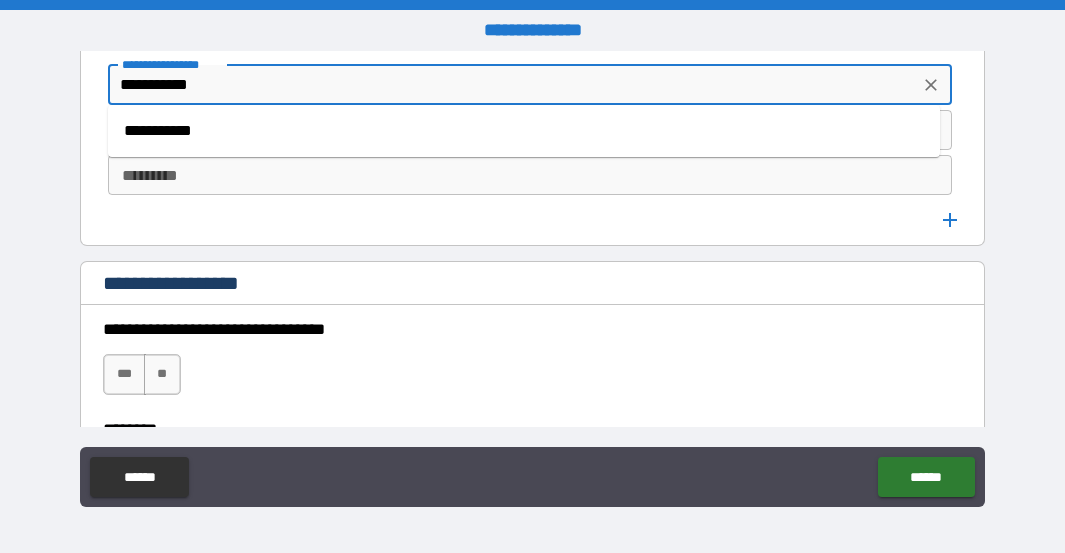 scroll, scrollTop: 1300, scrollLeft: 0, axis: vertical 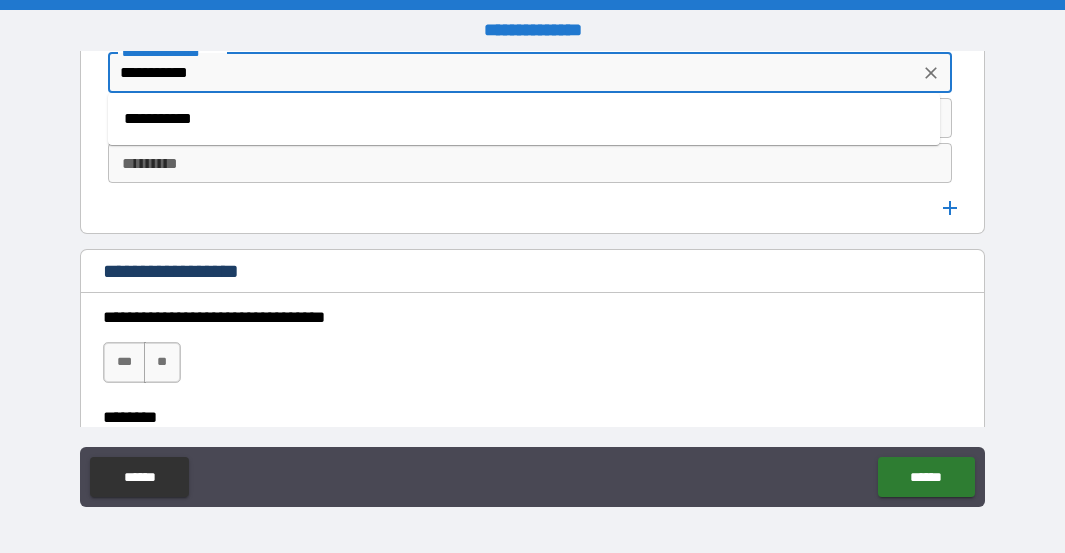 type on "**********" 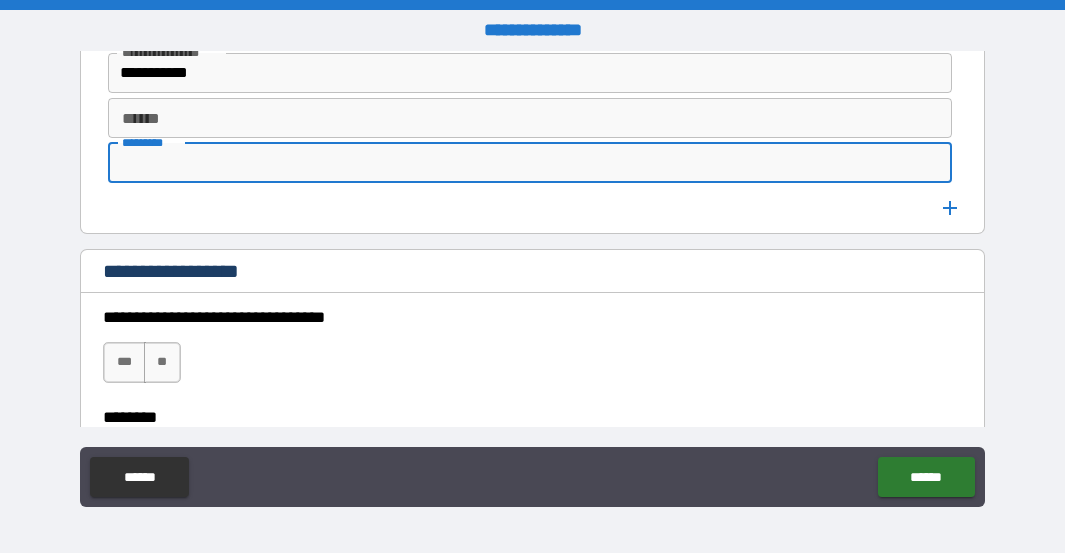 click on "*********" at bounding box center [529, 163] 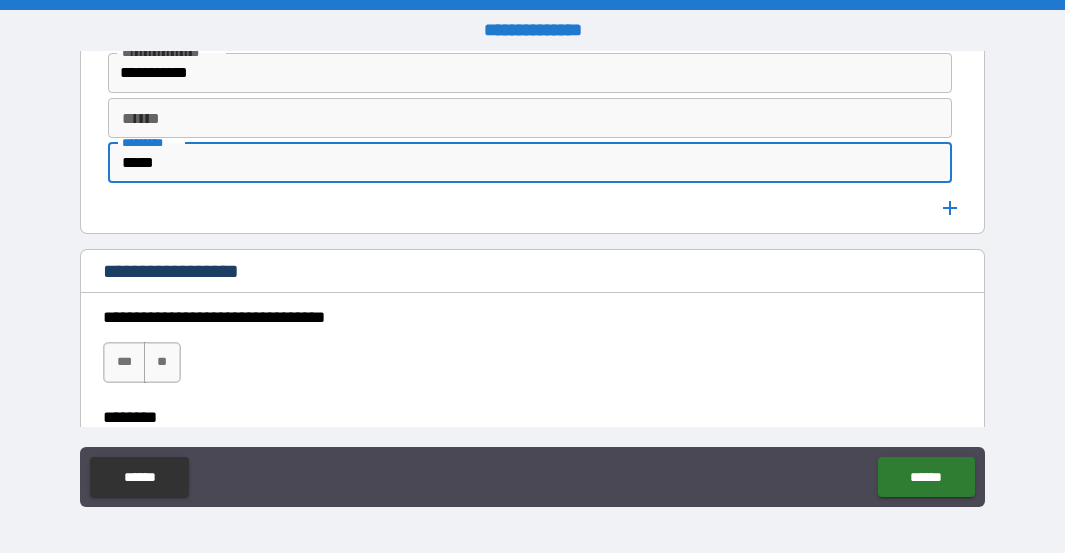 type on "*****" 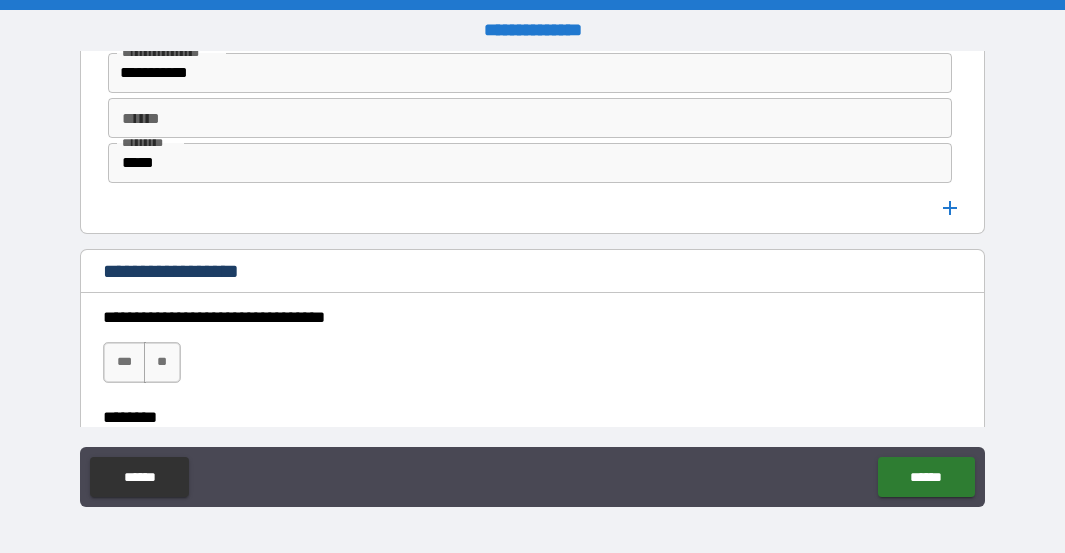 click on "**********" at bounding box center [532, 273] 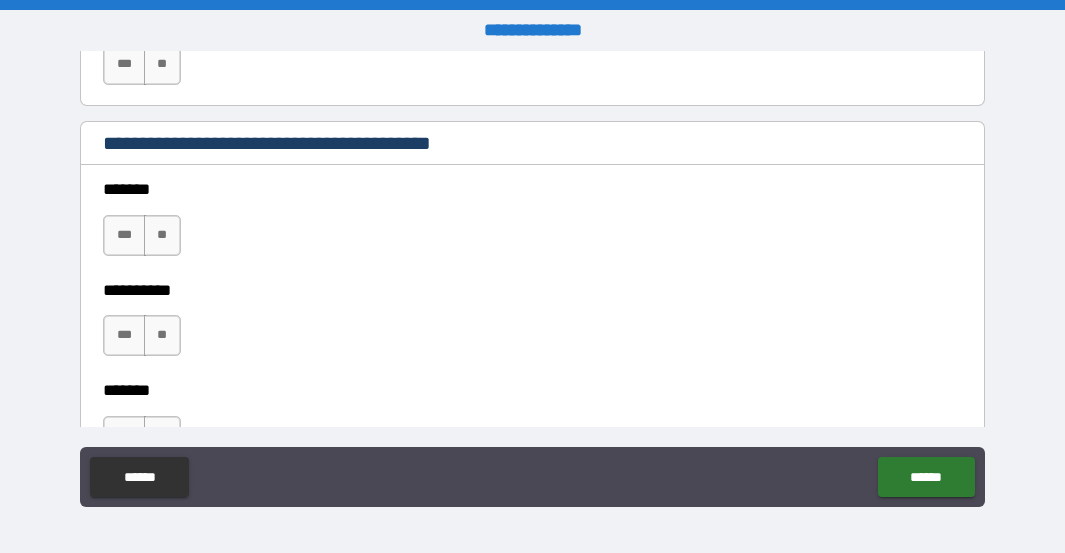 scroll, scrollTop: 1800, scrollLeft: 0, axis: vertical 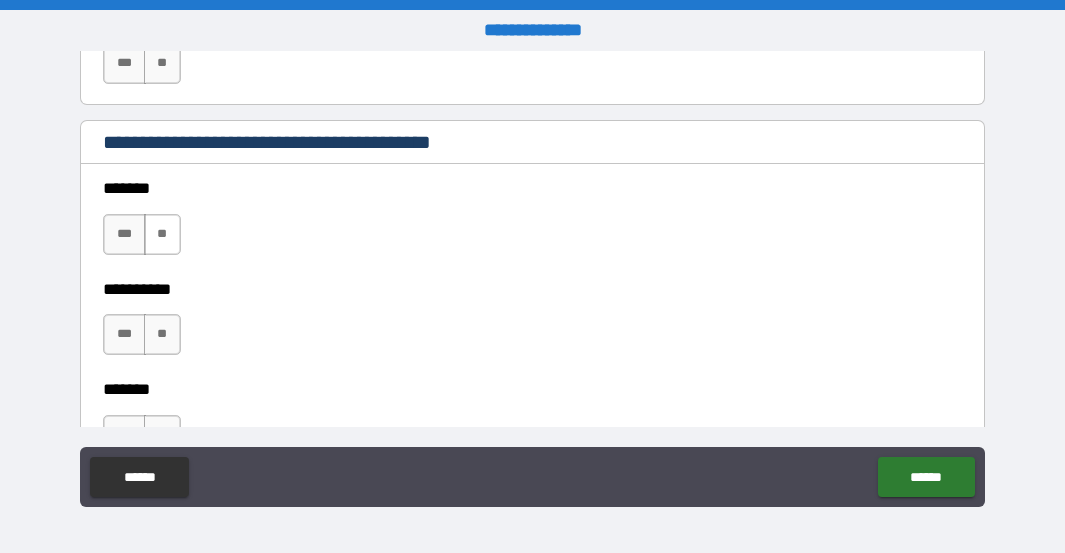 click on "**" at bounding box center [162, 234] 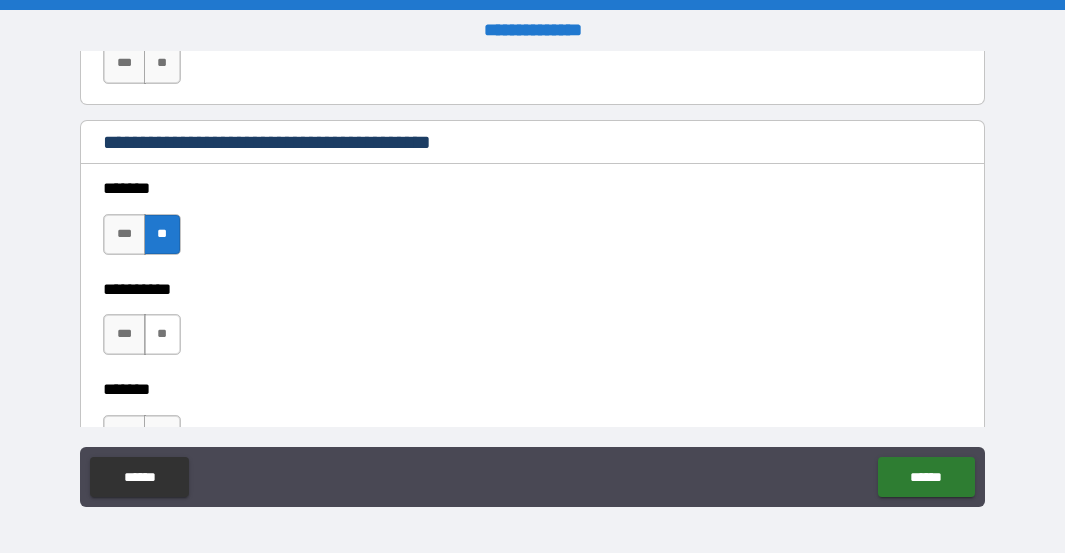 click on "**" at bounding box center (162, 334) 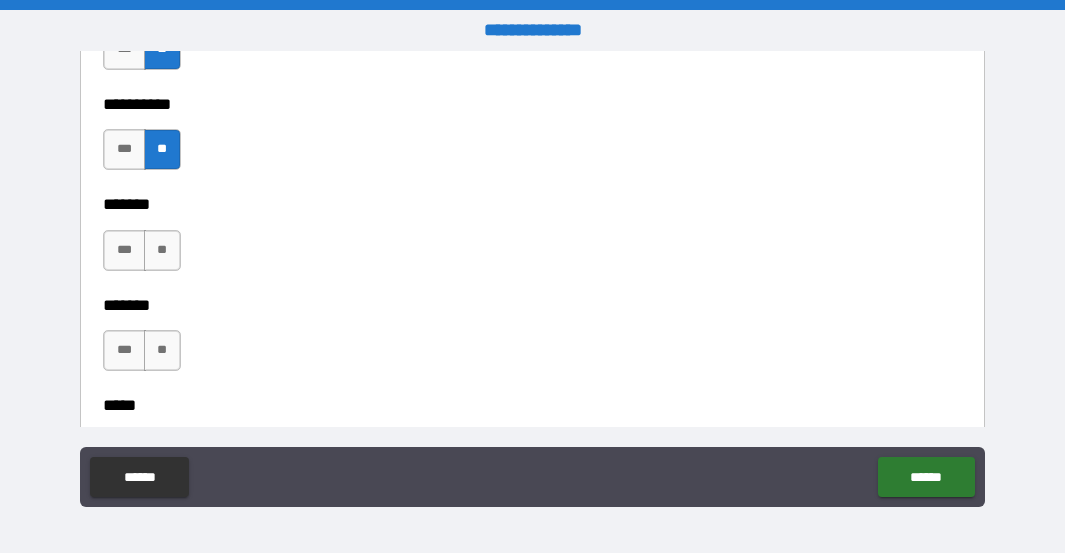 scroll, scrollTop: 2000, scrollLeft: 0, axis: vertical 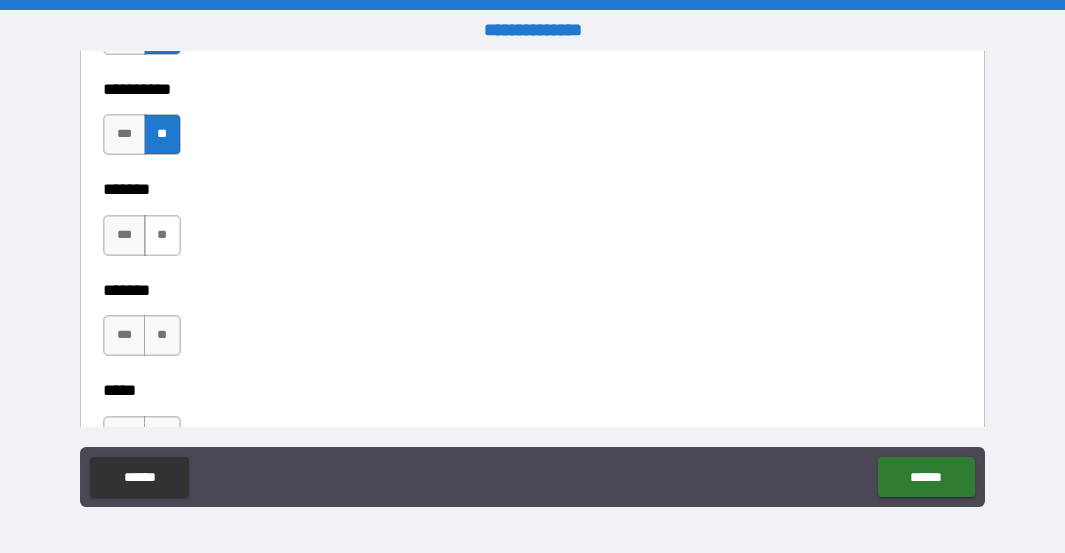 click on "**" at bounding box center [162, 235] 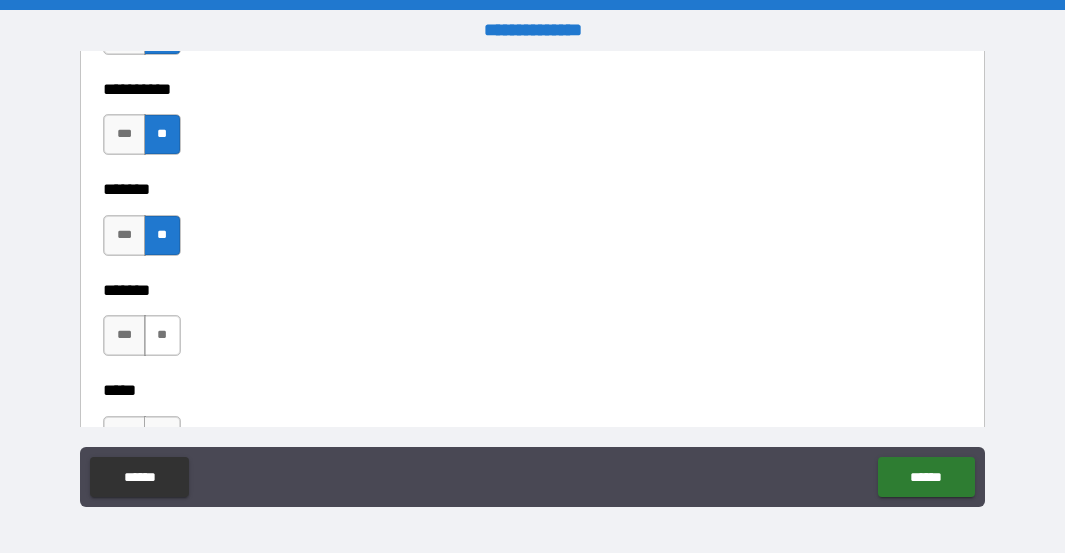 click on "**" at bounding box center (162, 335) 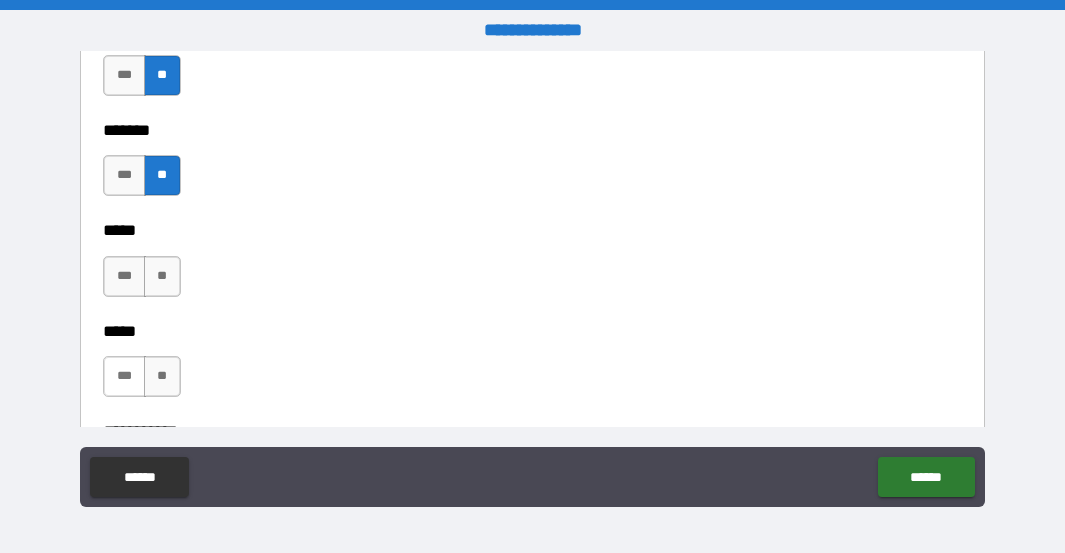 scroll, scrollTop: 2200, scrollLeft: 0, axis: vertical 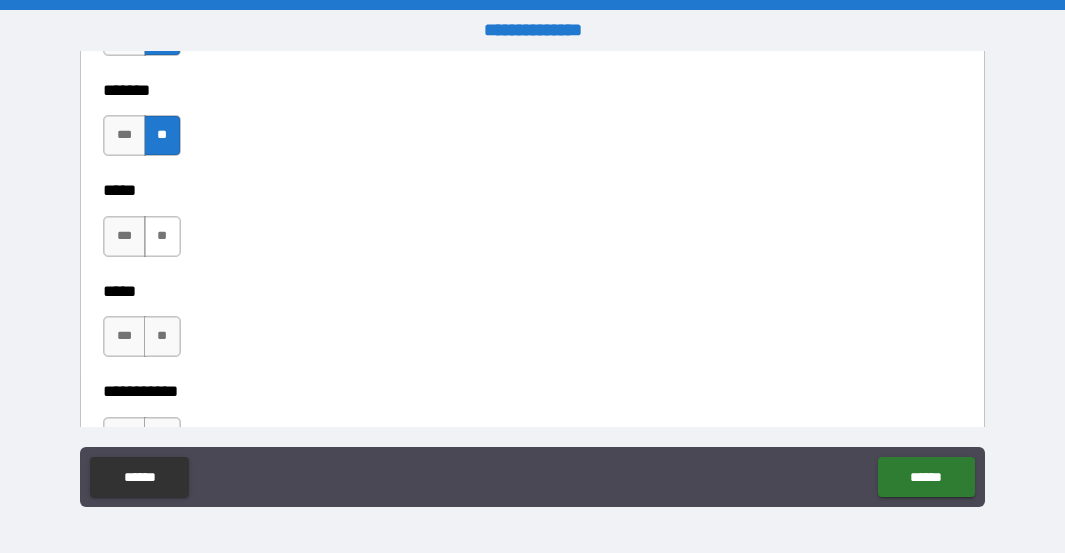 click on "**" at bounding box center [162, 236] 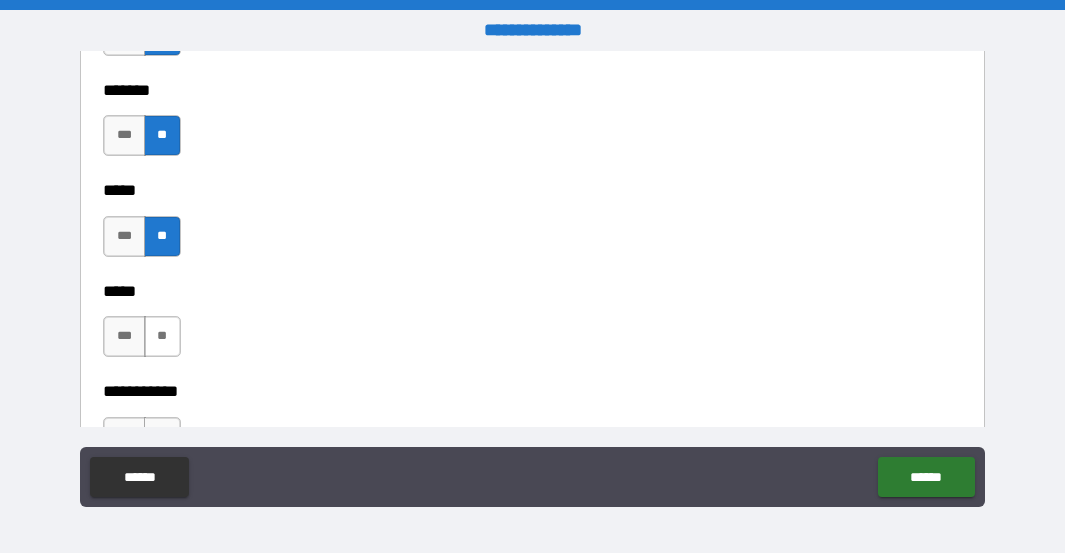 click on "**" at bounding box center [162, 336] 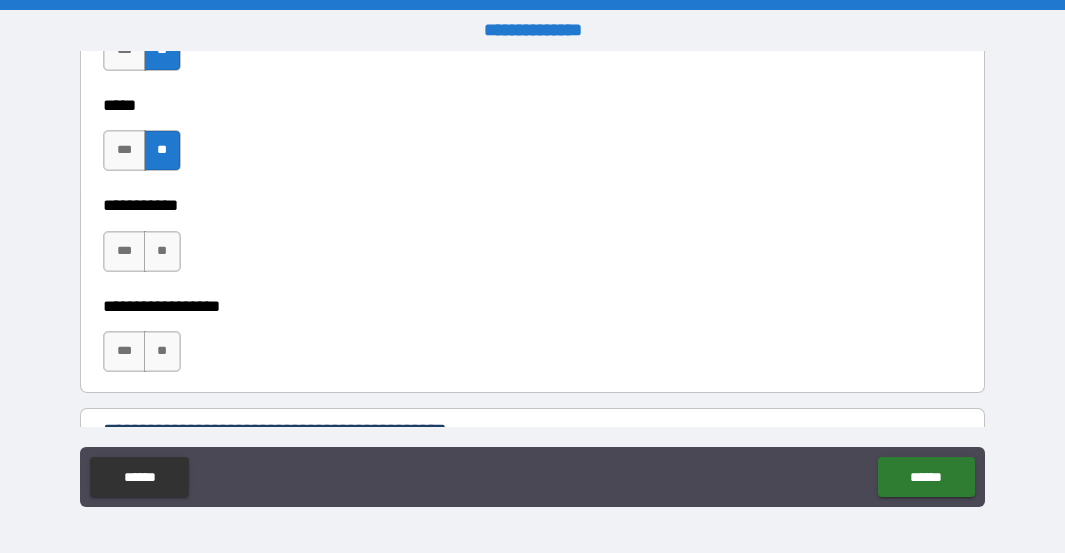 scroll, scrollTop: 2400, scrollLeft: 0, axis: vertical 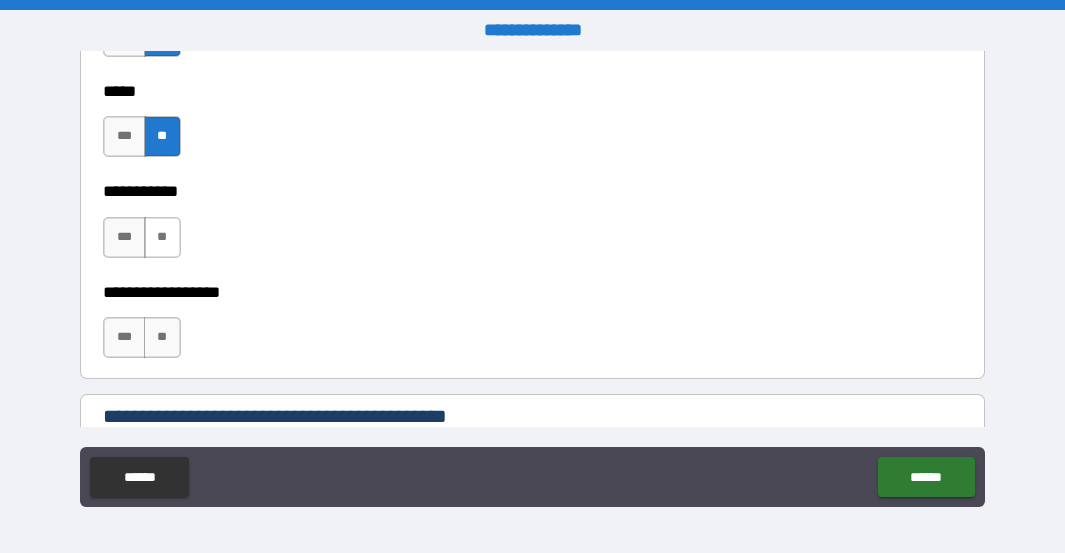 click on "**" at bounding box center (162, 237) 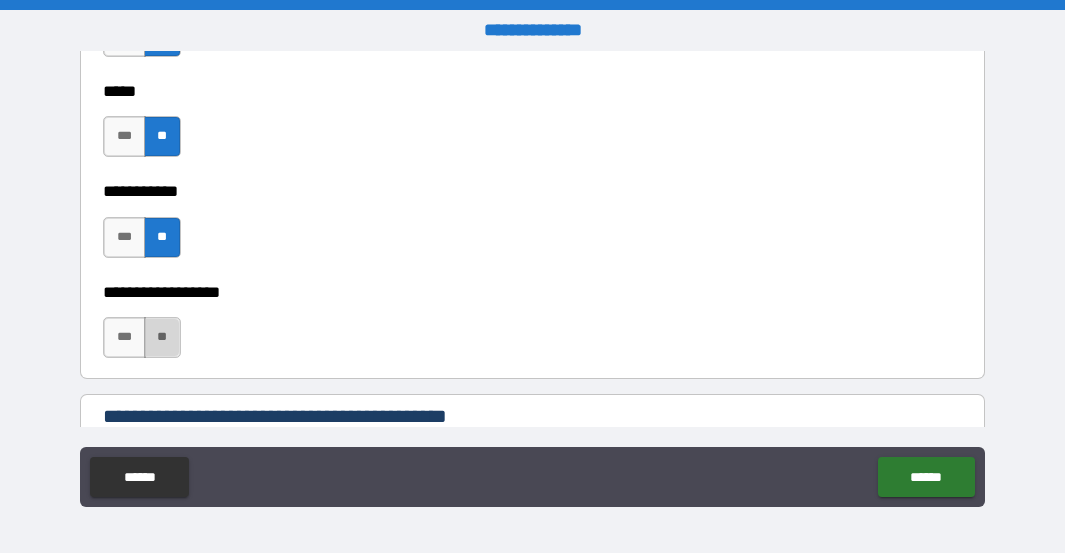 click on "**" at bounding box center (162, 337) 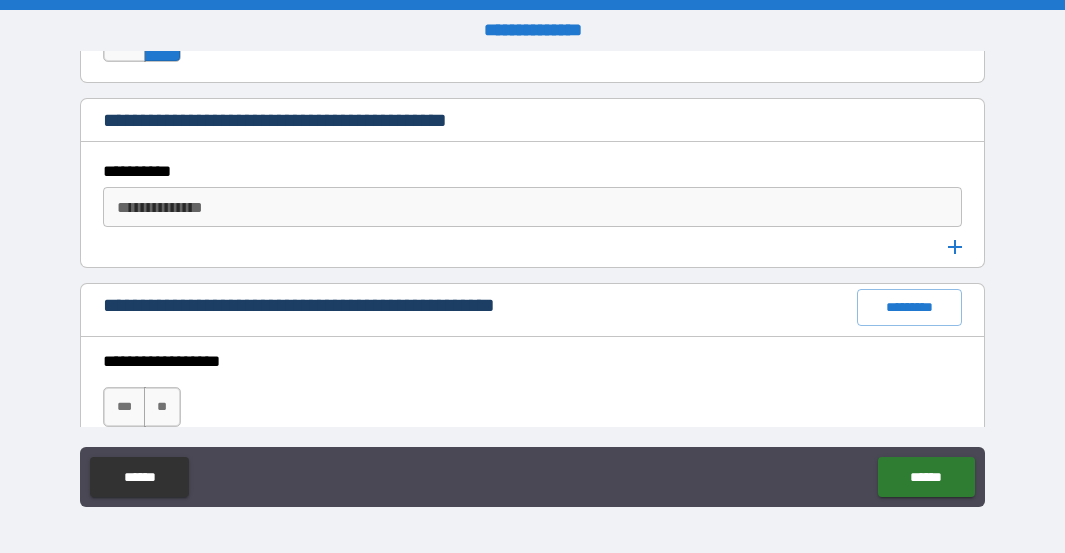 scroll, scrollTop: 2700, scrollLeft: 0, axis: vertical 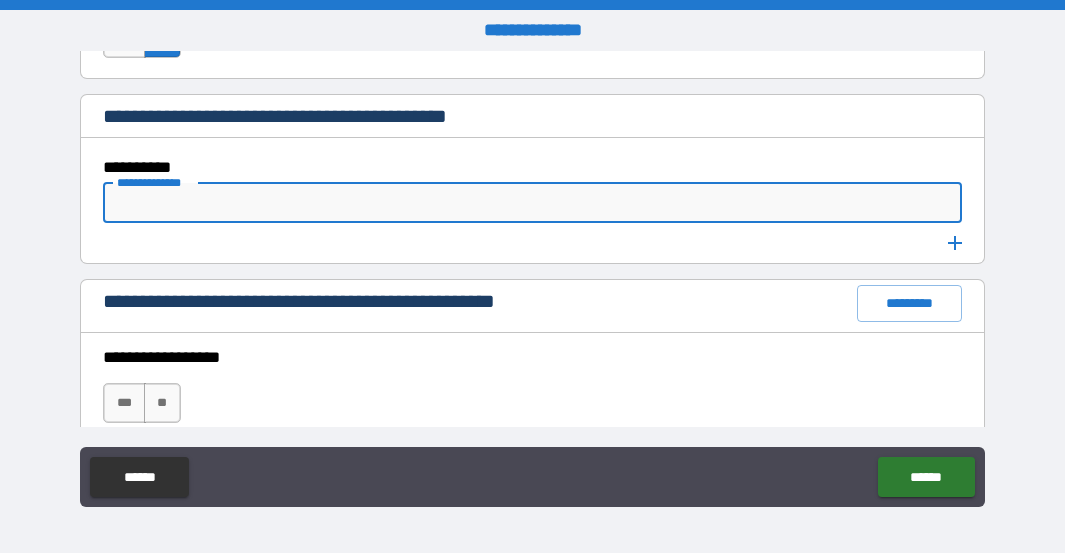 click on "**********" at bounding box center (530, 203) 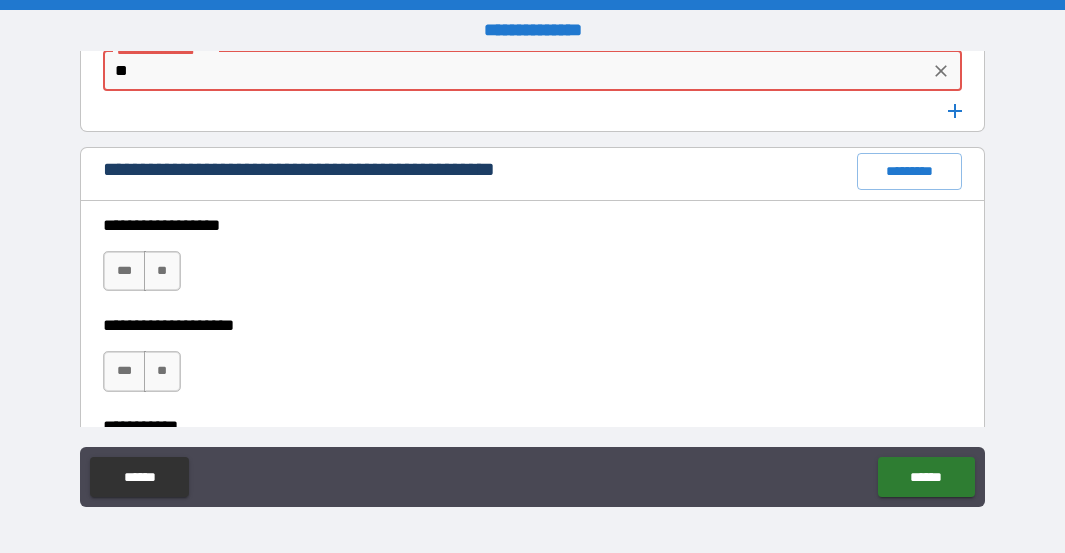 scroll, scrollTop: 2900, scrollLeft: 0, axis: vertical 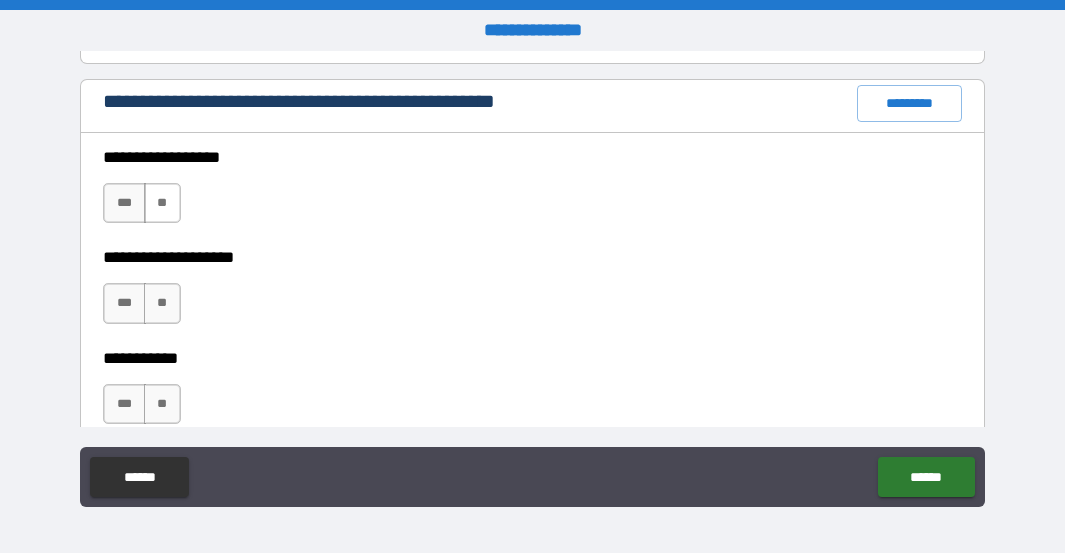 type on "**" 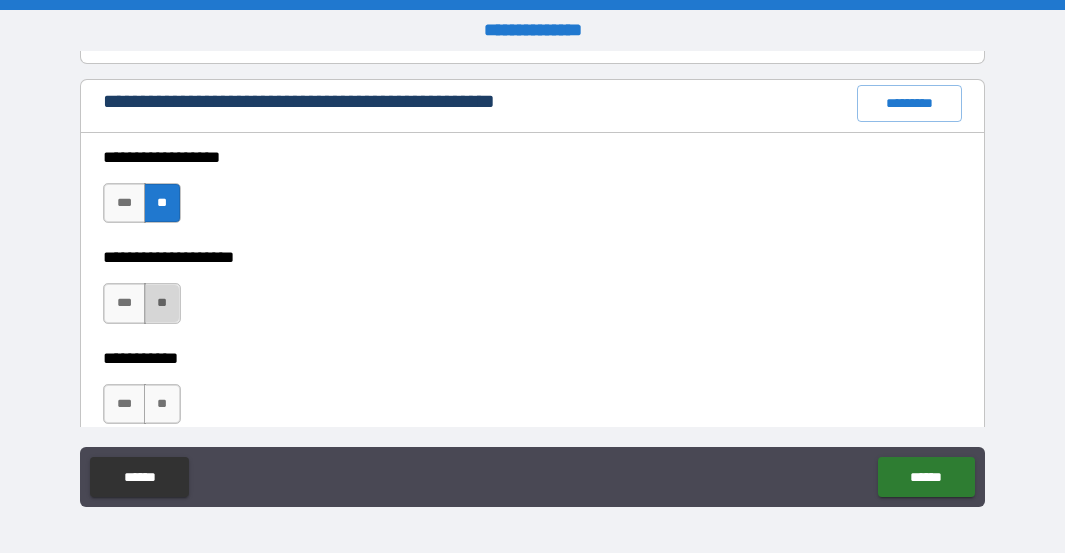 click on "**" at bounding box center [162, 303] 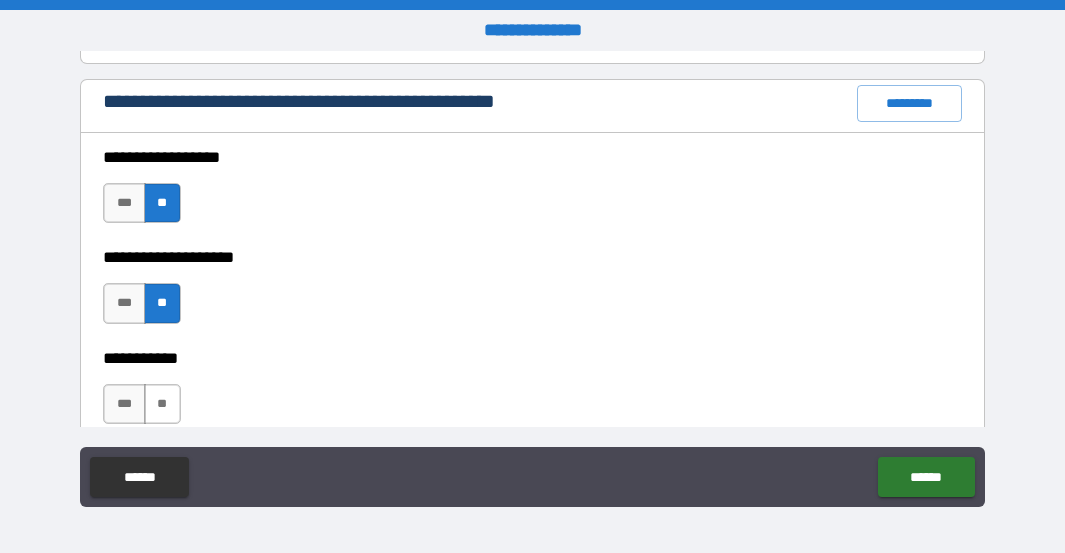 click on "**" at bounding box center (162, 404) 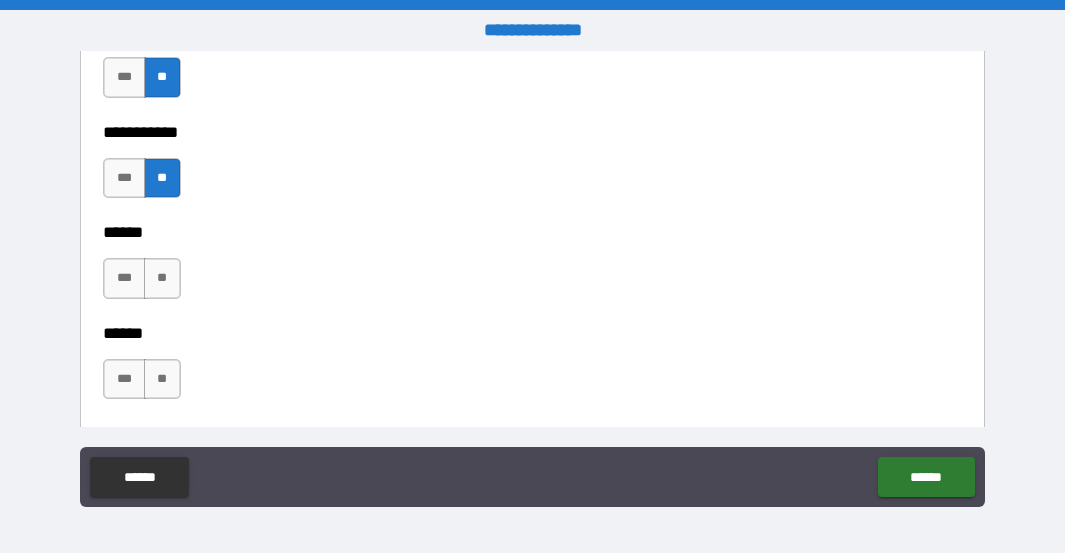 scroll, scrollTop: 3200, scrollLeft: 0, axis: vertical 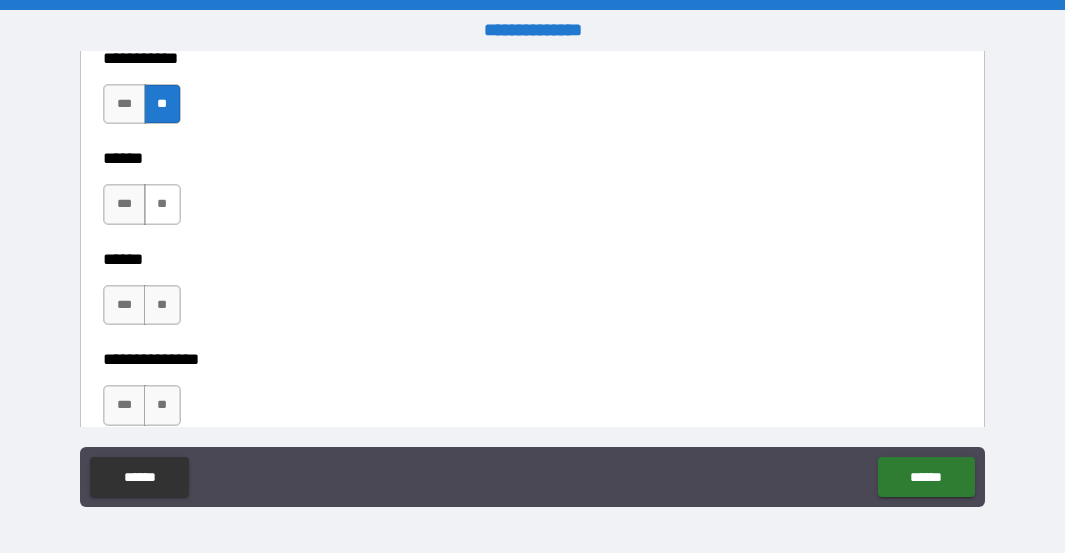 click on "**" at bounding box center [162, 204] 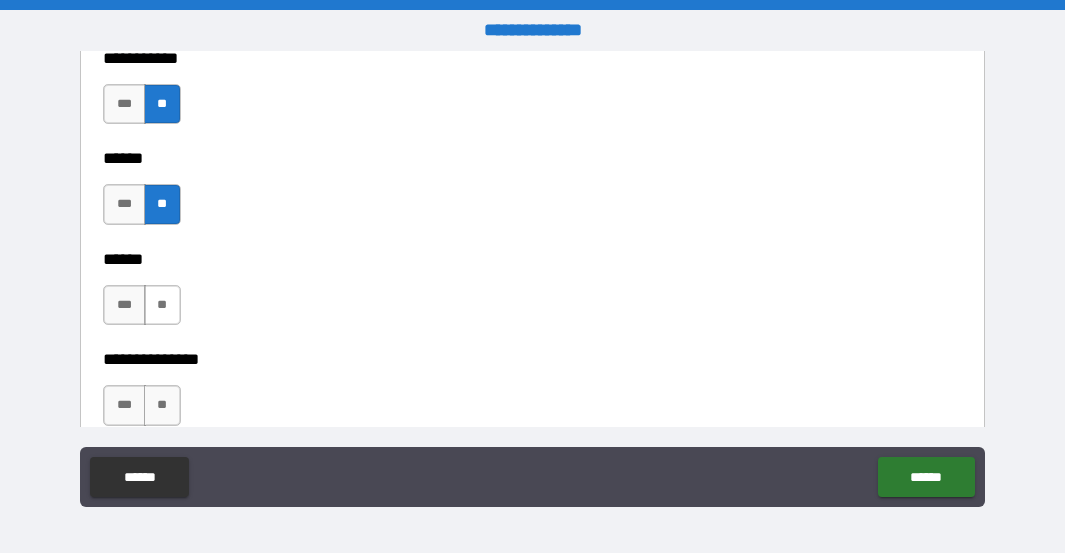 click on "**" at bounding box center [162, 305] 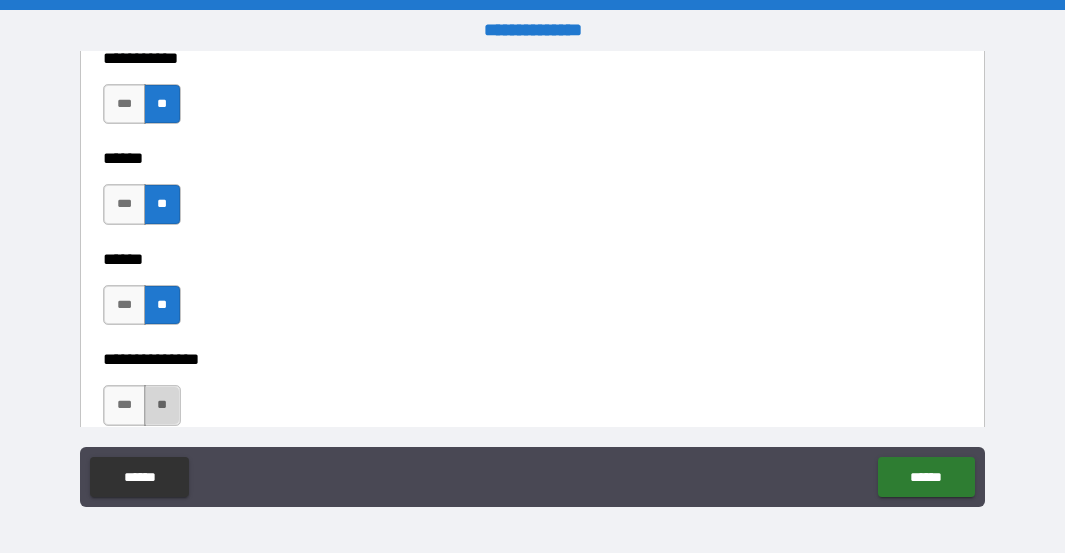 click on "**" at bounding box center [162, 405] 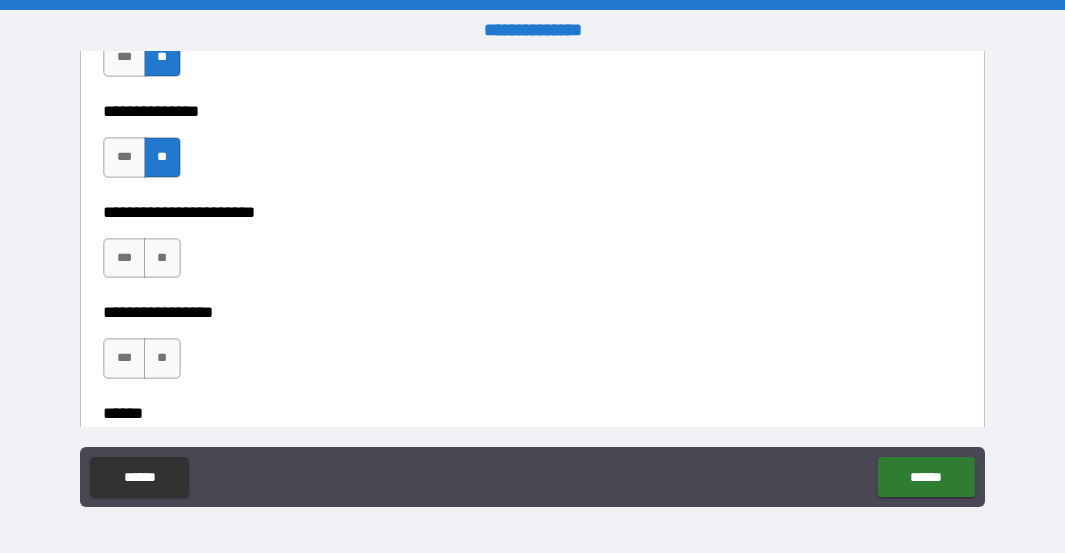 scroll, scrollTop: 3500, scrollLeft: 0, axis: vertical 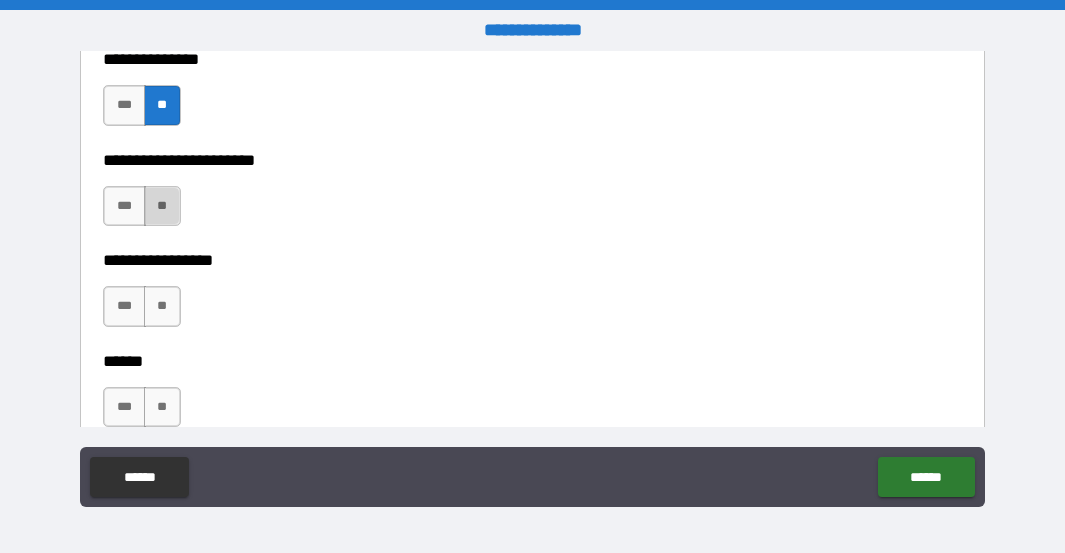 click on "**" at bounding box center (162, 206) 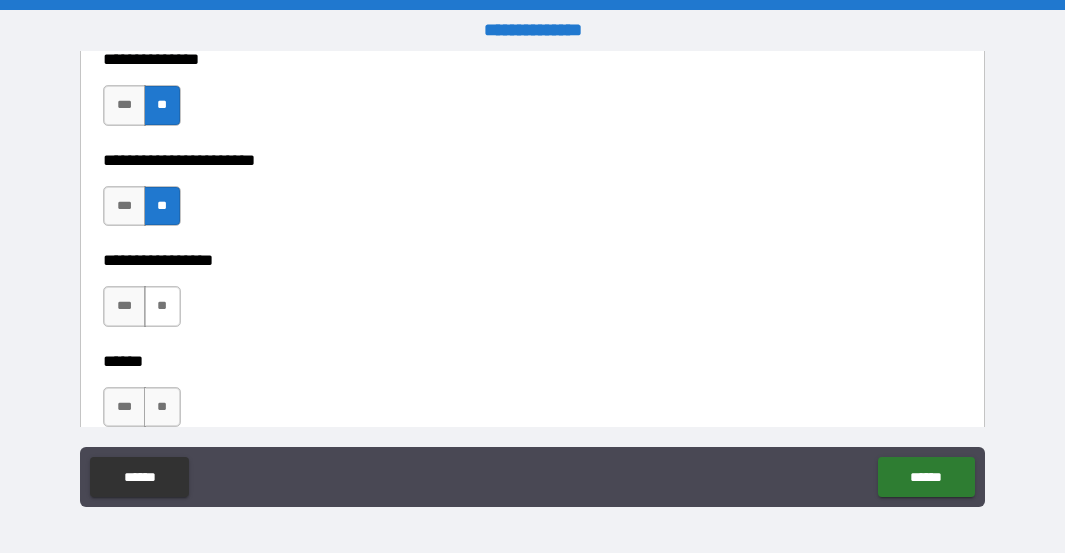 click on "**" at bounding box center [162, 306] 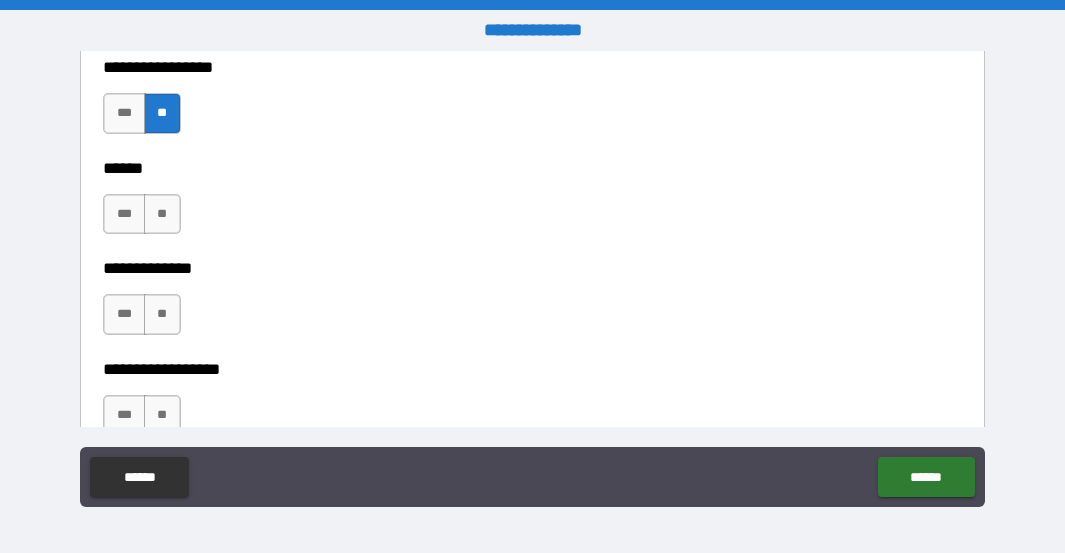 scroll, scrollTop: 3700, scrollLeft: 0, axis: vertical 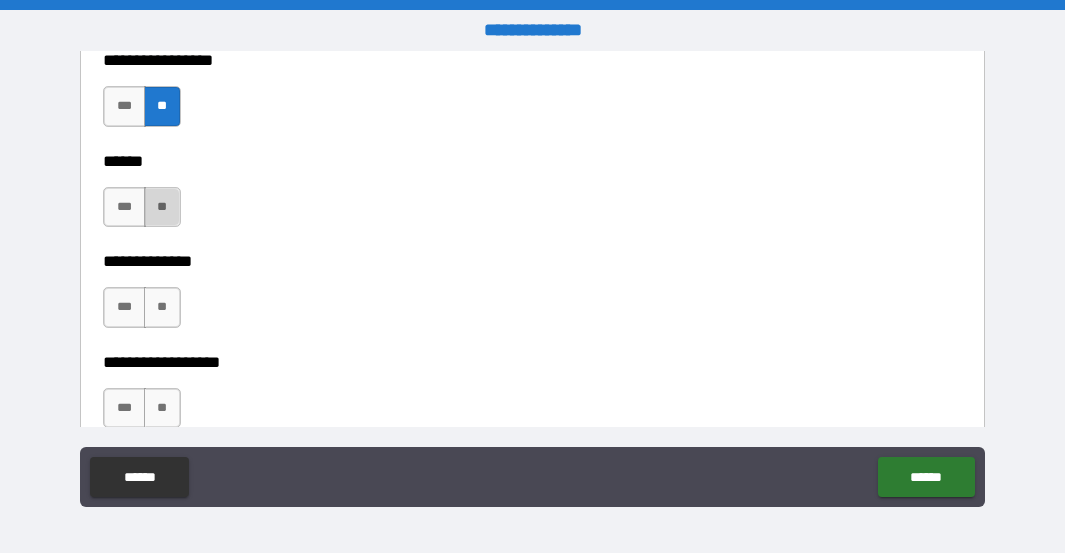 click on "**" at bounding box center [162, 207] 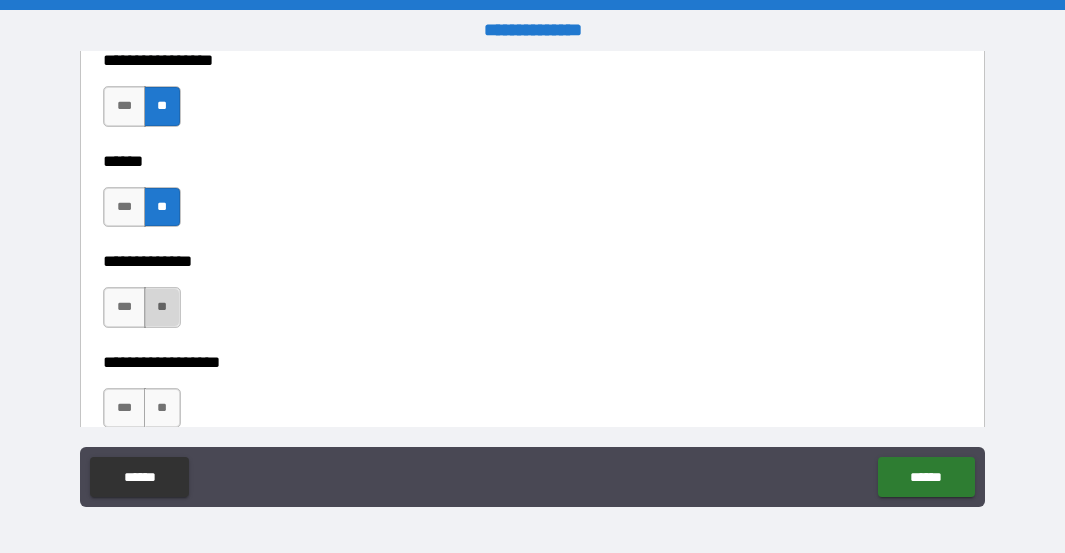 click on "**" at bounding box center (162, 307) 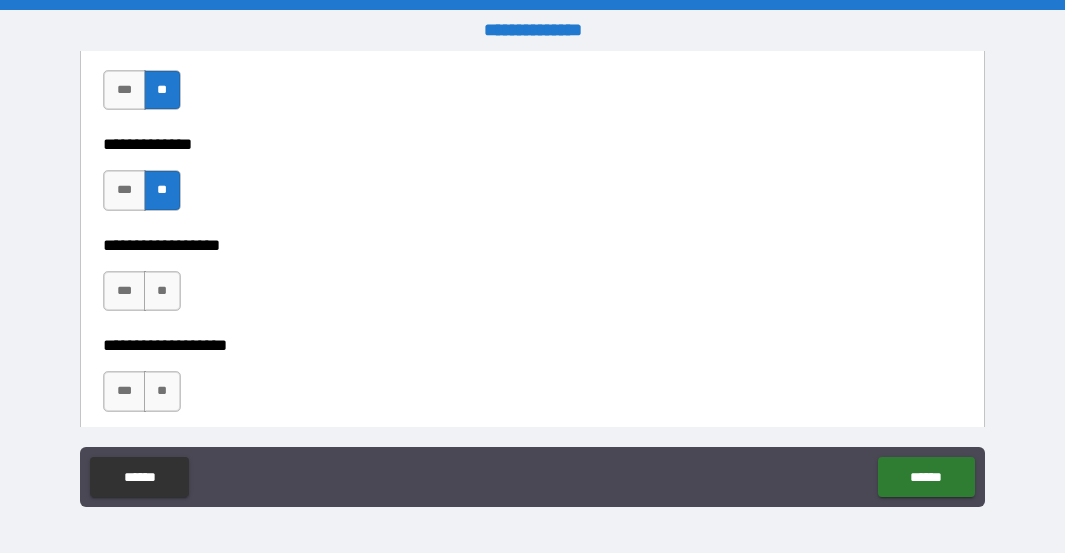 scroll, scrollTop: 3900, scrollLeft: 0, axis: vertical 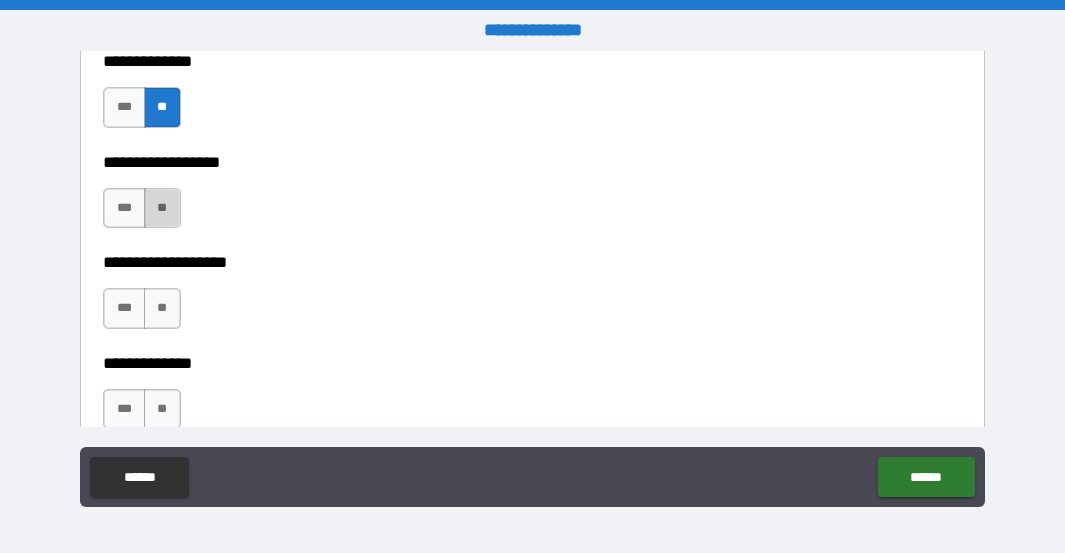 click on "**" at bounding box center (162, 208) 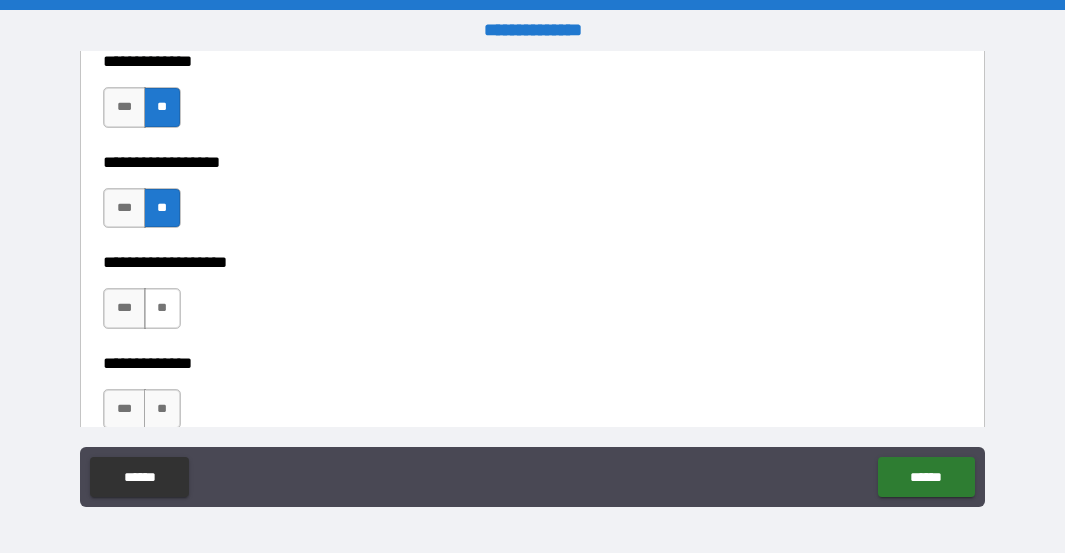 click on "**" at bounding box center (162, 308) 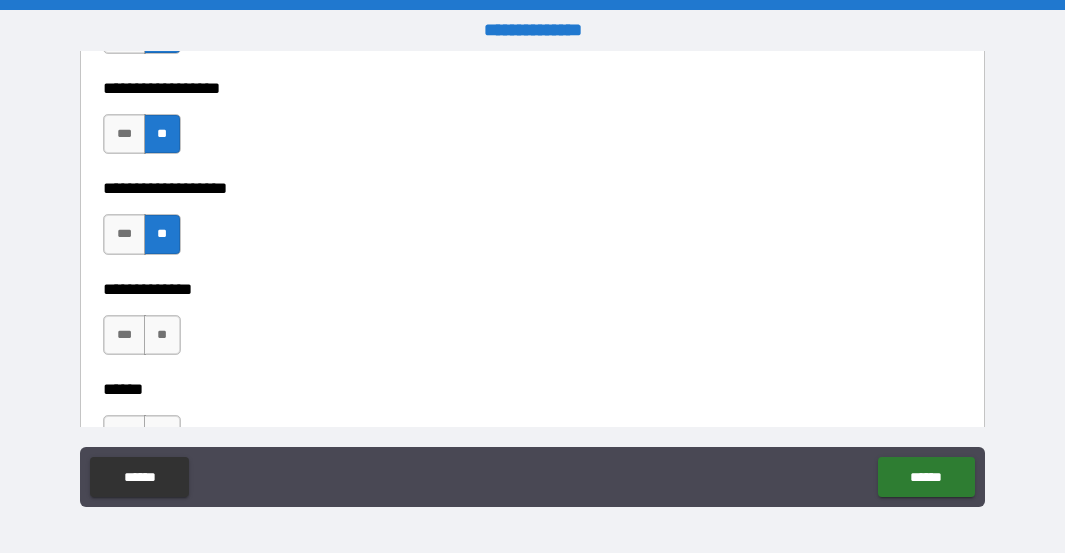 scroll, scrollTop: 4100, scrollLeft: 0, axis: vertical 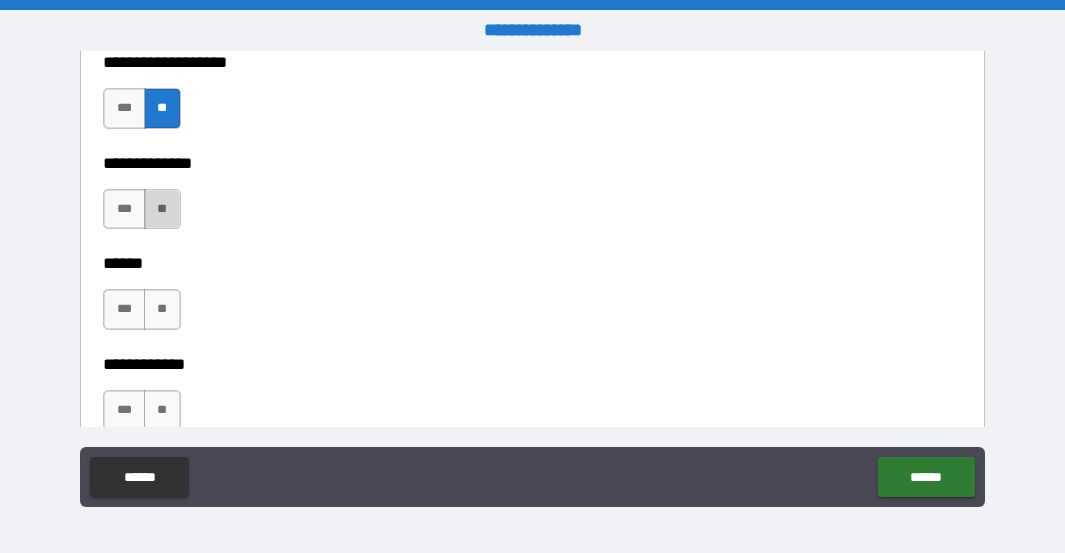 click on "**" at bounding box center [162, 209] 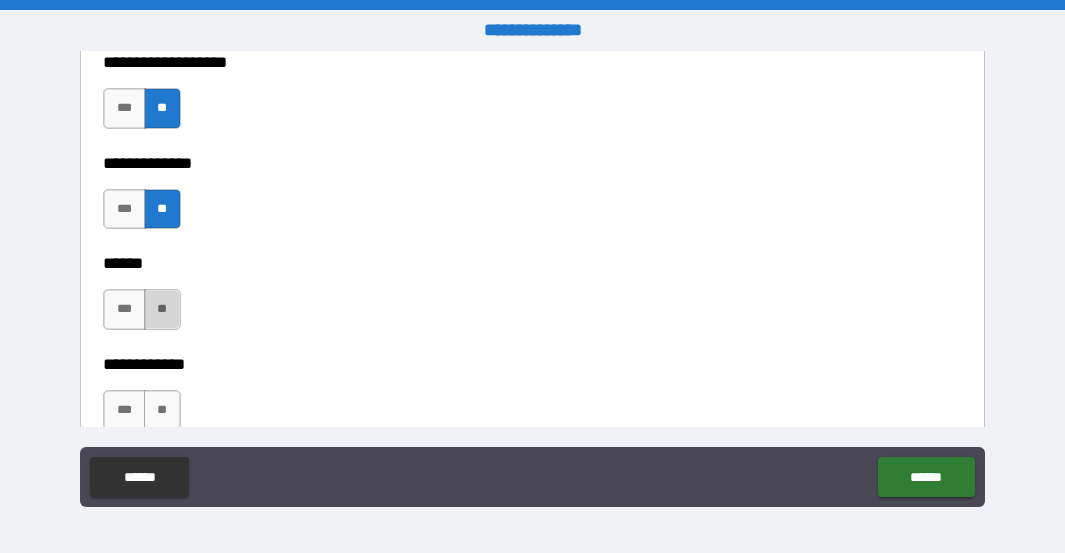 click on "**" at bounding box center [162, 309] 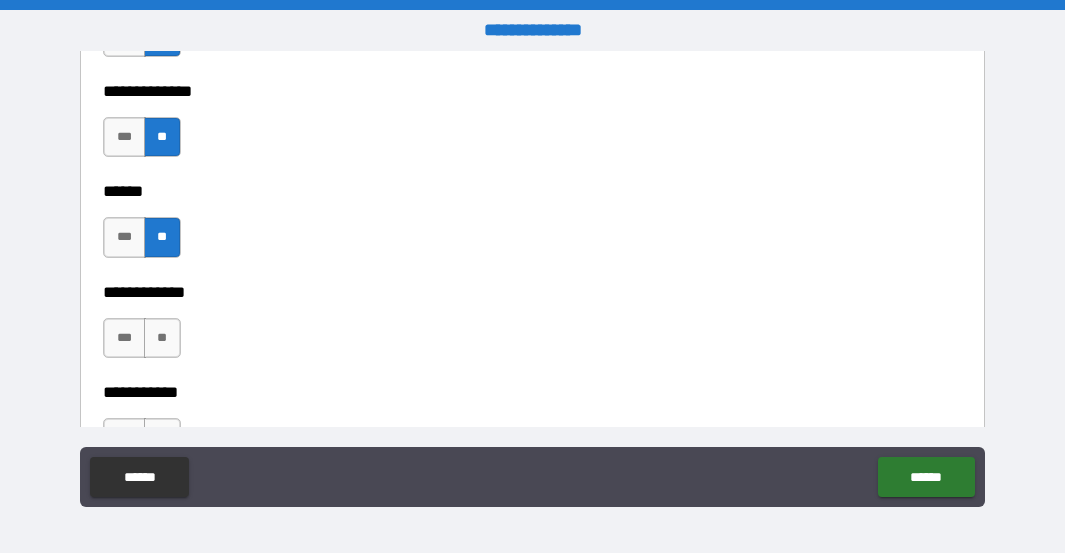 scroll, scrollTop: 4300, scrollLeft: 0, axis: vertical 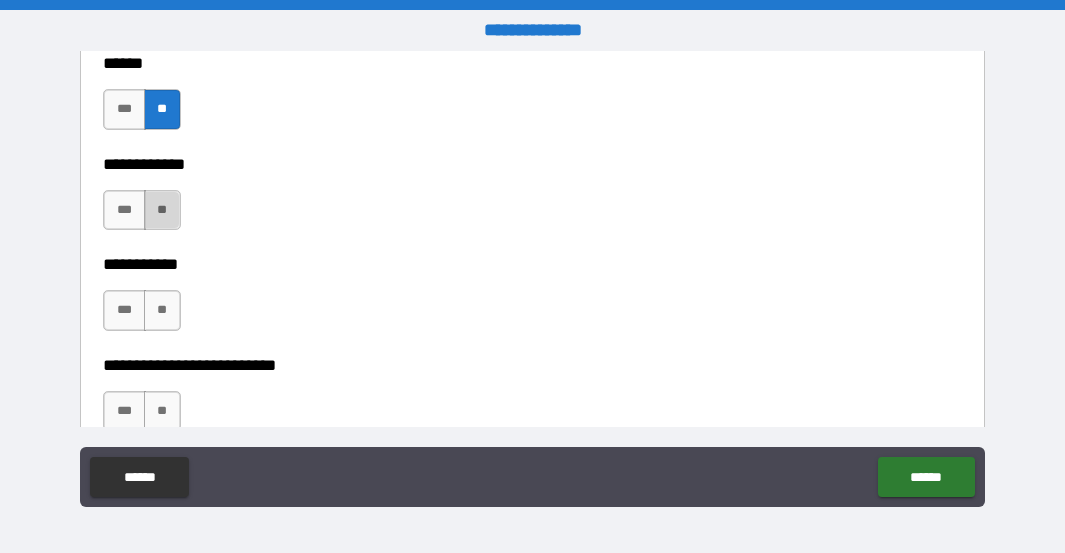 click on "**" at bounding box center [162, 210] 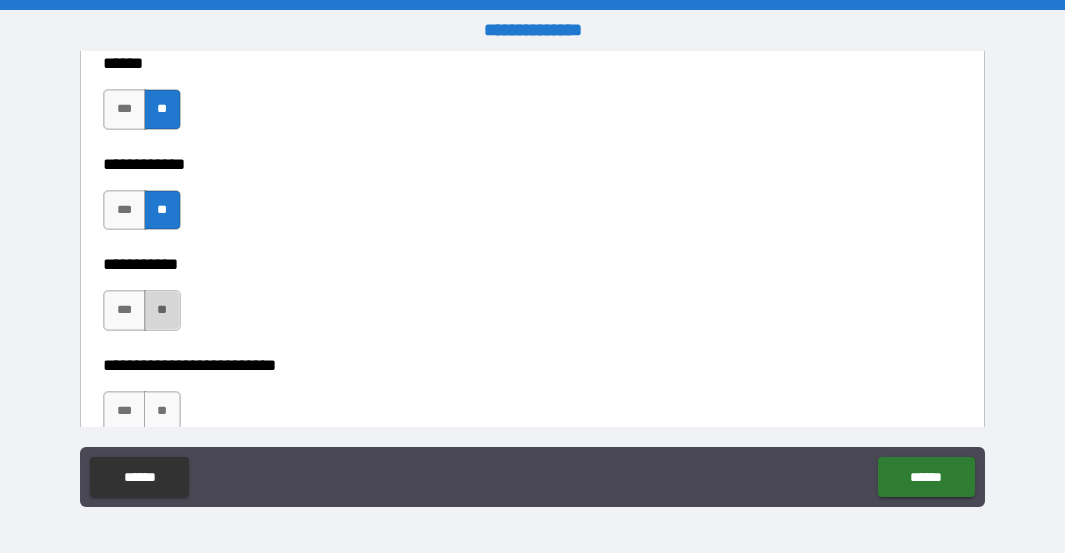 click on "**" at bounding box center (162, 310) 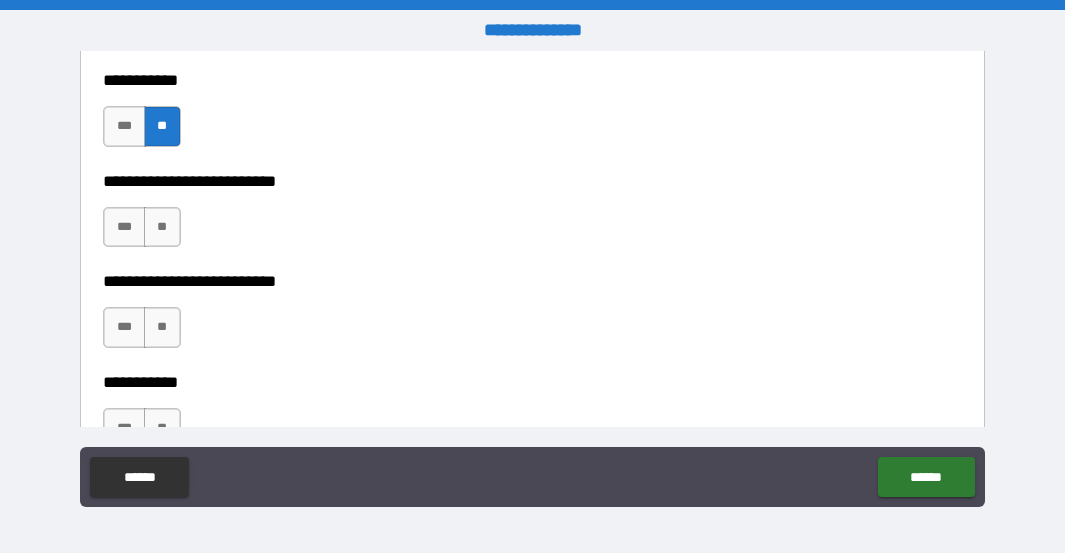 scroll, scrollTop: 4500, scrollLeft: 0, axis: vertical 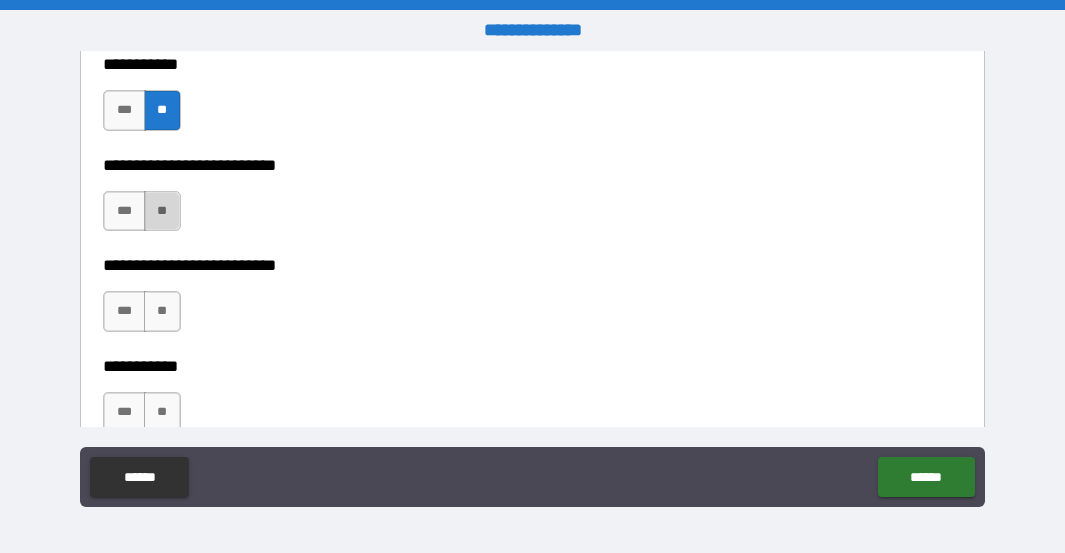 click on "**" at bounding box center [162, 211] 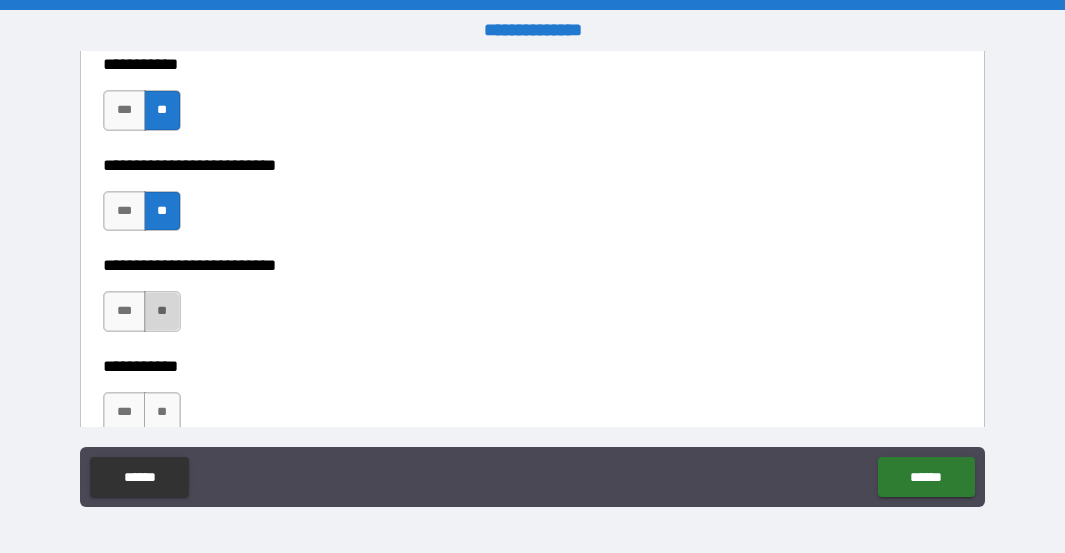 click on "**" at bounding box center [162, 311] 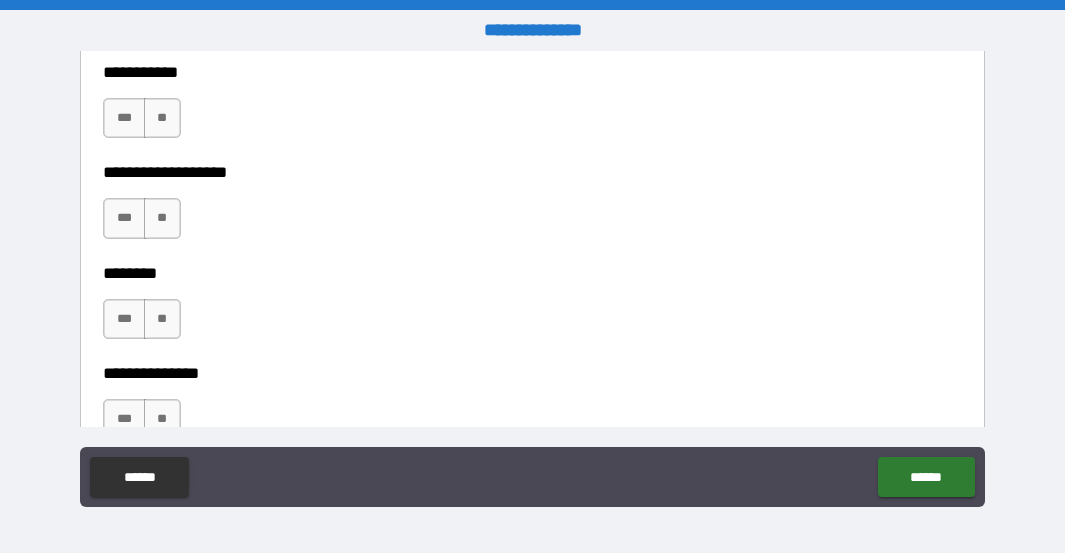 scroll, scrollTop: 4800, scrollLeft: 0, axis: vertical 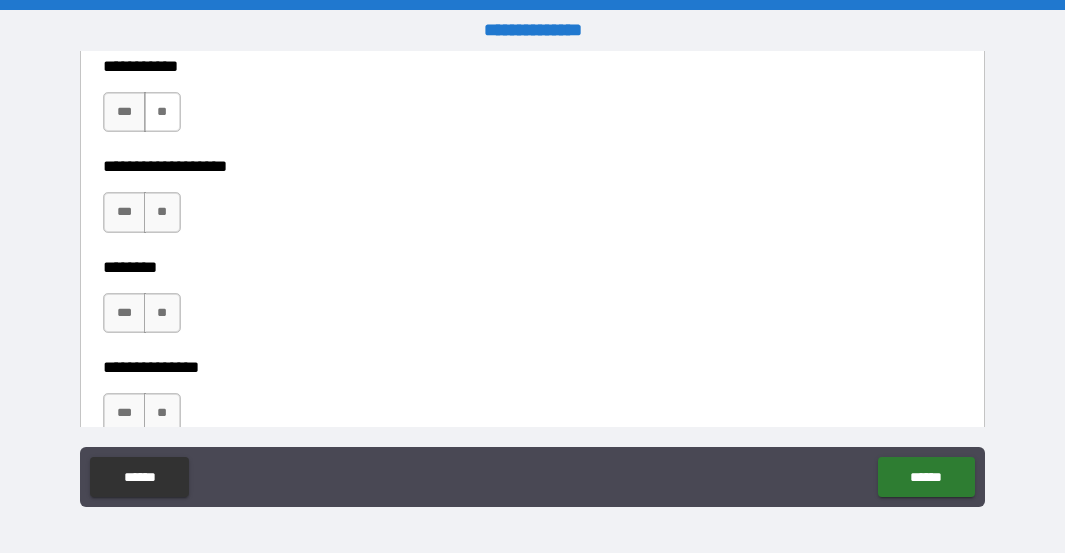 drag, startPoint x: 163, startPoint y: 96, endPoint x: 150, endPoint y: 120, distance: 27.294687 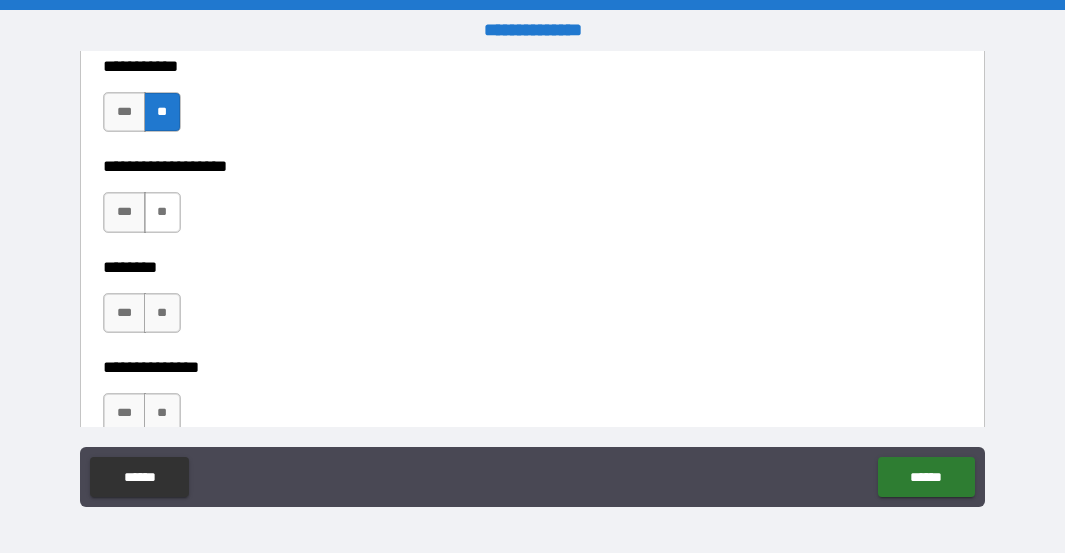 click on "**" at bounding box center (162, 212) 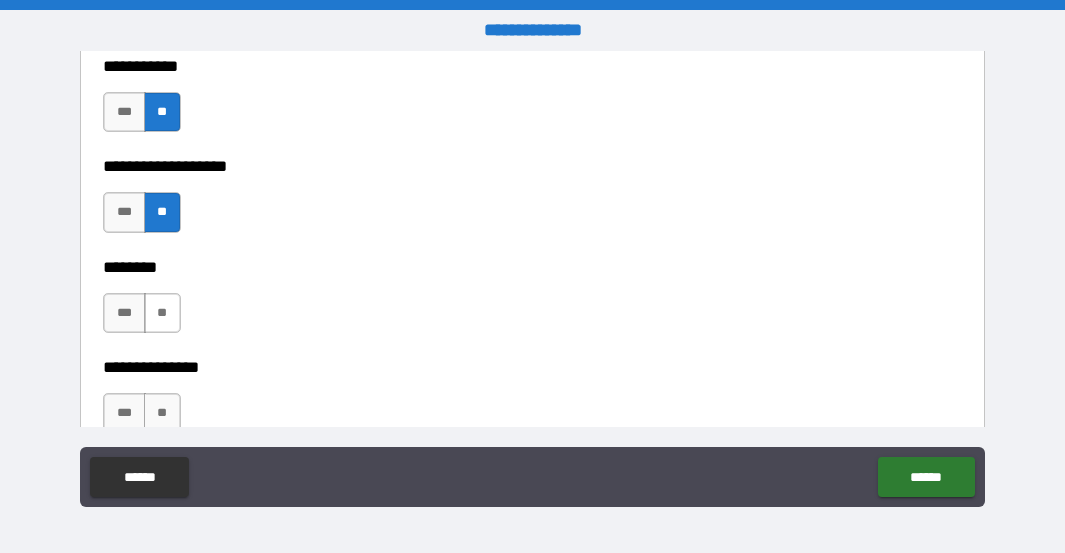 click on "**" at bounding box center [162, 313] 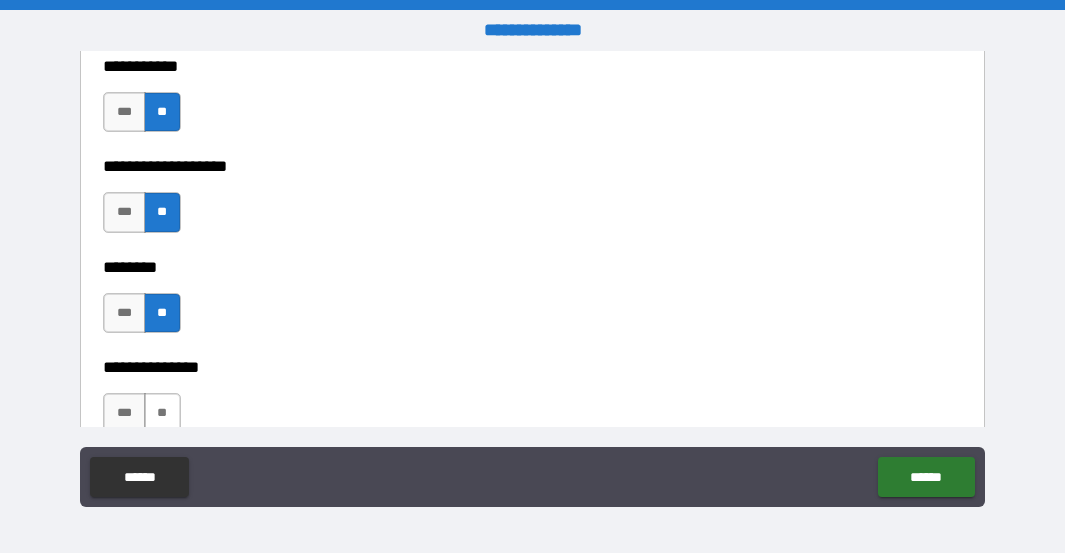 click on "**" at bounding box center (162, 413) 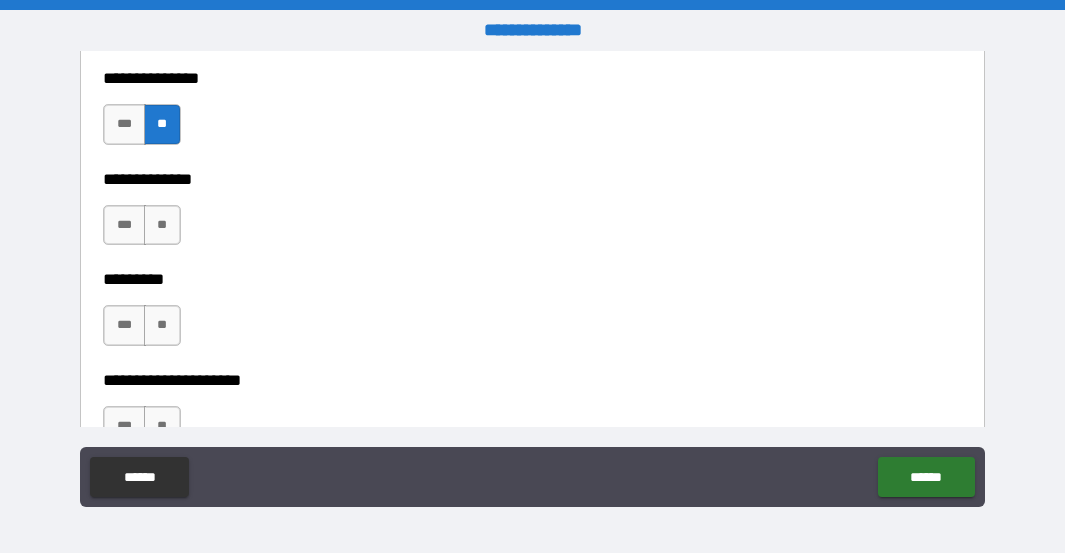 scroll, scrollTop: 5100, scrollLeft: 0, axis: vertical 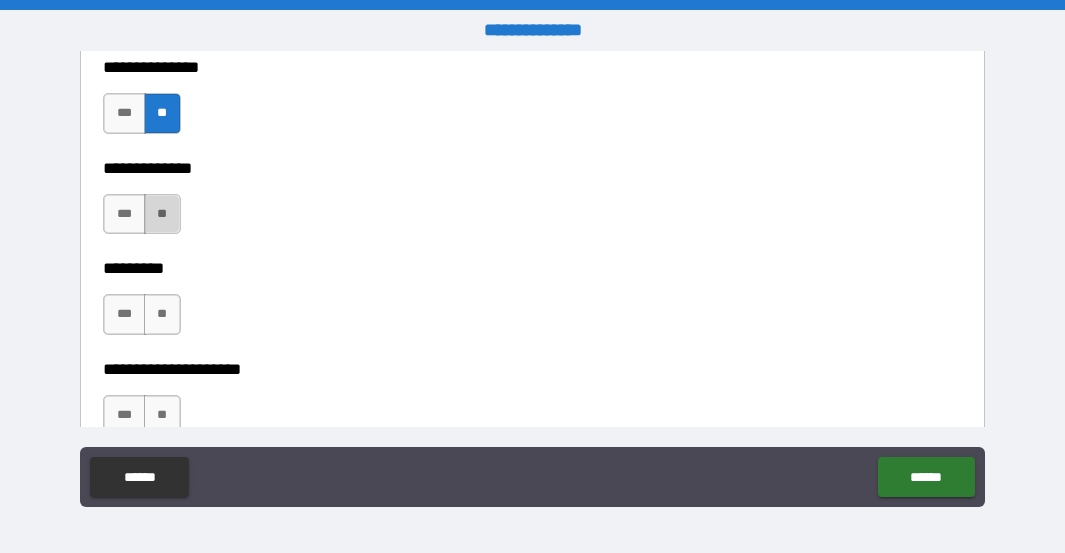 click on "**" at bounding box center [162, 214] 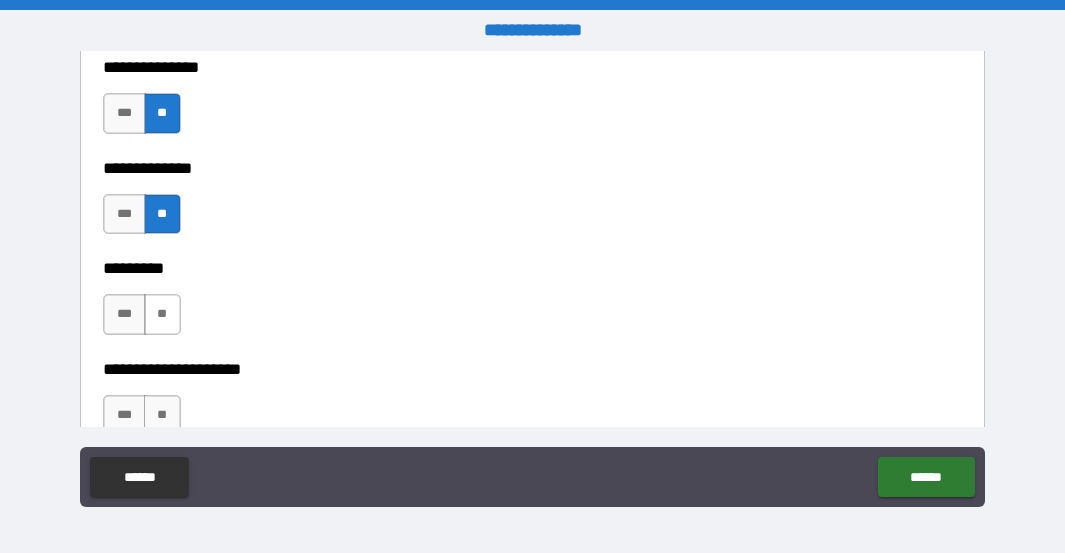 click on "**" at bounding box center [162, 314] 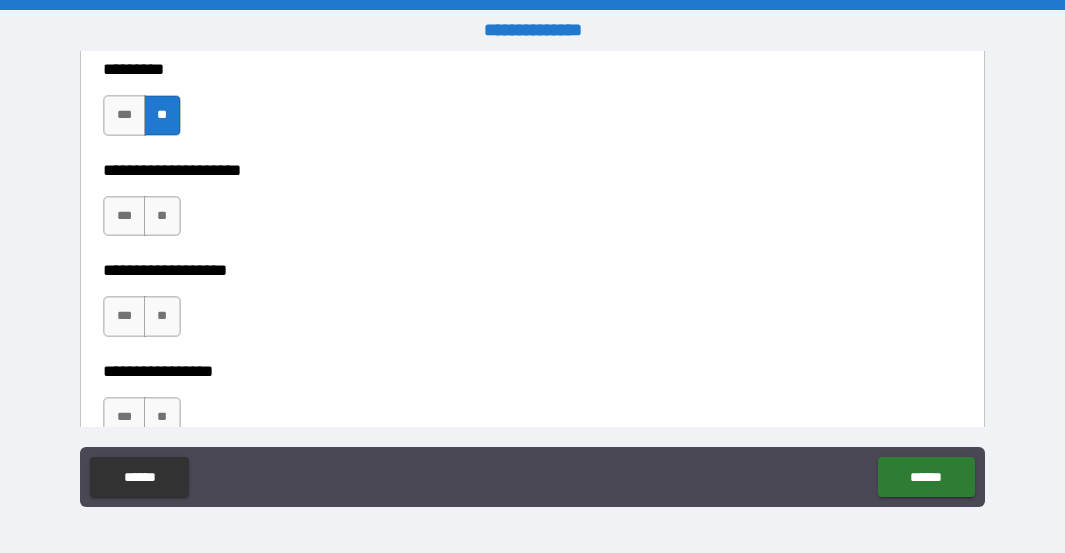 scroll, scrollTop: 5300, scrollLeft: 0, axis: vertical 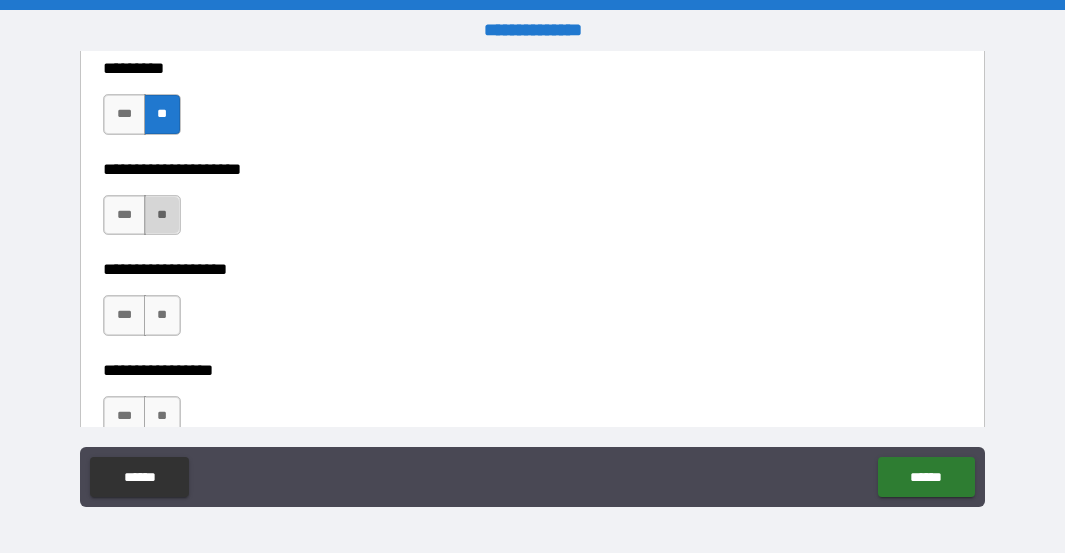 click on "**" at bounding box center [162, 215] 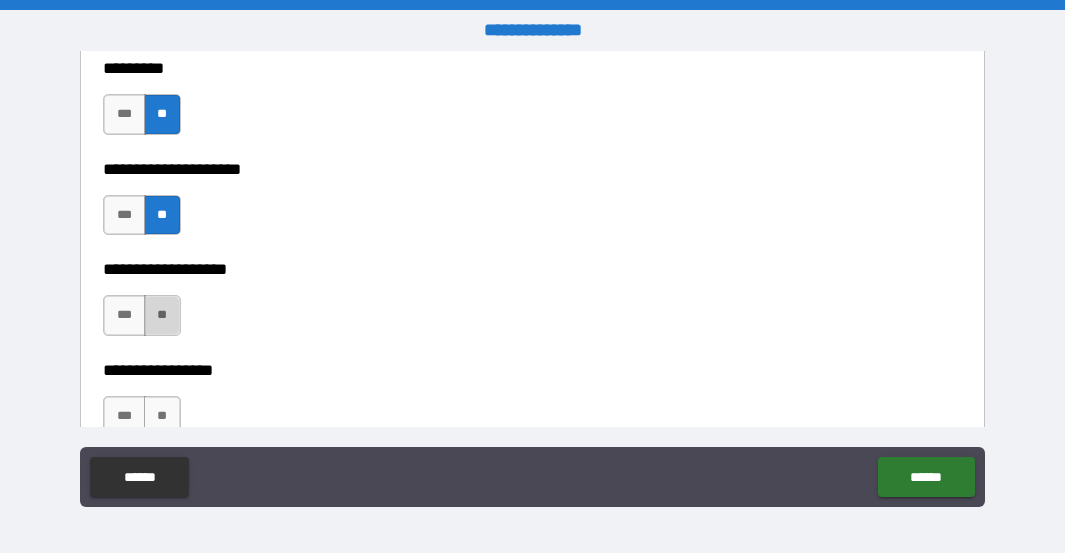 drag, startPoint x: 152, startPoint y: 304, endPoint x: 163, endPoint y: 348, distance: 45.35416 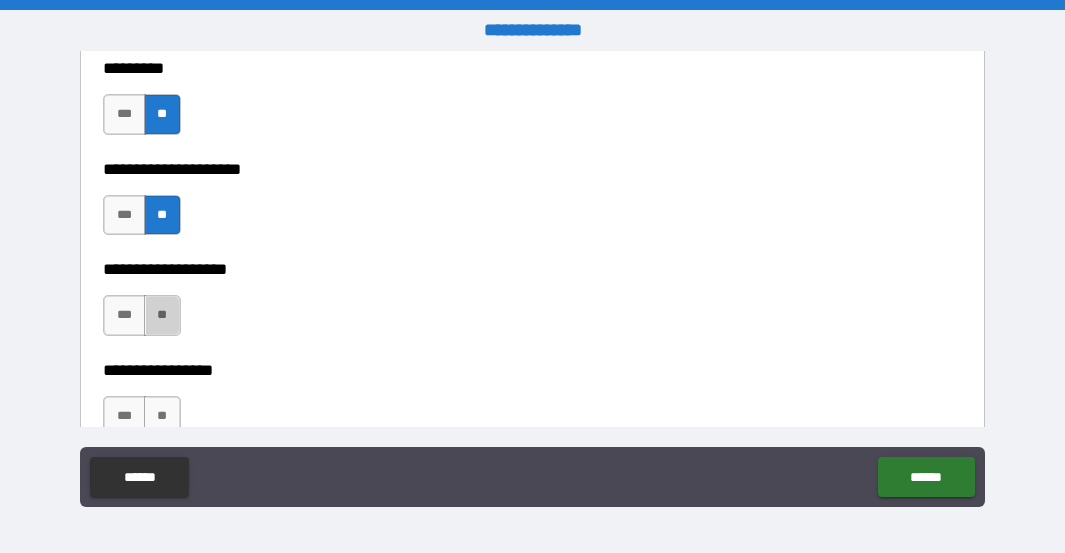 click on "**" at bounding box center [162, 315] 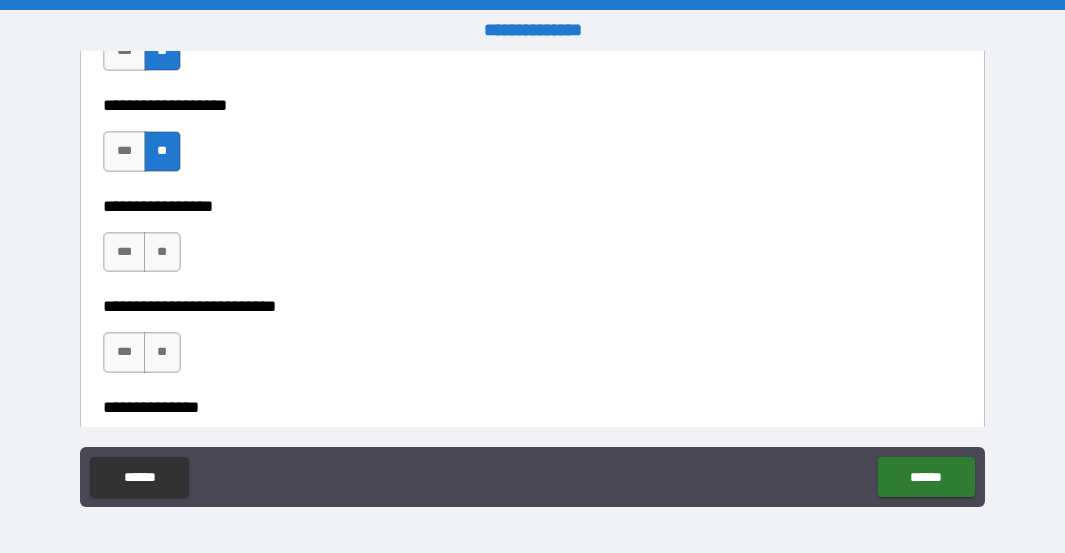 scroll, scrollTop: 5500, scrollLeft: 0, axis: vertical 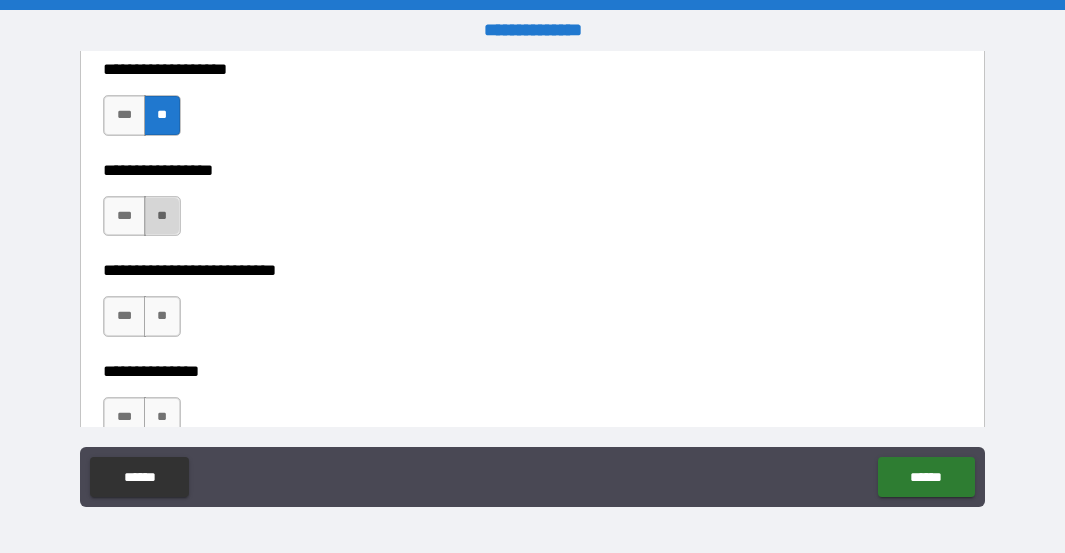 click on "**" at bounding box center (162, 216) 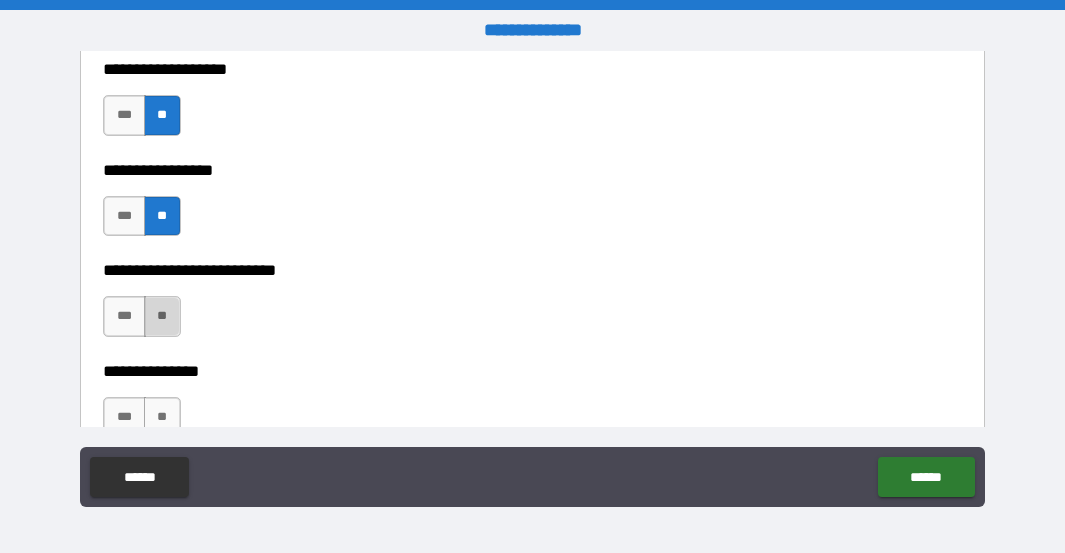 click on "**" at bounding box center [162, 316] 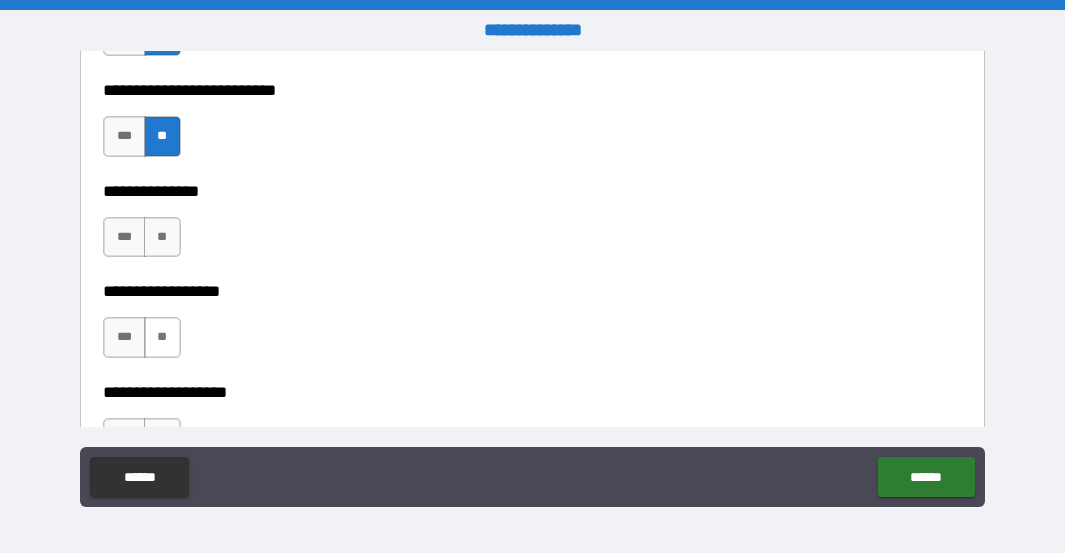 scroll, scrollTop: 5700, scrollLeft: 0, axis: vertical 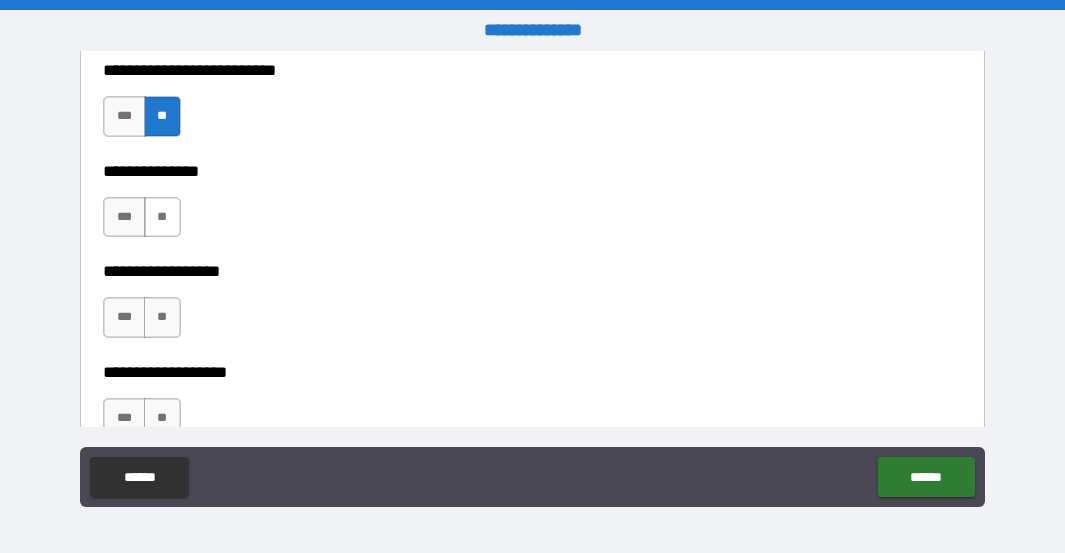 click on "**" at bounding box center [162, 217] 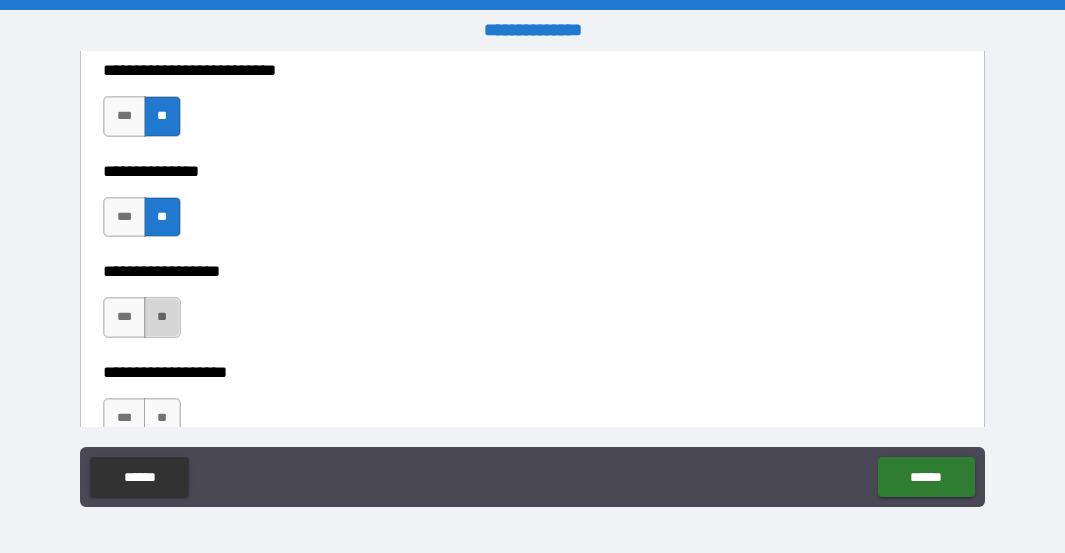 click on "**" at bounding box center (162, 317) 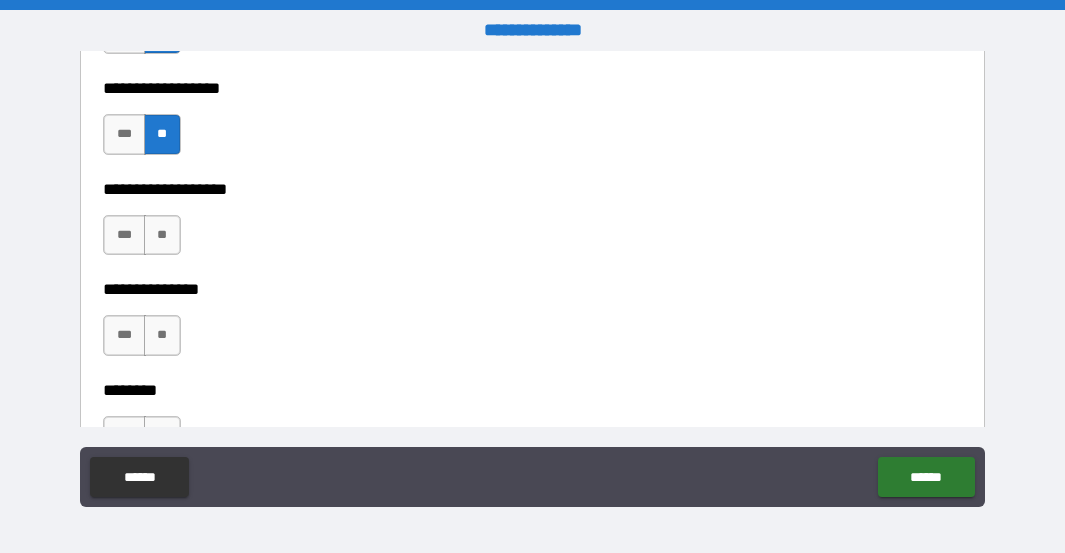 scroll, scrollTop: 5900, scrollLeft: 0, axis: vertical 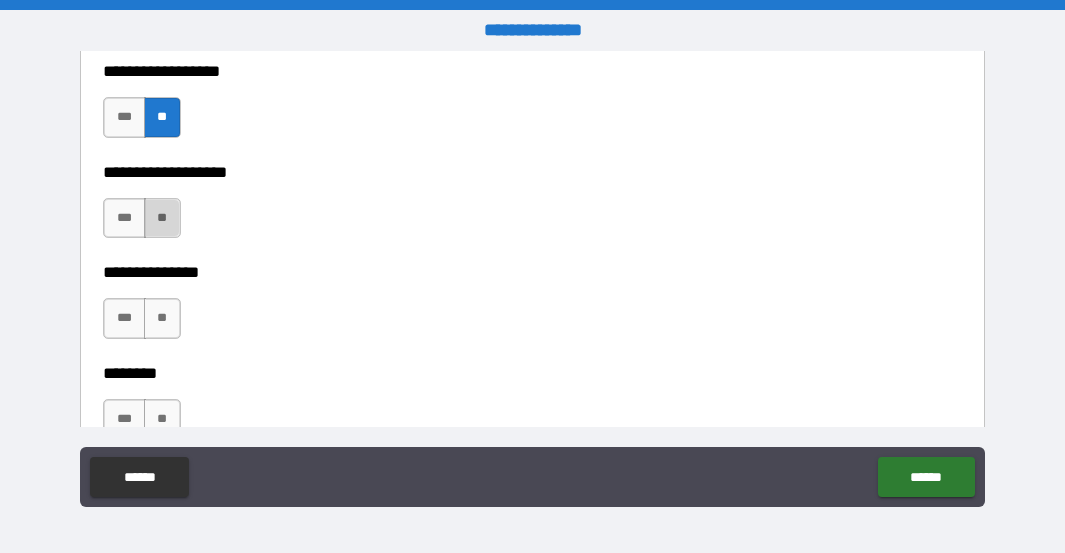click on "**" at bounding box center [162, 218] 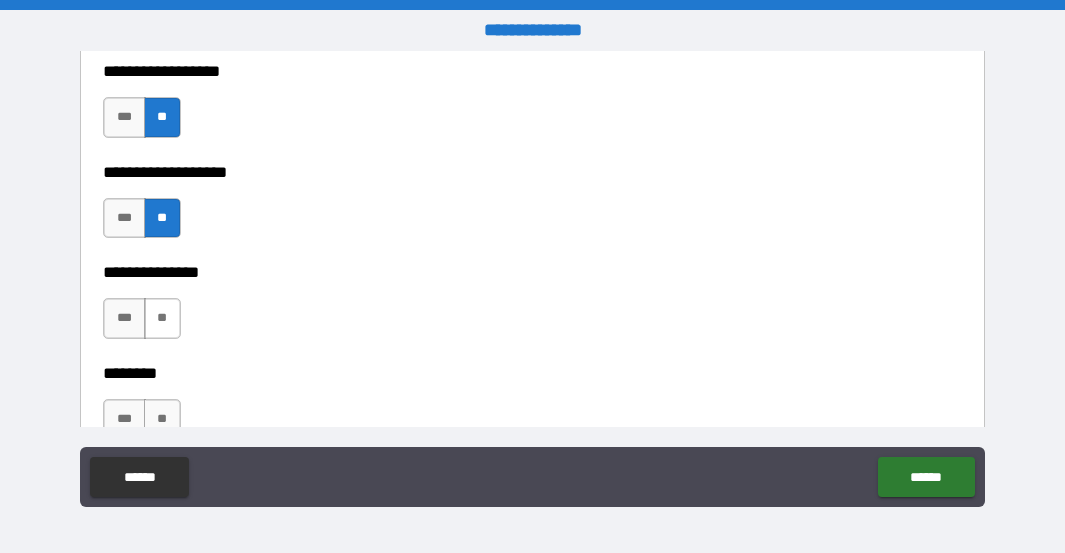 click on "**" at bounding box center (162, 318) 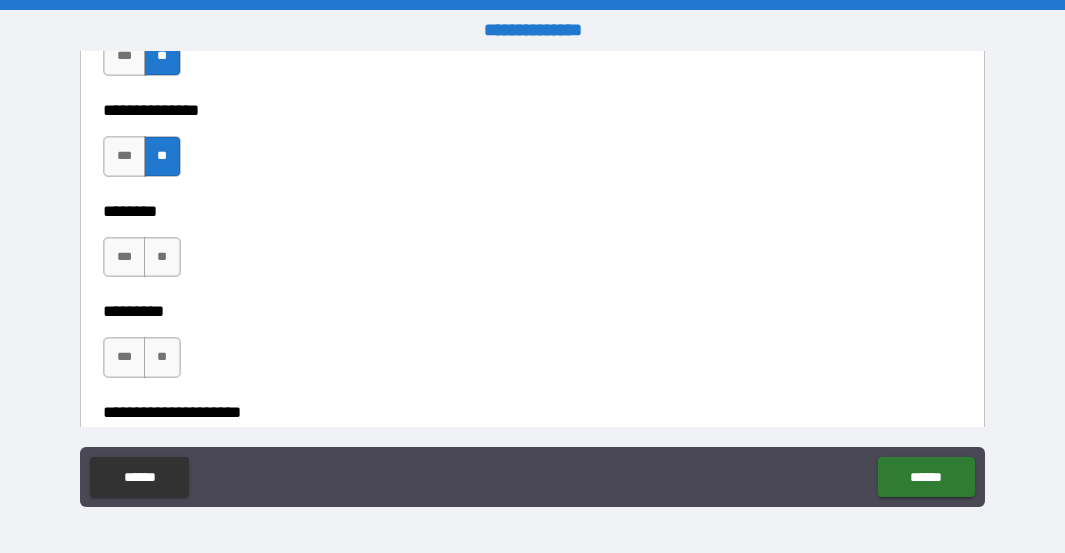 scroll, scrollTop: 6100, scrollLeft: 0, axis: vertical 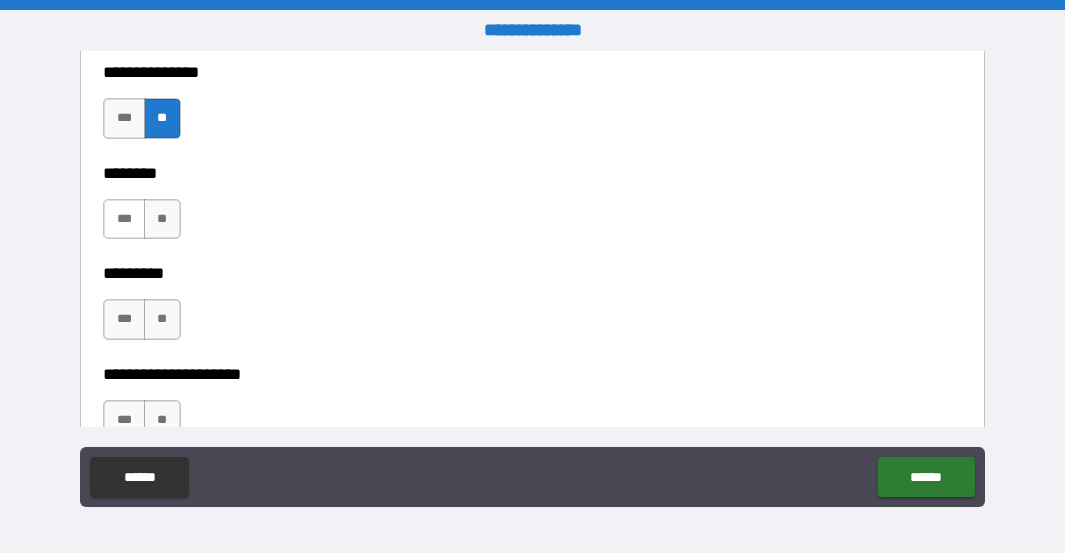 drag, startPoint x: 131, startPoint y: 228, endPoint x: 134, endPoint y: 254, distance: 26.172504 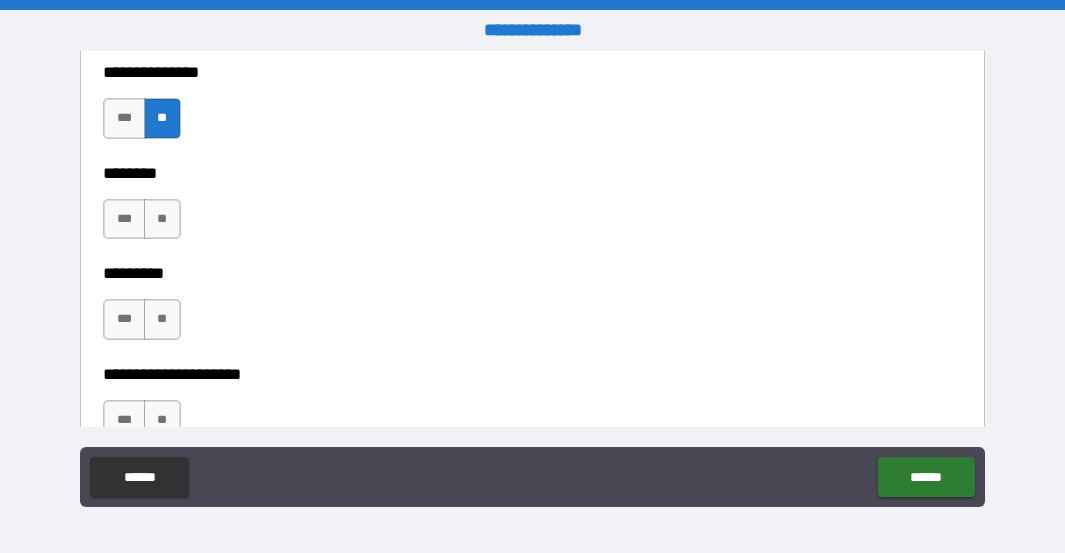 click on "***" at bounding box center [124, 219] 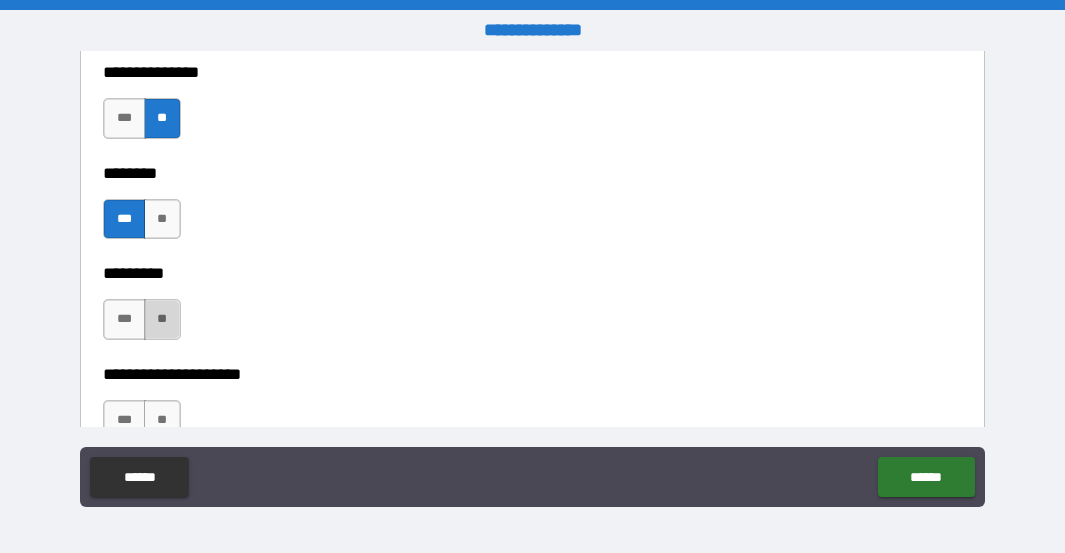 click on "**" at bounding box center [162, 319] 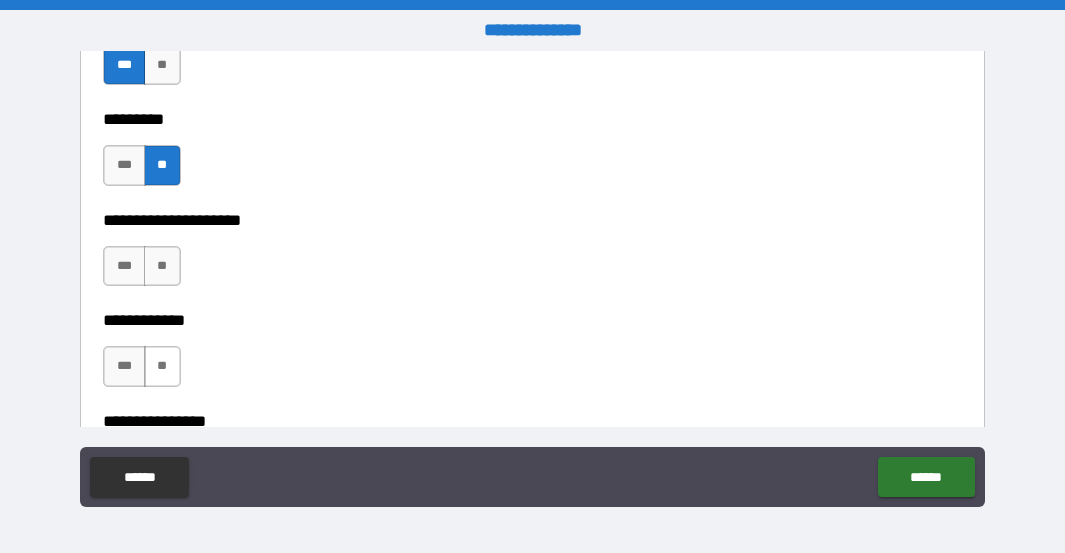 scroll, scrollTop: 6300, scrollLeft: 0, axis: vertical 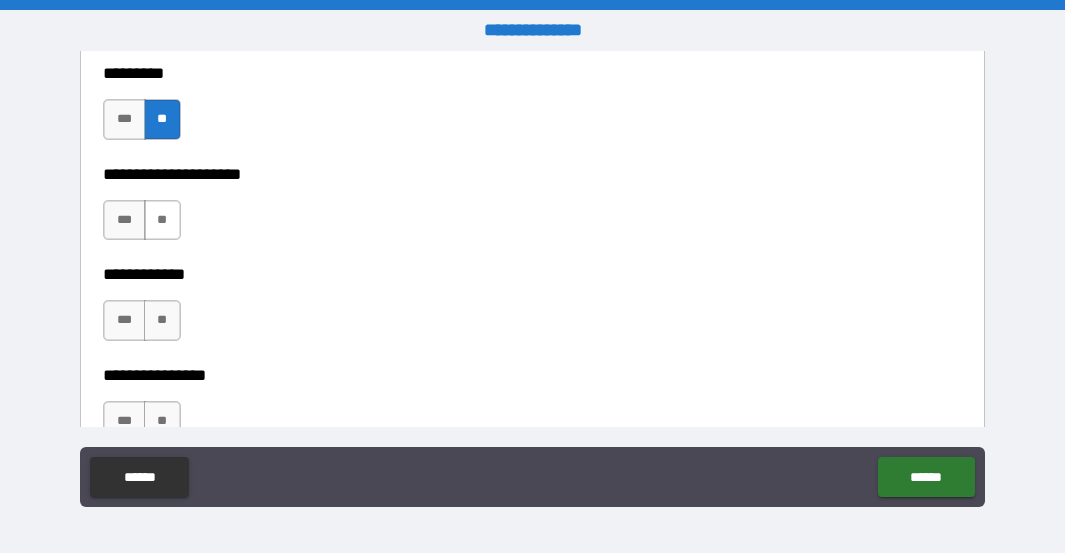 click on "**" at bounding box center (162, 220) 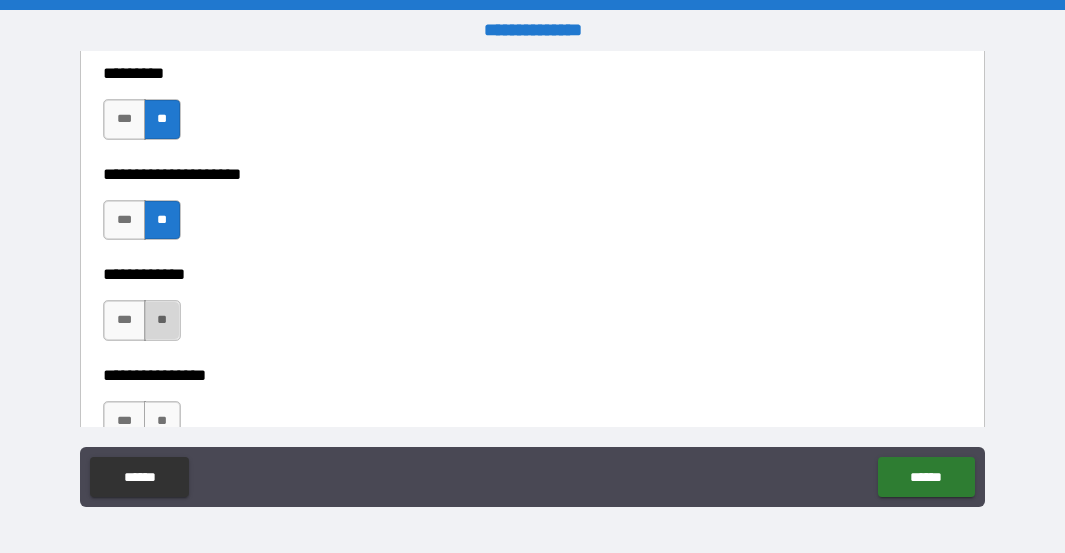click on "**" at bounding box center (162, 320) 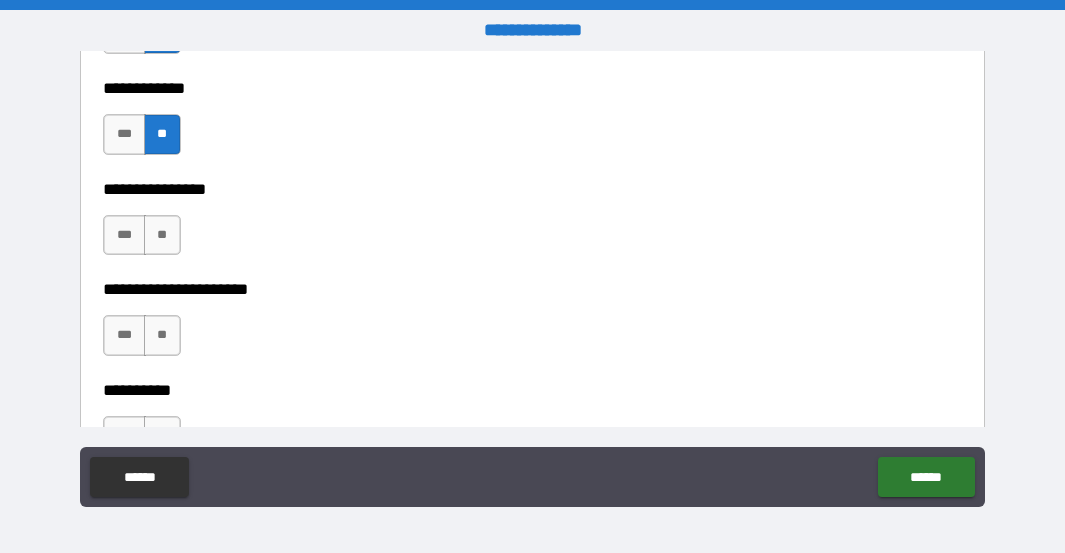 scroll, scrollTop: 6500, scrollLeft: 0, axis: vertical 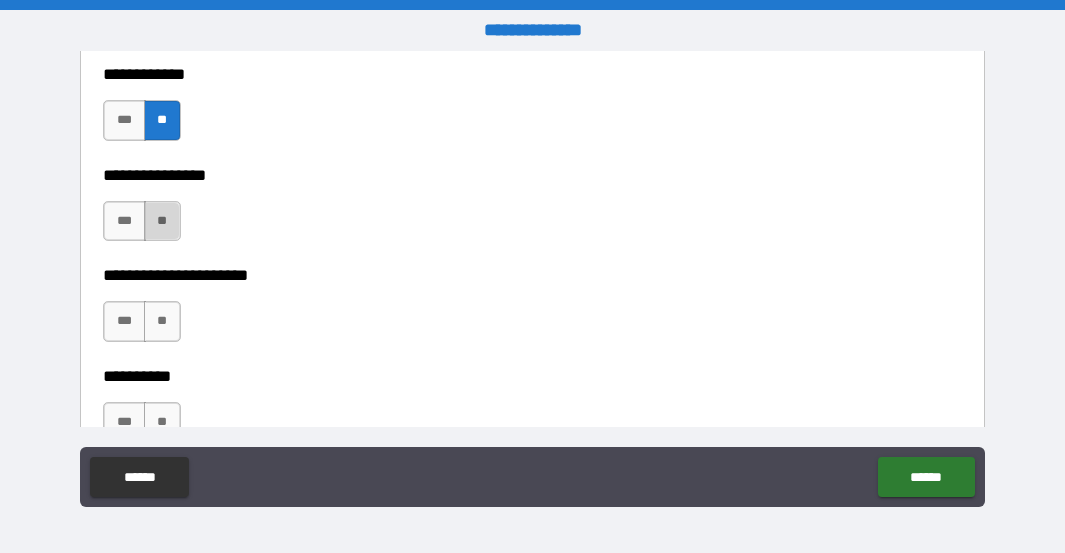 click on "**" at bounding box center [162, 221] 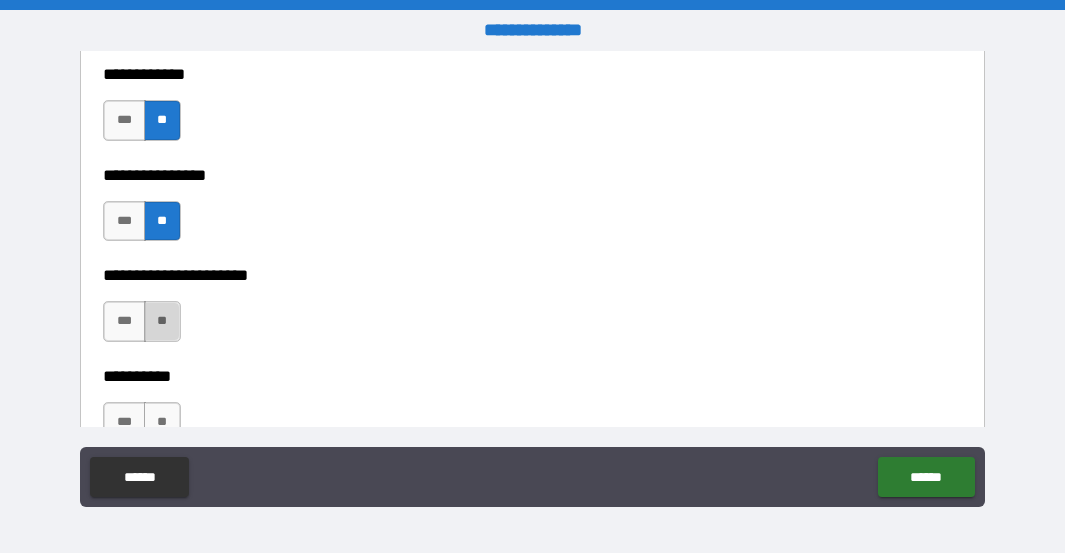click on "**" at bounding box center (162, 321) 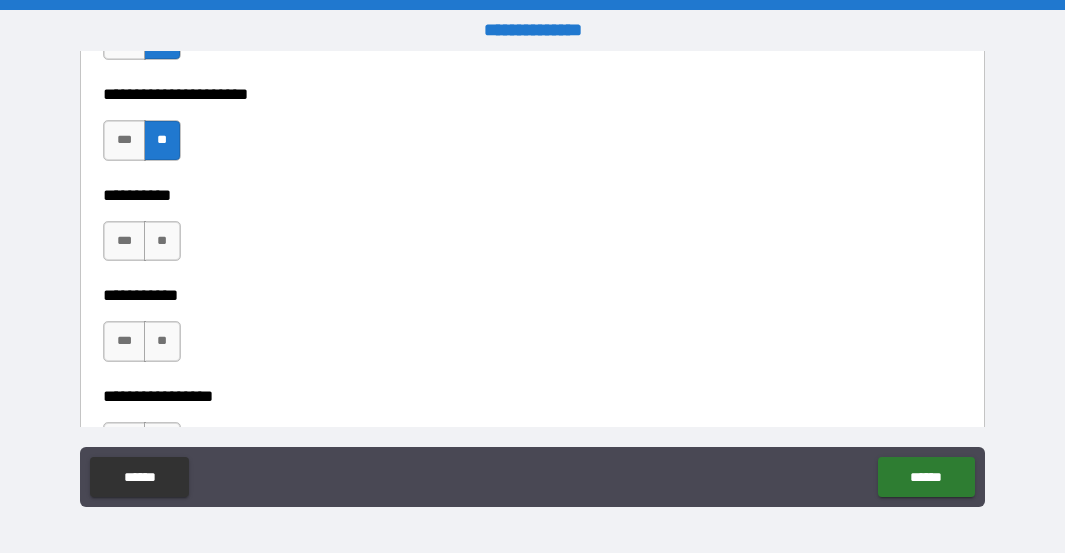scroll, scrollTop: 6700, scrollLeft: 0, axis: vertical 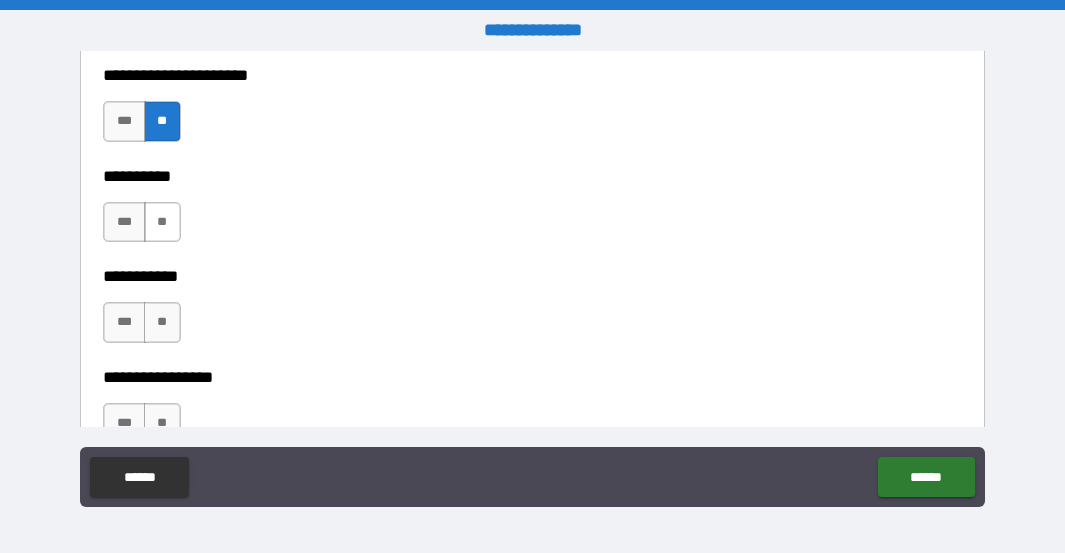drag, startPoint x: 166, startPoint y: 225, endPoint x: 180, endPoint y: 263, distance: 40.496914 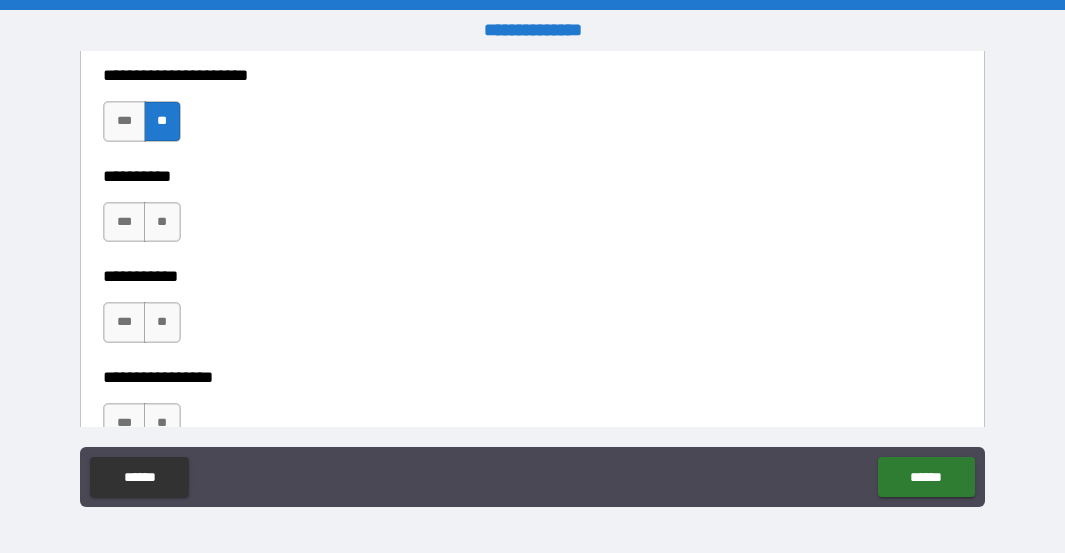 click on "**" at bounding box center [162, 222] 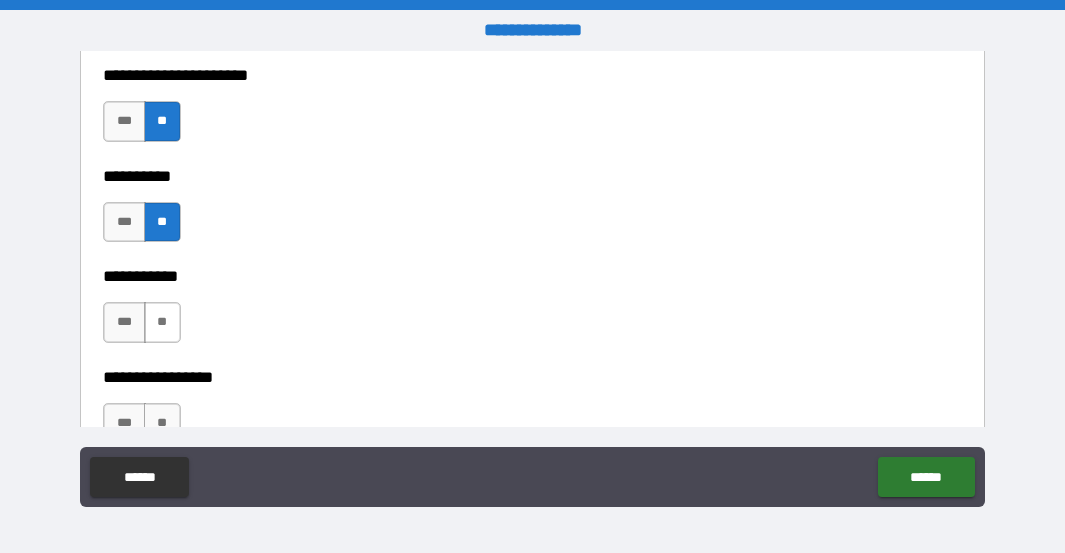 click on "**" at bounding box center [162, 322] 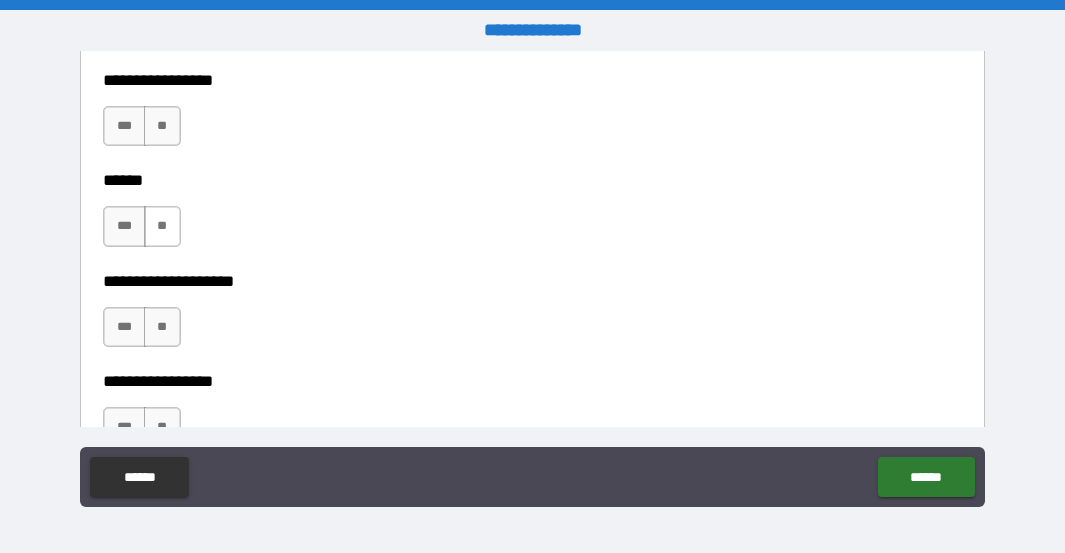 scroll, scrollTop: 7000, scrollLeft: 0, axis: vertical 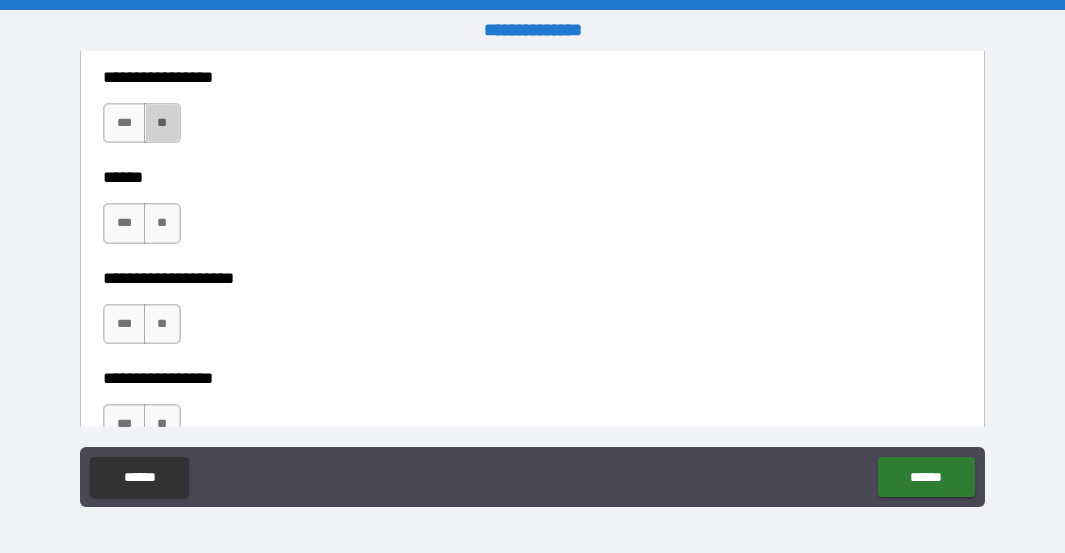 drag, startPoint x: 160, startPoint y: 125, endPoint x: 159, endPoint y: 186, distance: 61.008198 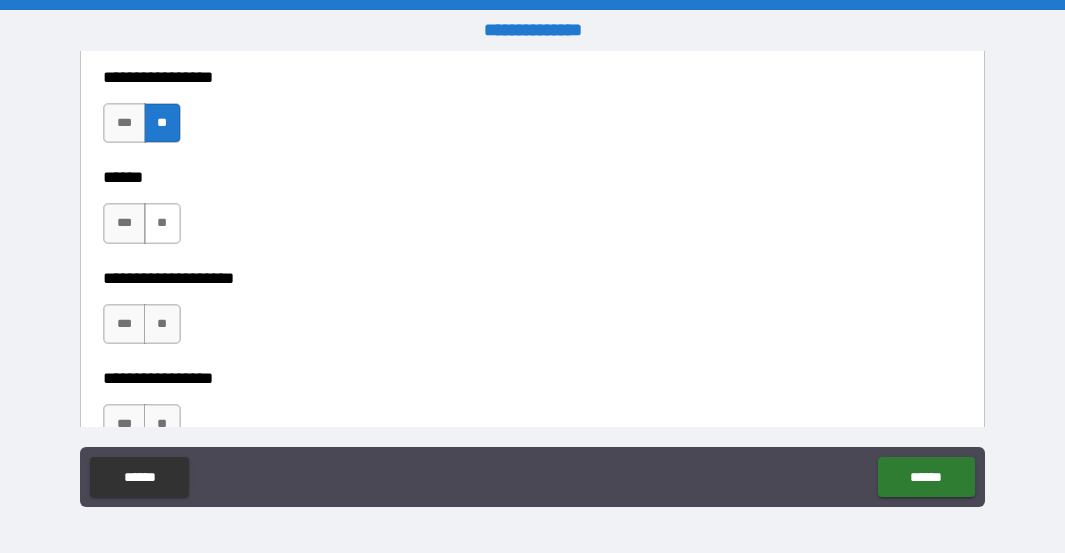 click on "**" at bounding box center (162, 223) 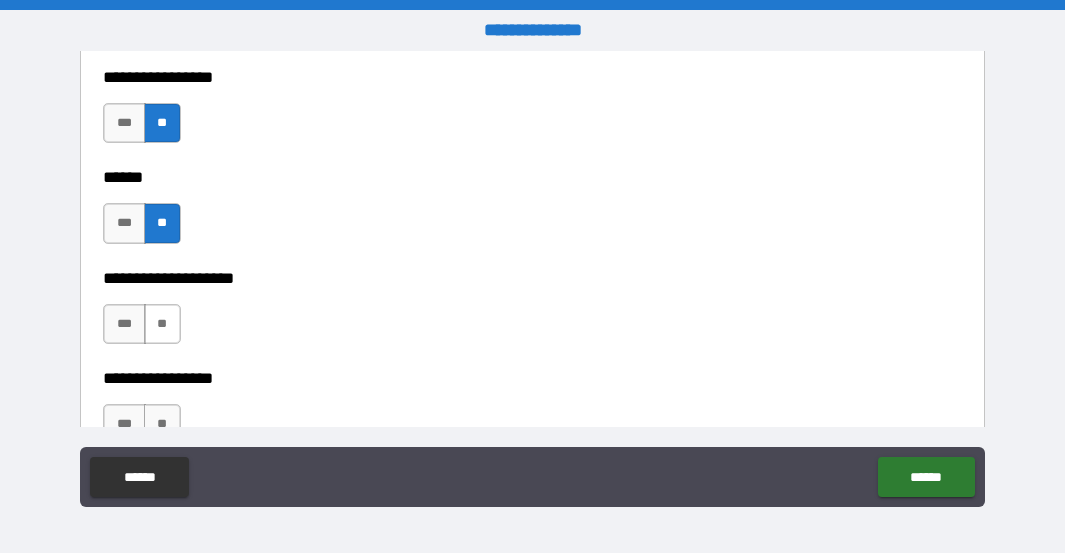 click on "**" at bounding box center [162, 324] 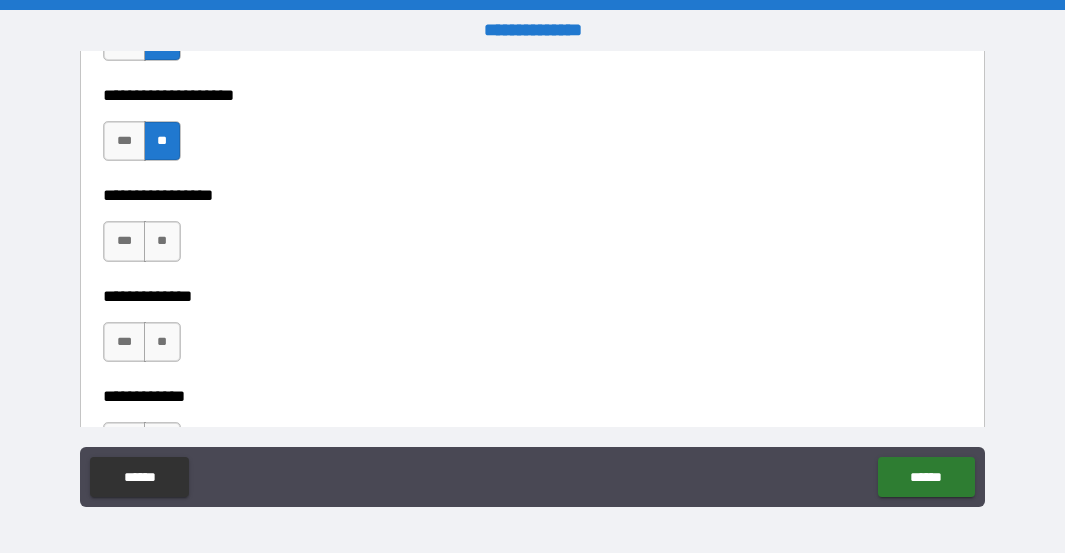 scroll, scrollTop: 7200, scrollLeft: 0, axis: vertical 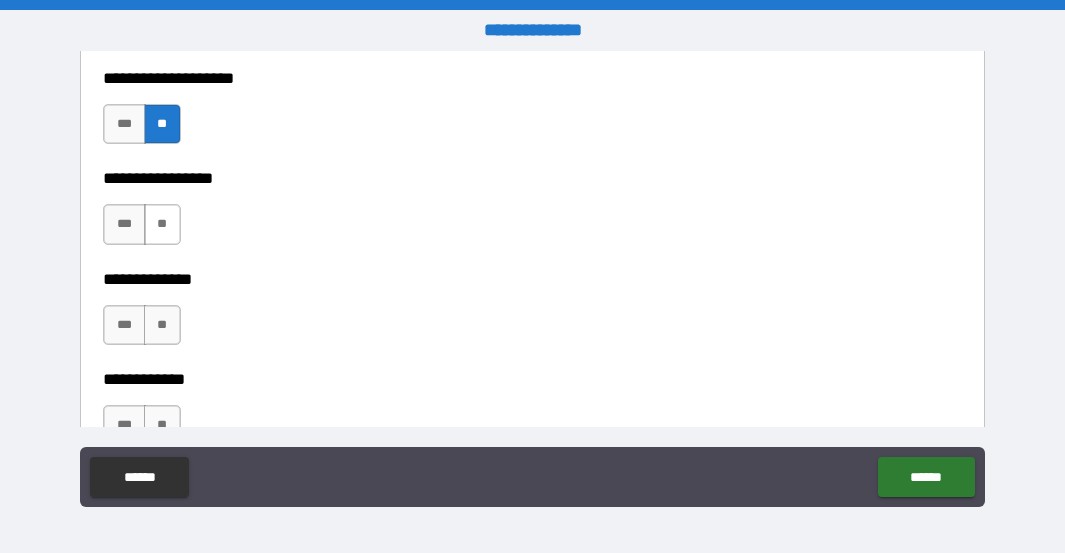 click on "**" at bounding box center [162, 224] 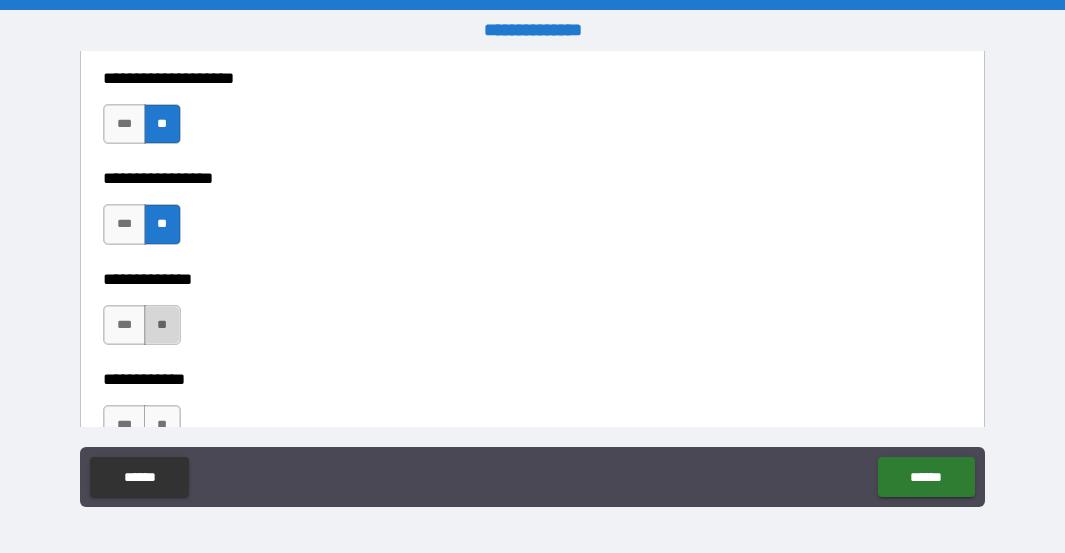 click on "**" at bounding box center [162, 325] 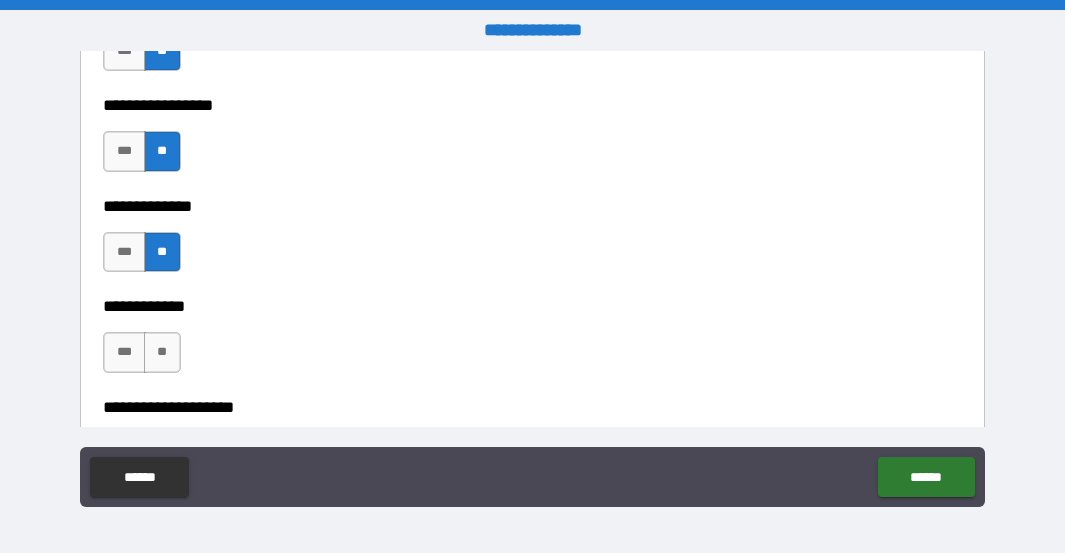 scroll, scrollTop: 7400, scrollLeft: 0, axis: vertical 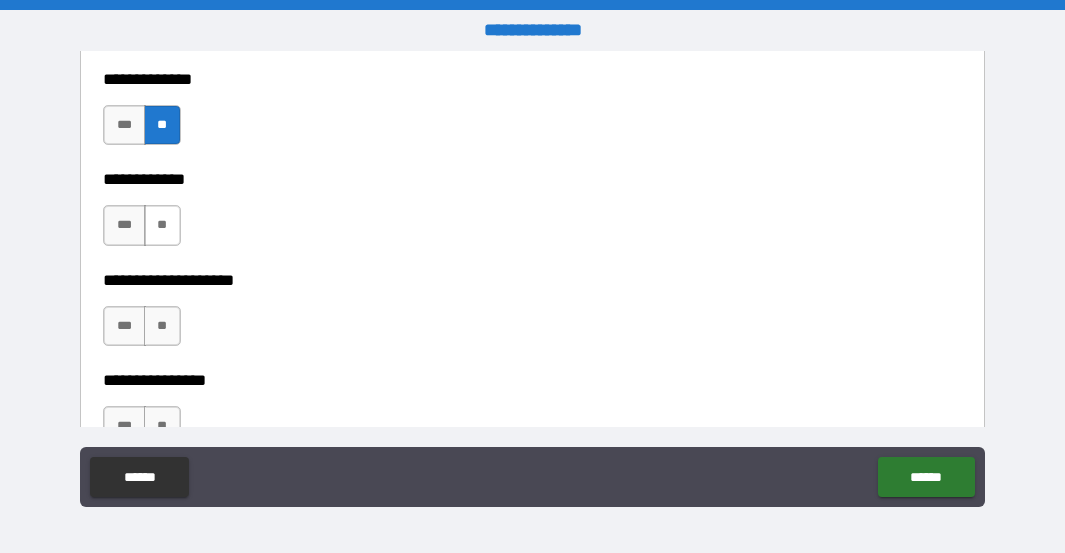 click on "**" at bounding box center [162, 225] 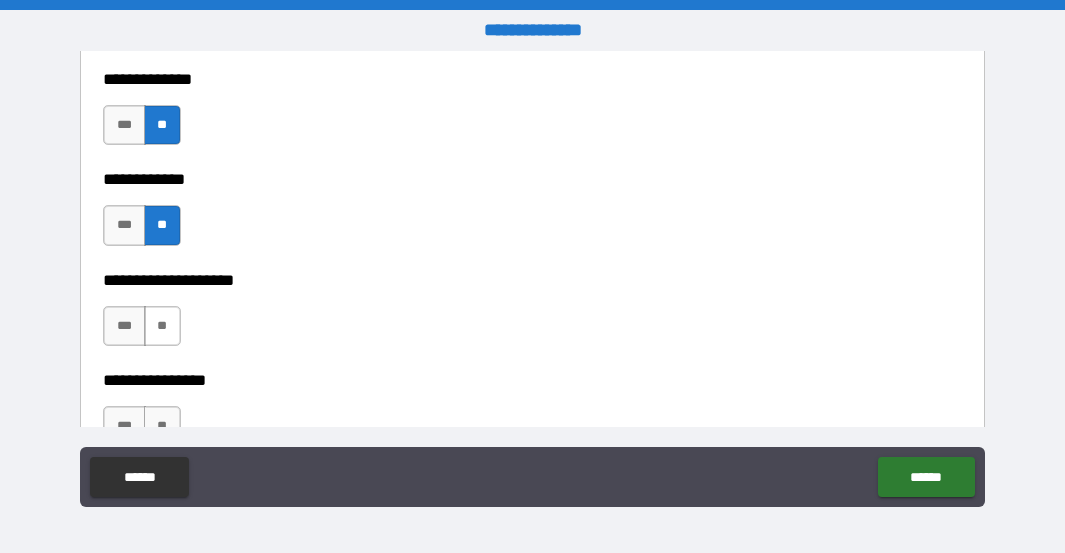 click on "**" at bounding box center (162, 326) 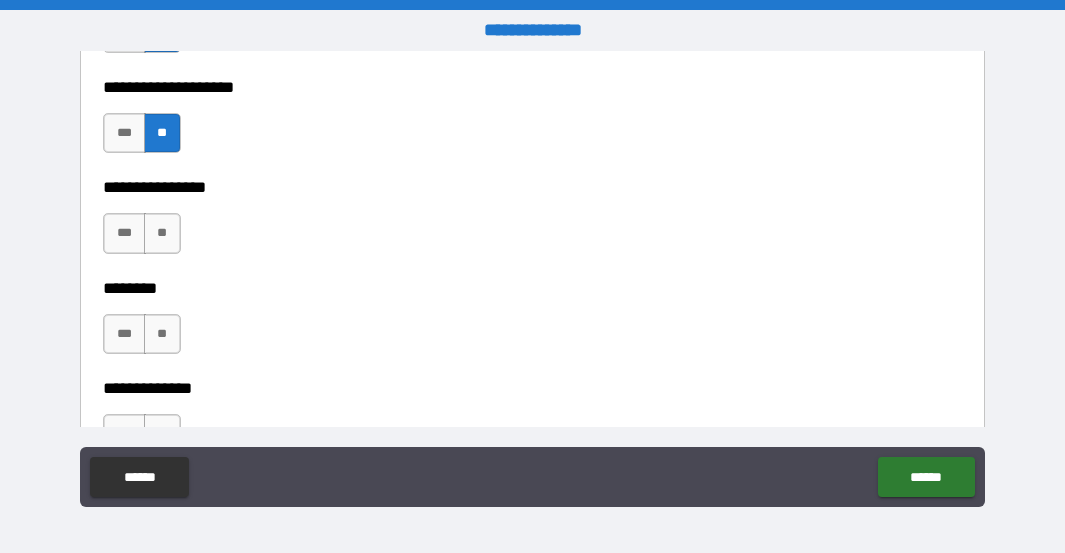 scroll, scrollTop: 7600, scrollLeft: 0, axis: vertical 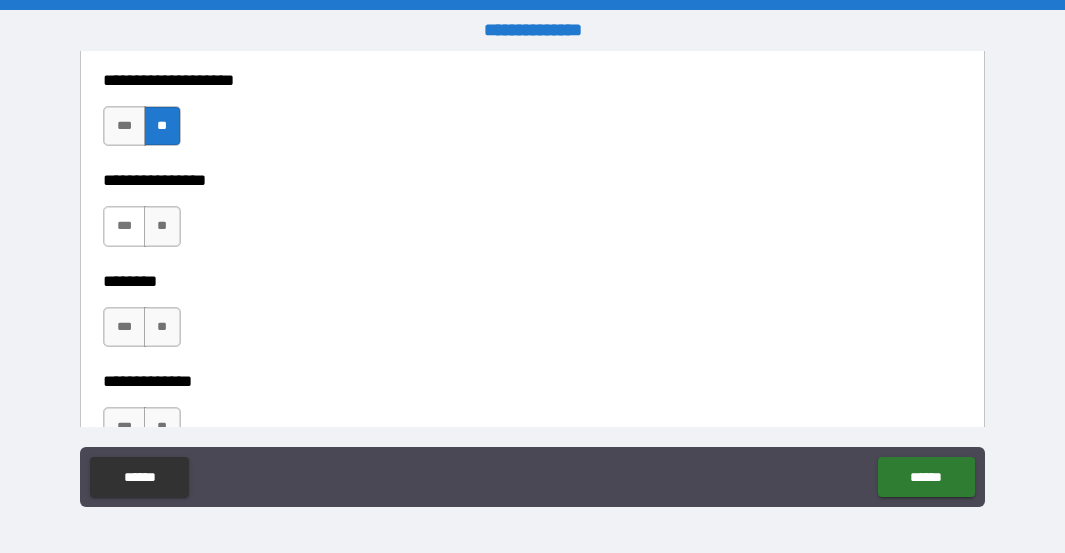 click on "***" at bounding box center [124, 226] 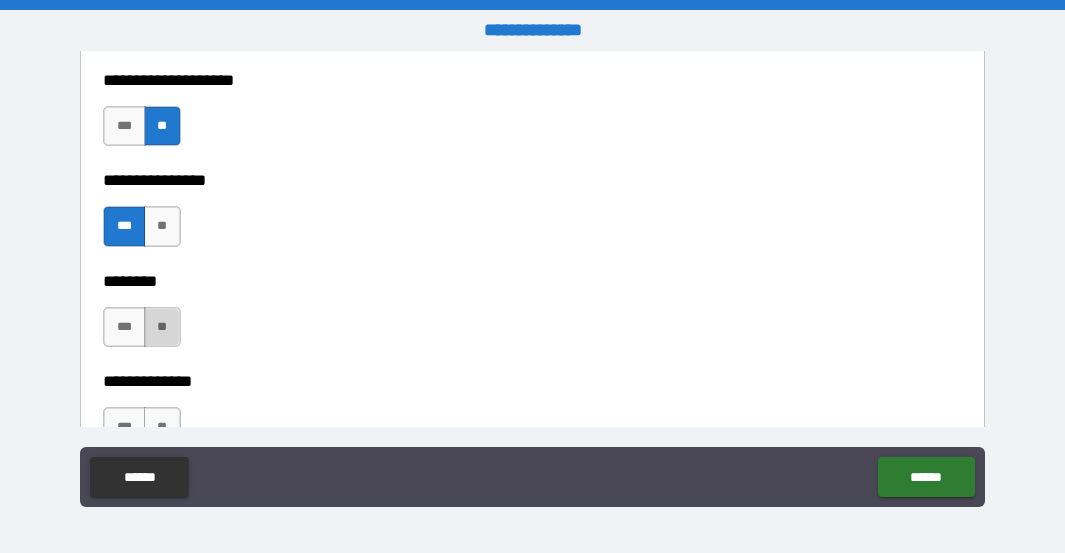 click on "**" at bounding box center (162, 327) 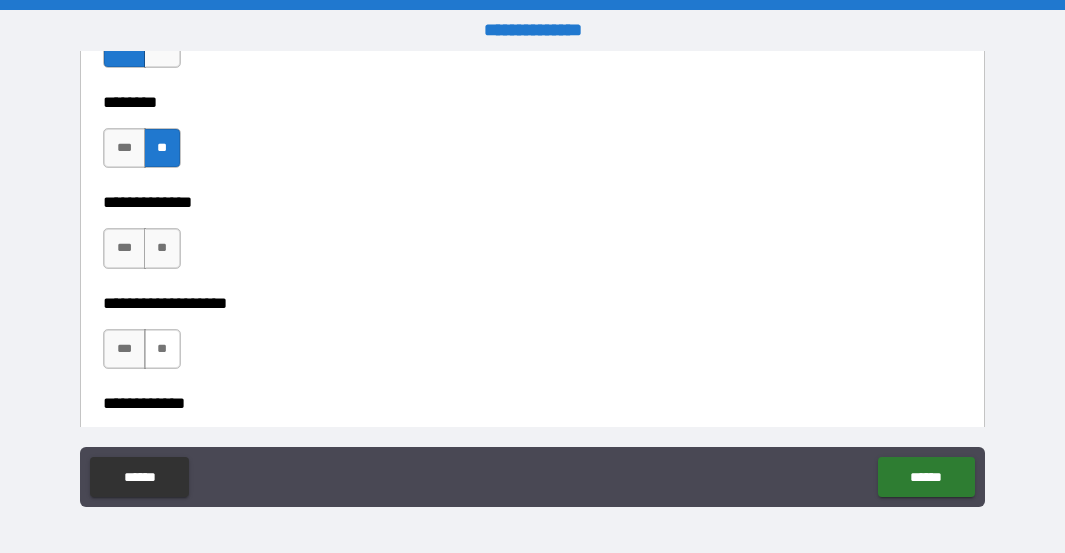 scroll, scrollTop: 7800, scrollLeft: 0, axis: vertical 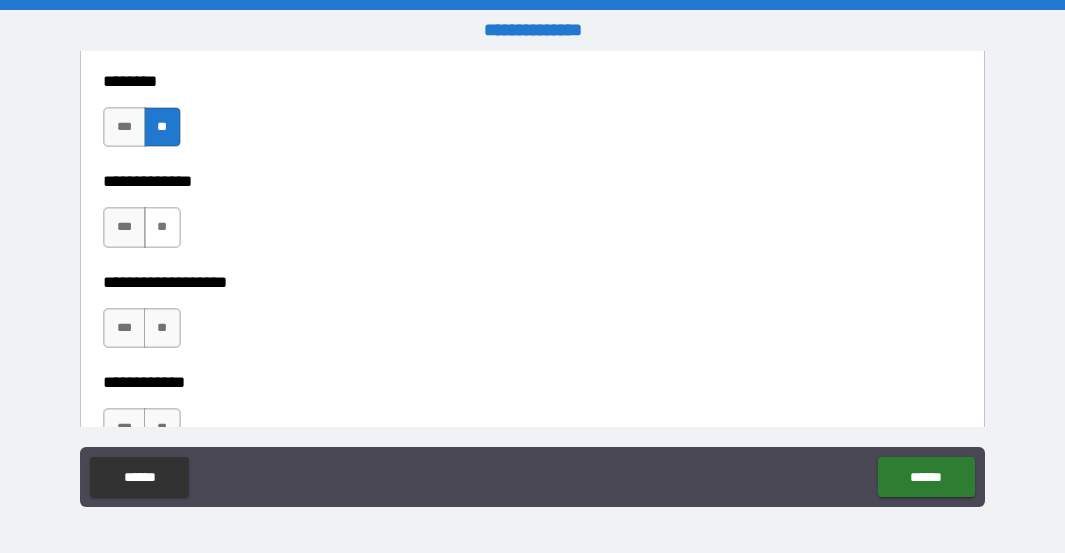 click on "**" at bounding box center [162, 227] 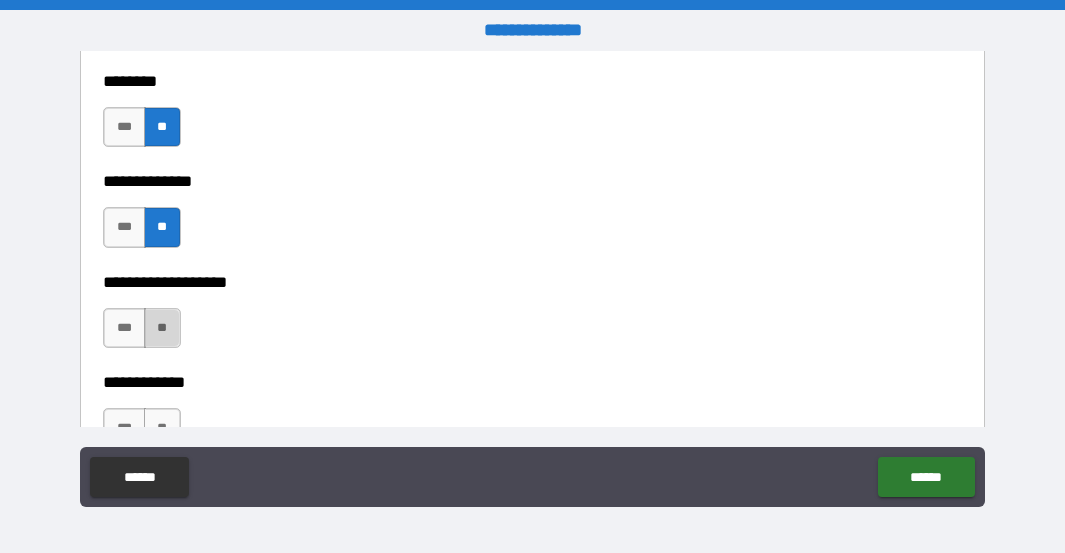 click on "**" at bounding box center [162, 328] 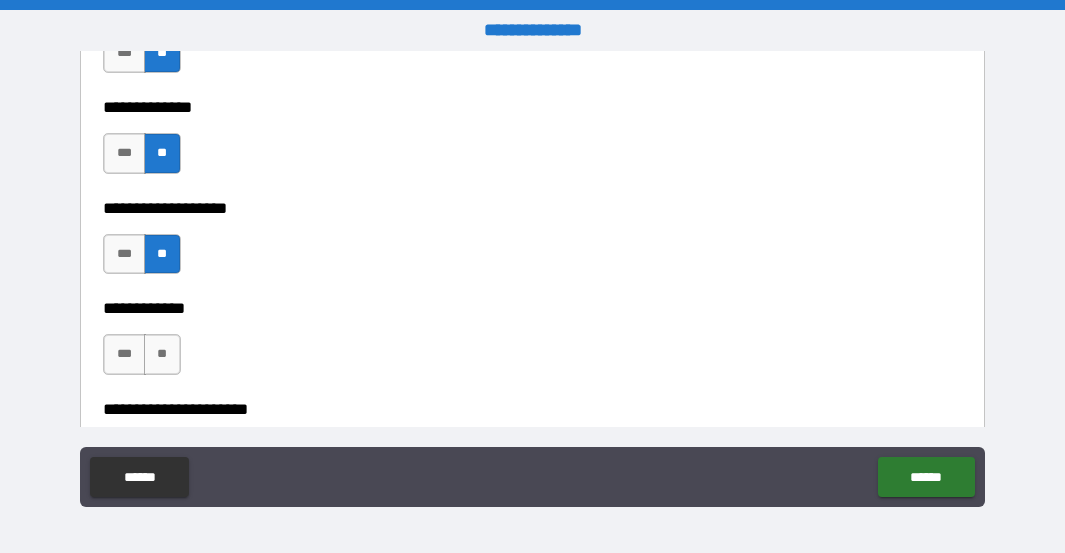 scroll, scrollTop: 8000, scrollLeft: 0, axis: vertical 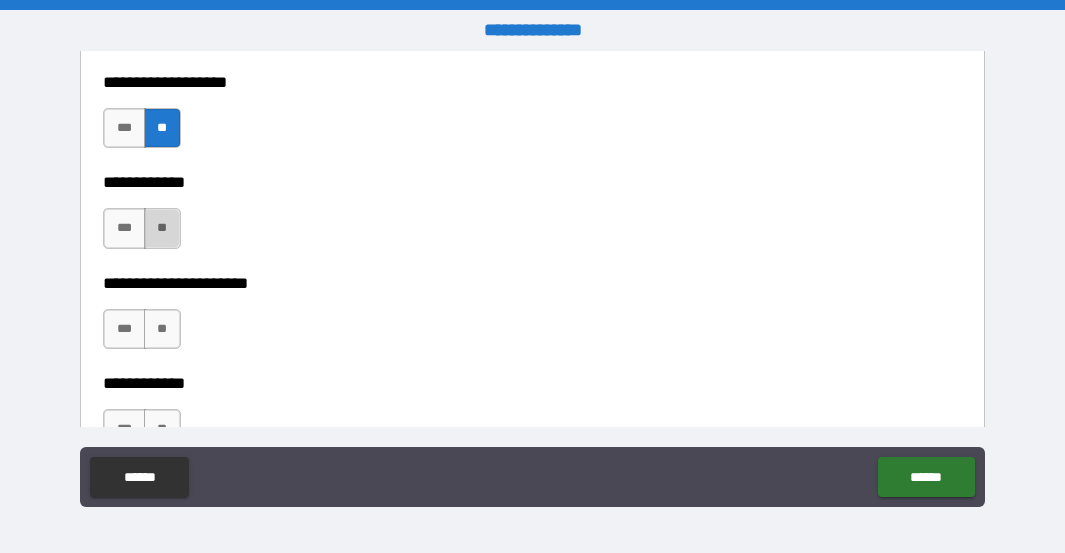 drag, startPoint x: 163, startPoint y: 238, endPoint x: 161, endPoint y: 267, distance: 29.068884 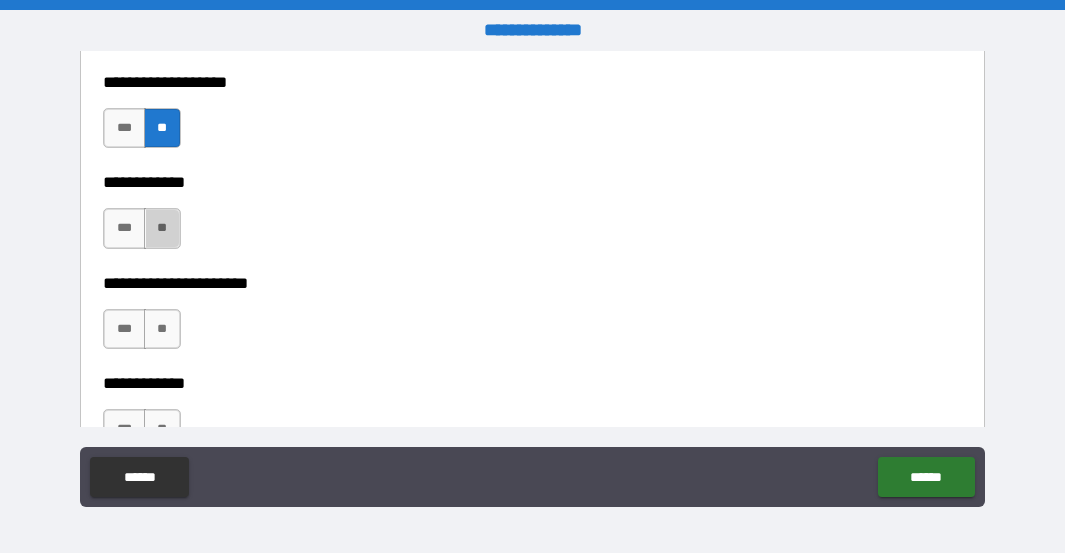 click on "**" at bounding box center (162, 228) 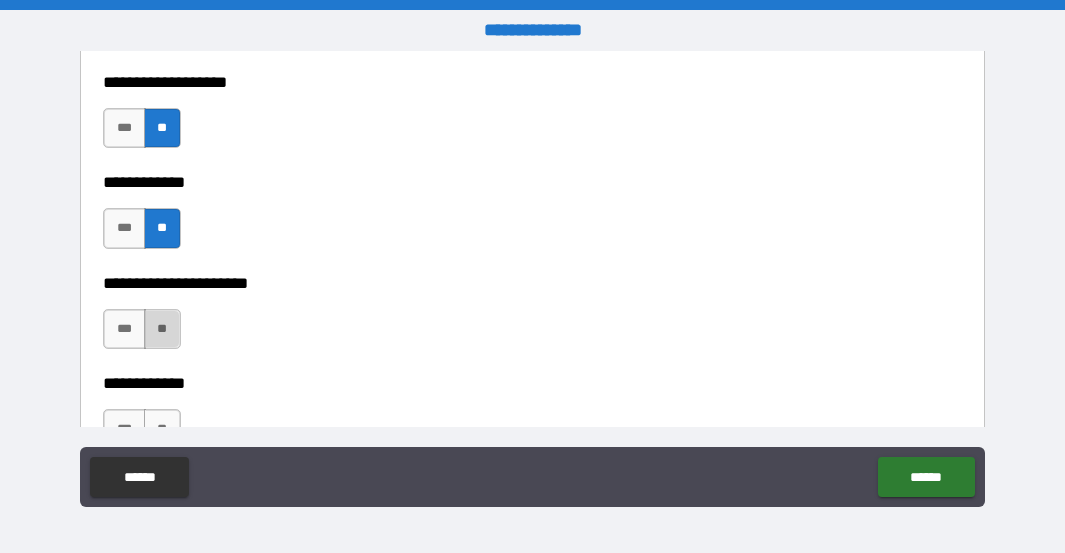 click on "**" at bounding box center [162, 329] 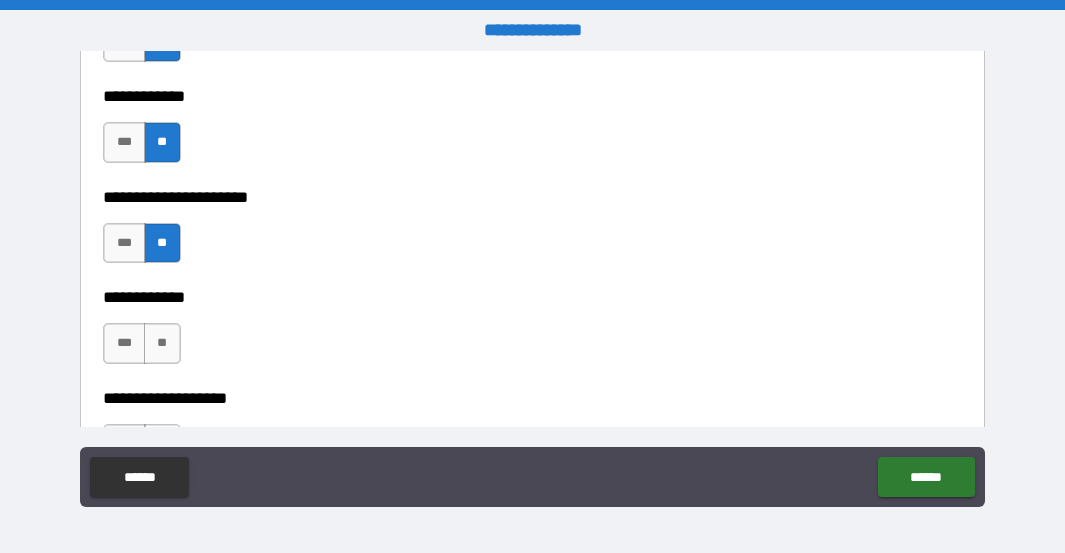 scroll, scrollTop: 8200, scrollLeft: 0, axis: vertical 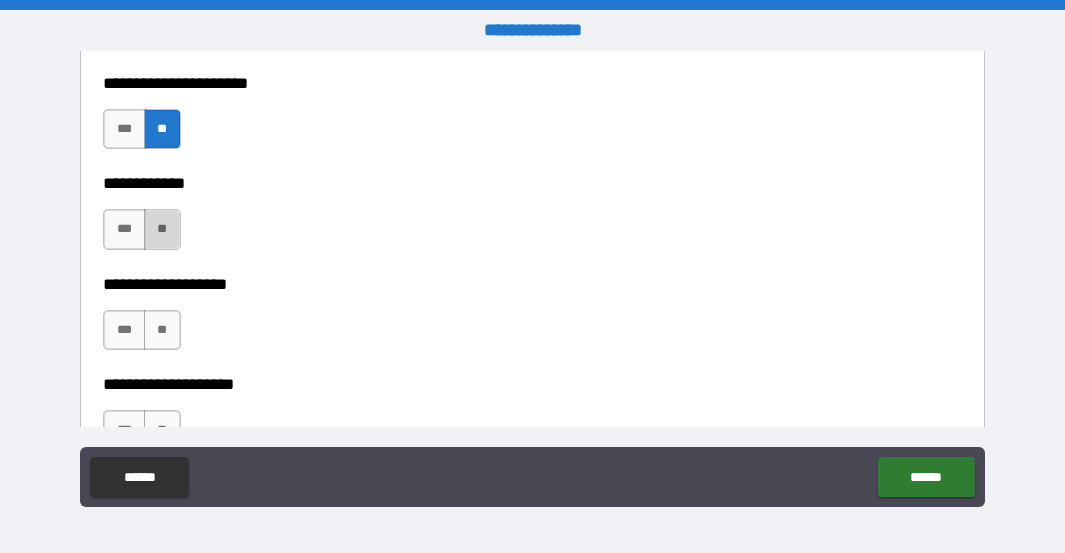 click on "**" at bounding box center (162, 229) 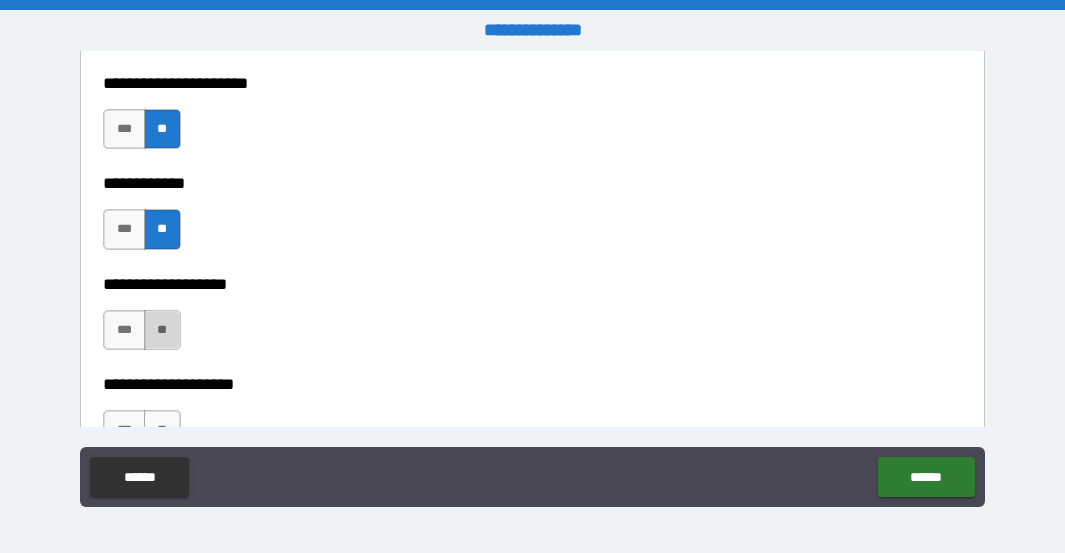 click on "**" at bounding box center (162, 330) 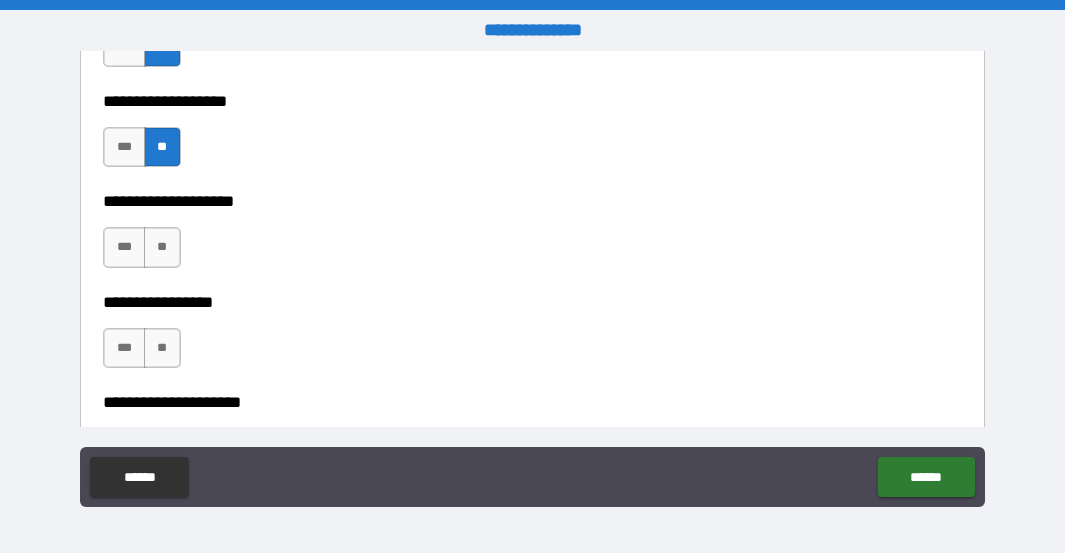scroll, scrollTop: 8400, scrollLeft: 0, axis: vertical 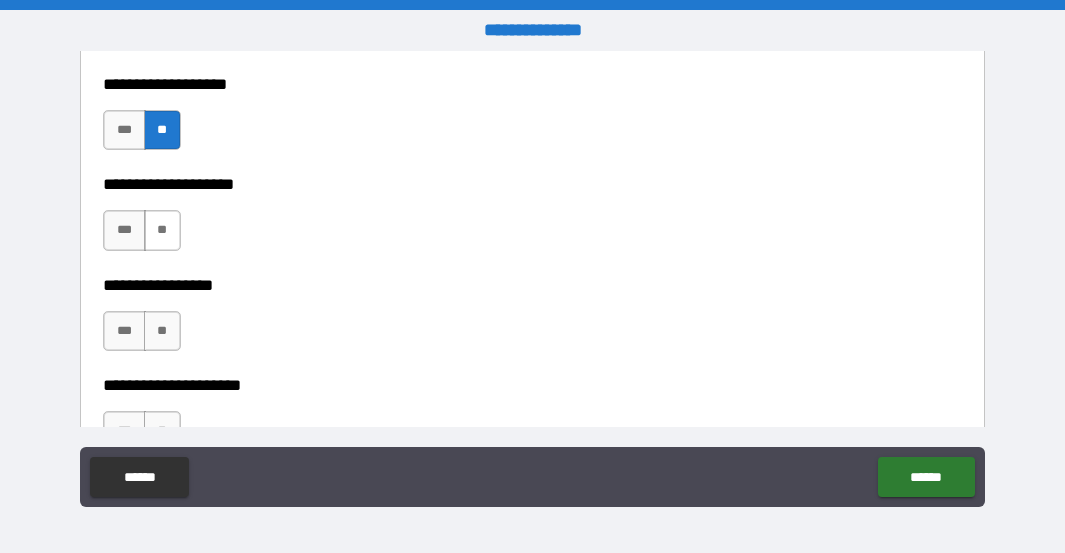 click on "**" at bounding box center [162, 230] 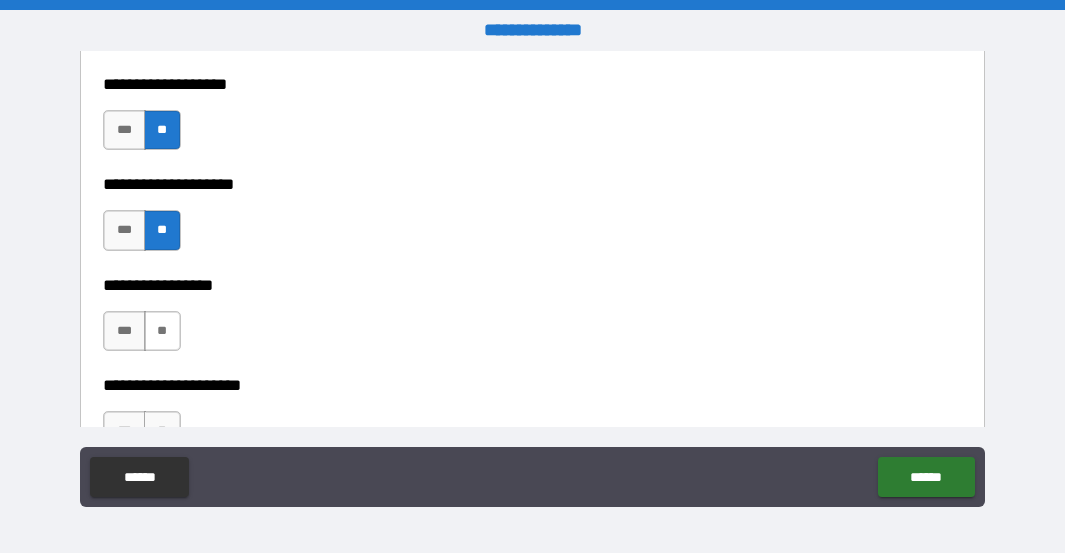 click on "**" at bounding box center (162, 331) 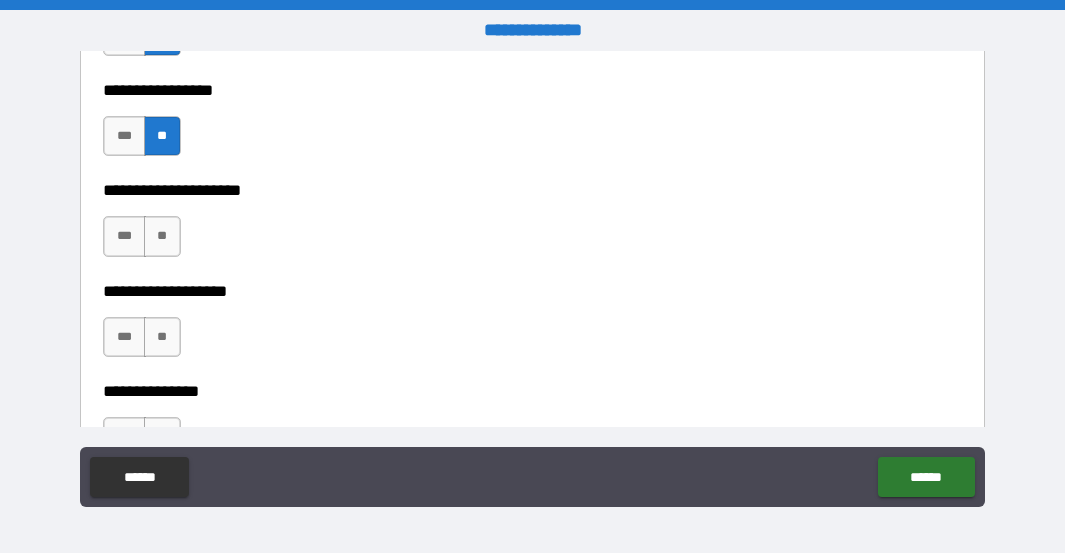 scroll, scrollTop: 8600, scrollLeft: 0, axis: vertical 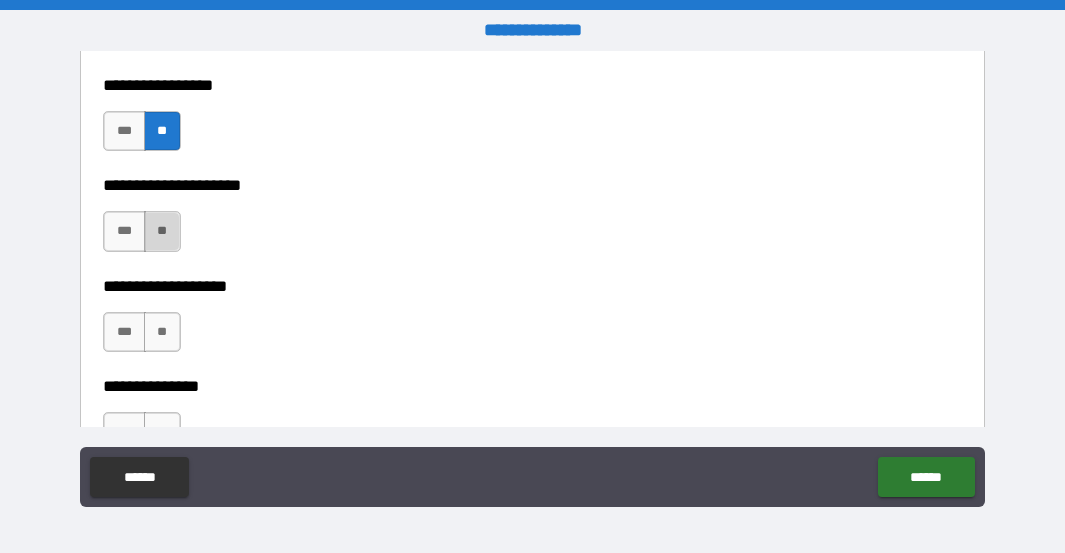 drag, startPoint x: 158, startPoint y: 230, endPoint x: 158, endPoint y: 266, distance: 36 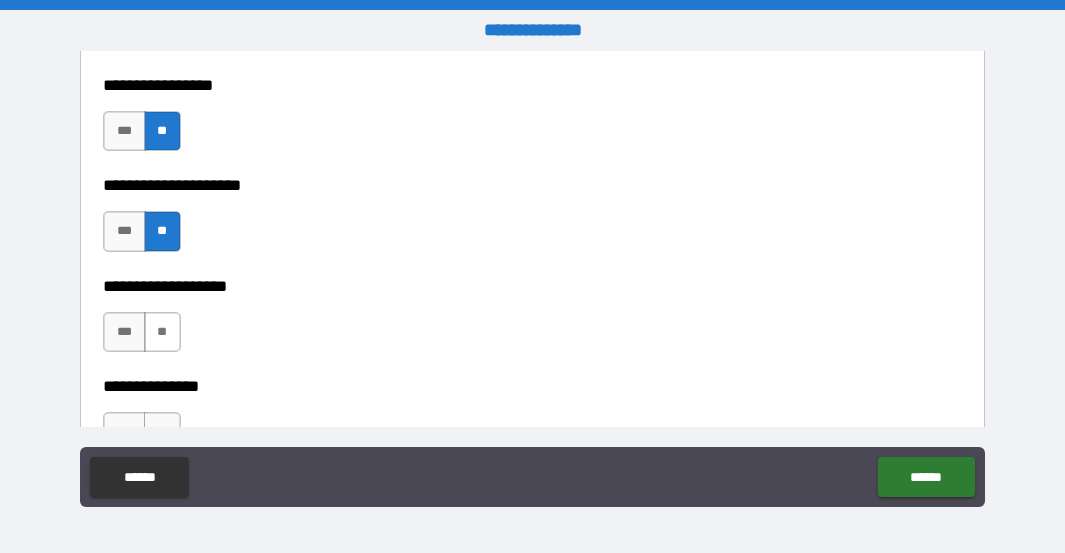 click on "**" at bounding box center [162, 332] 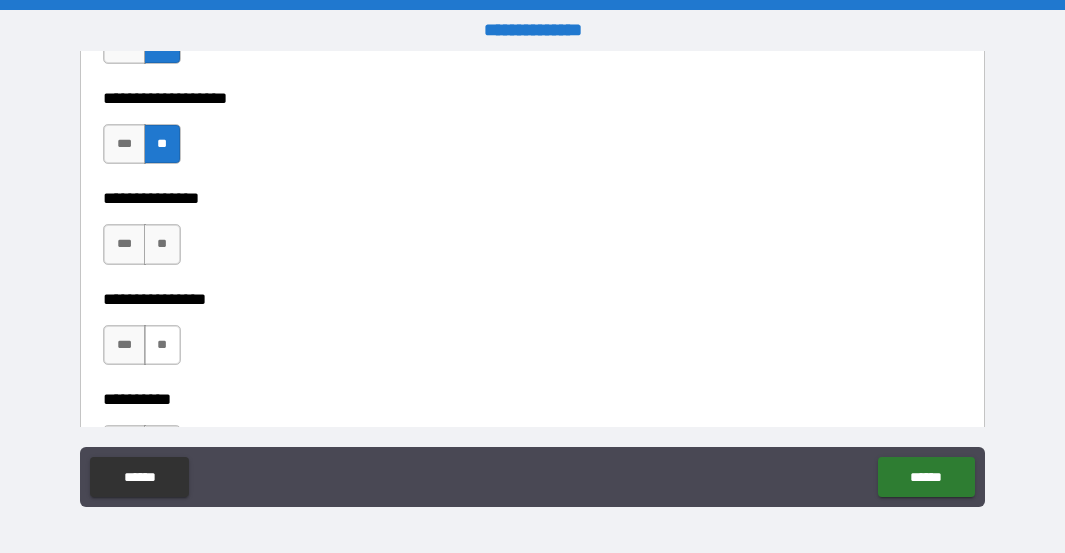 scroll, scrollTop: 8800, scrollLeft: 0, axis: vertical 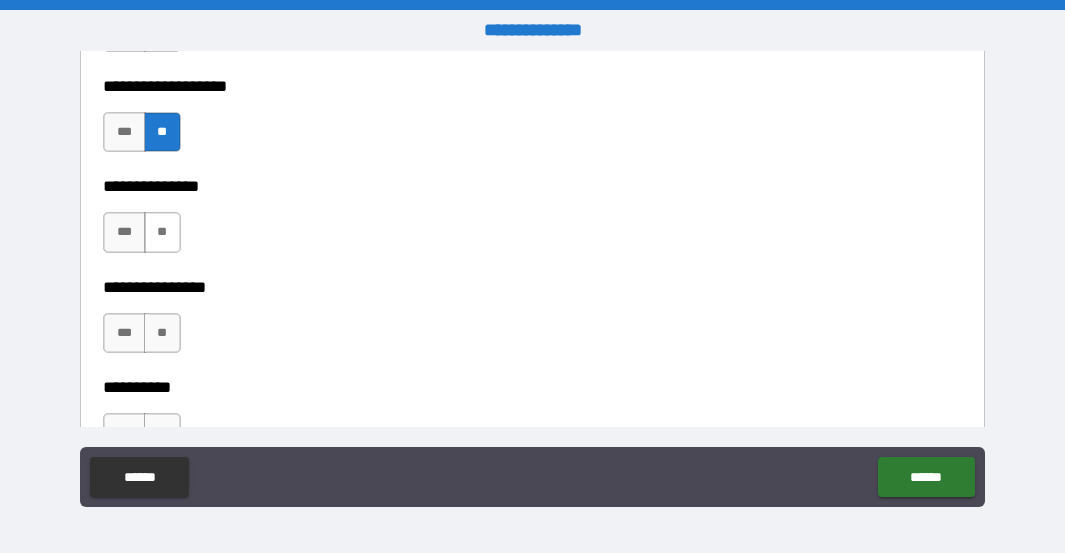 click on "**" at bounding box center [162, 232] 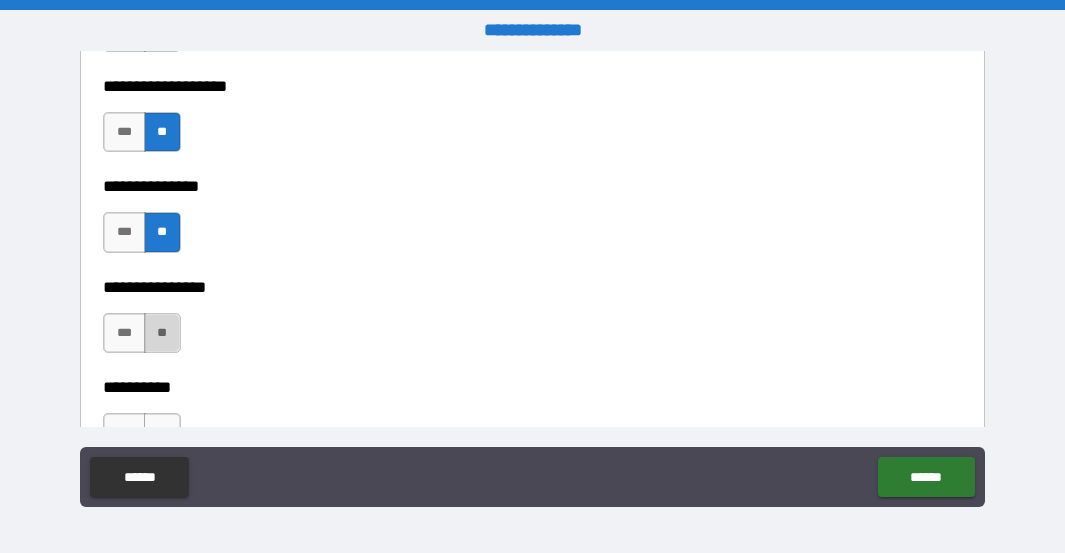 click on "**" at bounding box center [162, 333] 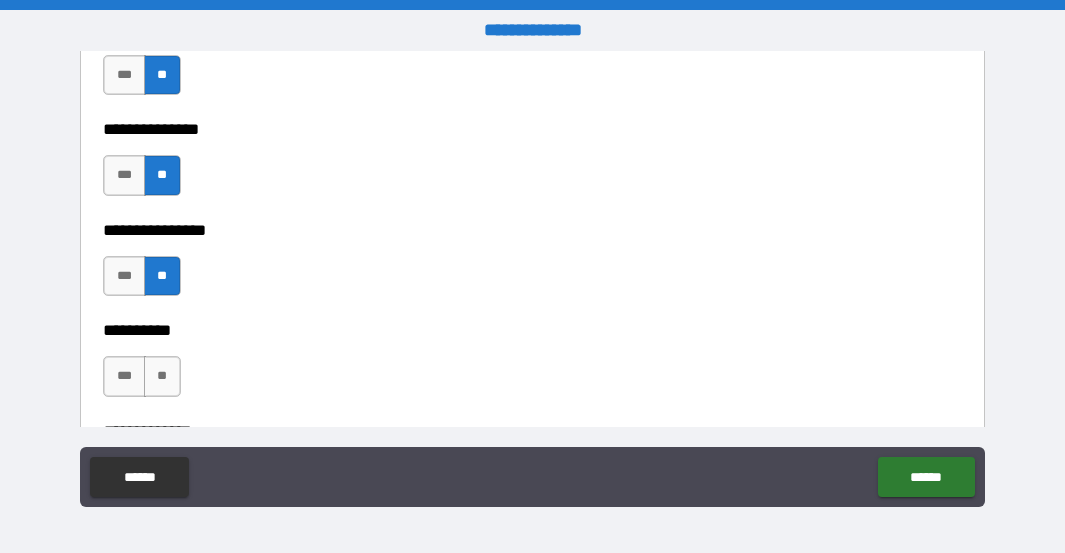 scroll, scrollTop: 9000, scrollLeft: 0, axis: vertical 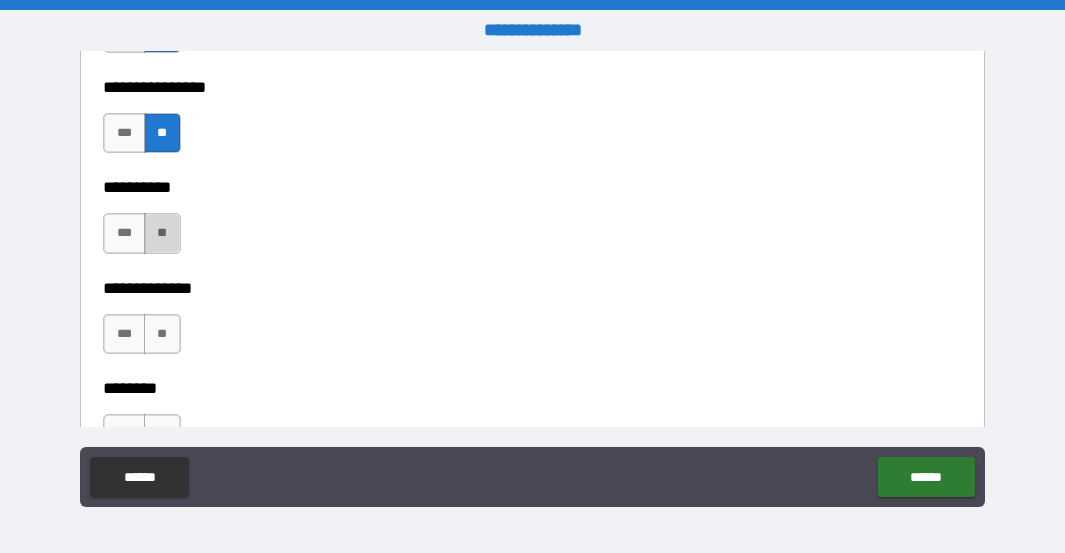 click on "**" at bounding box center [162, 233] 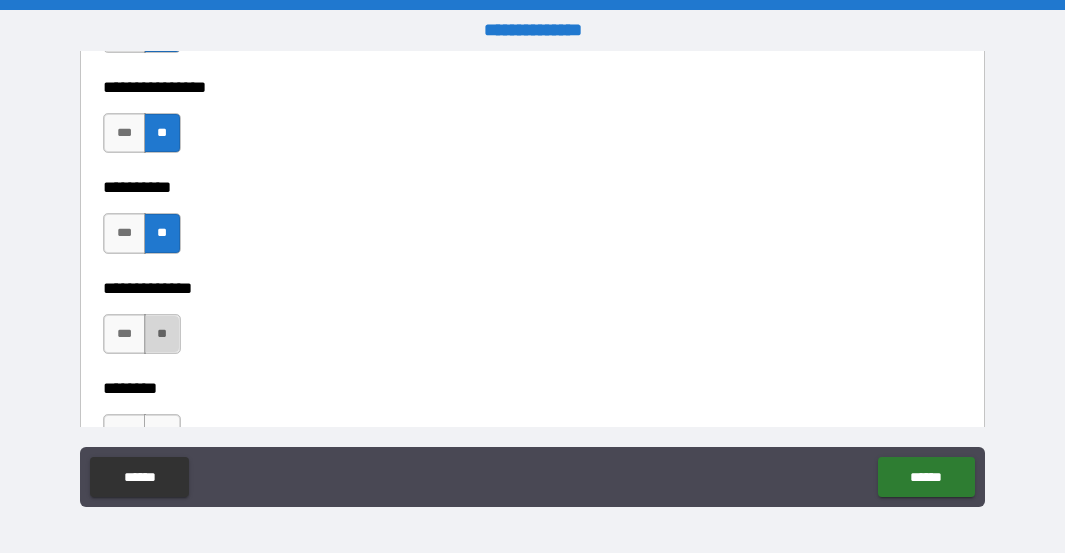 click on "**" at bounding box center (162, 334) 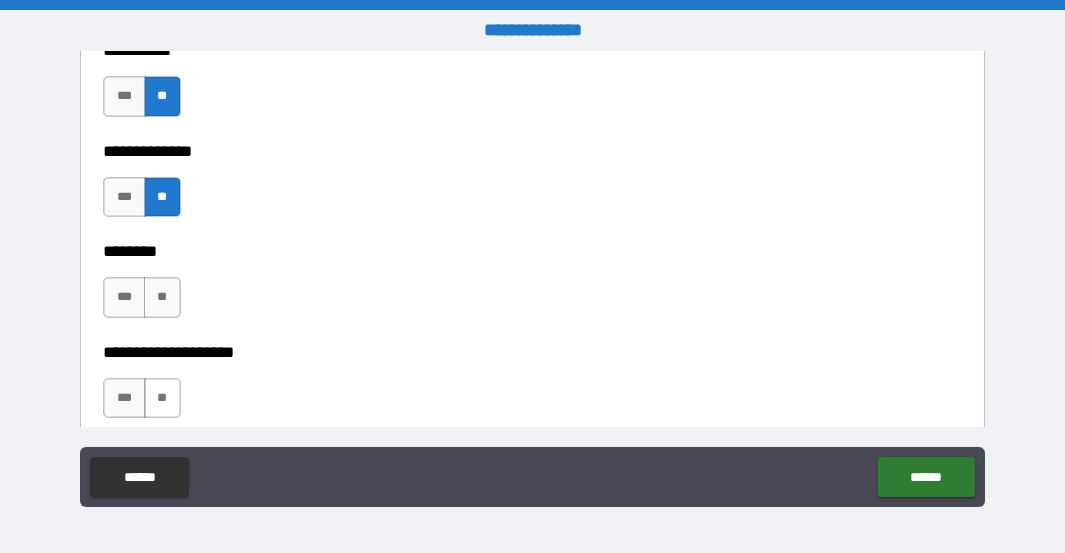 scroll, scrollTop: 9200, scrollLeft: 0, axis: vertical 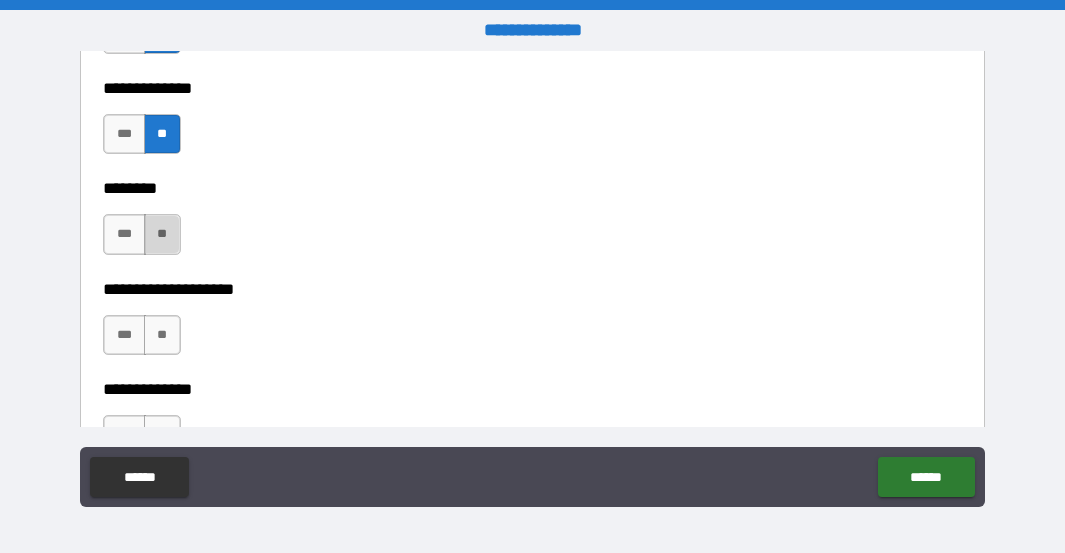 click on "**" at bounding box center [162, 234] 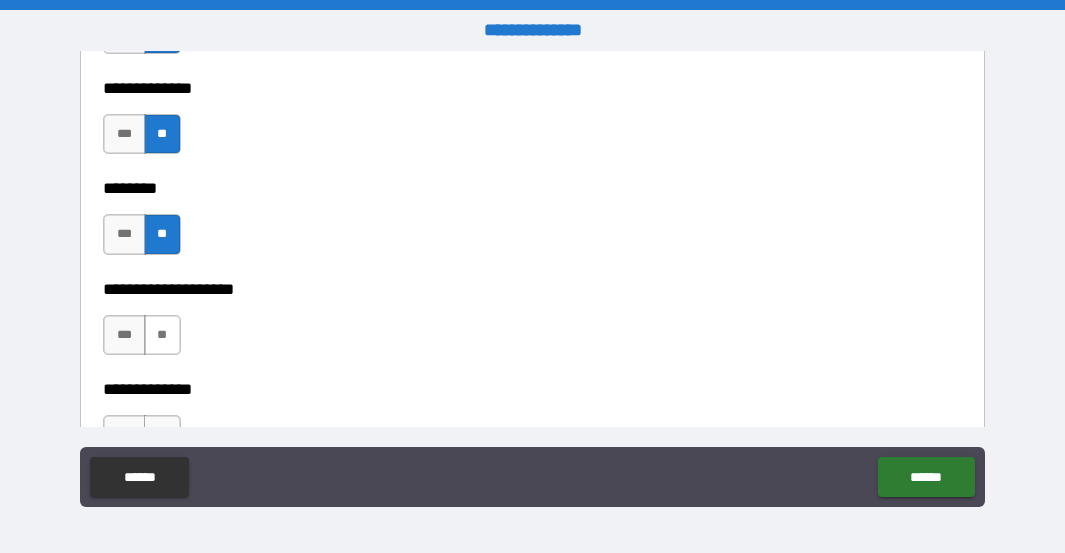 click on "**" at bounding box center [162, 335] 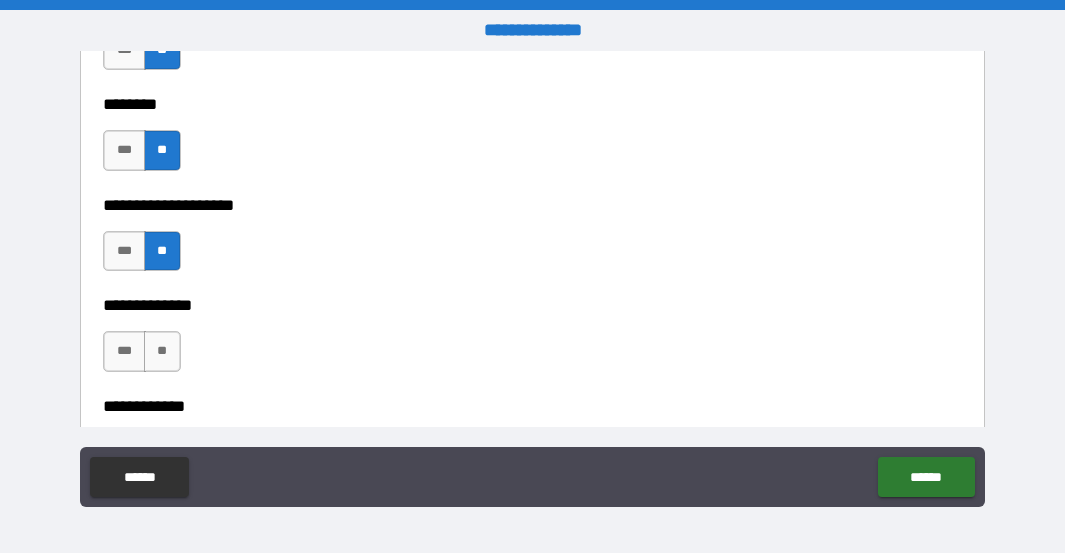 scroll, scrollTop: 9400, scrollLeft: 0, axis: vertical 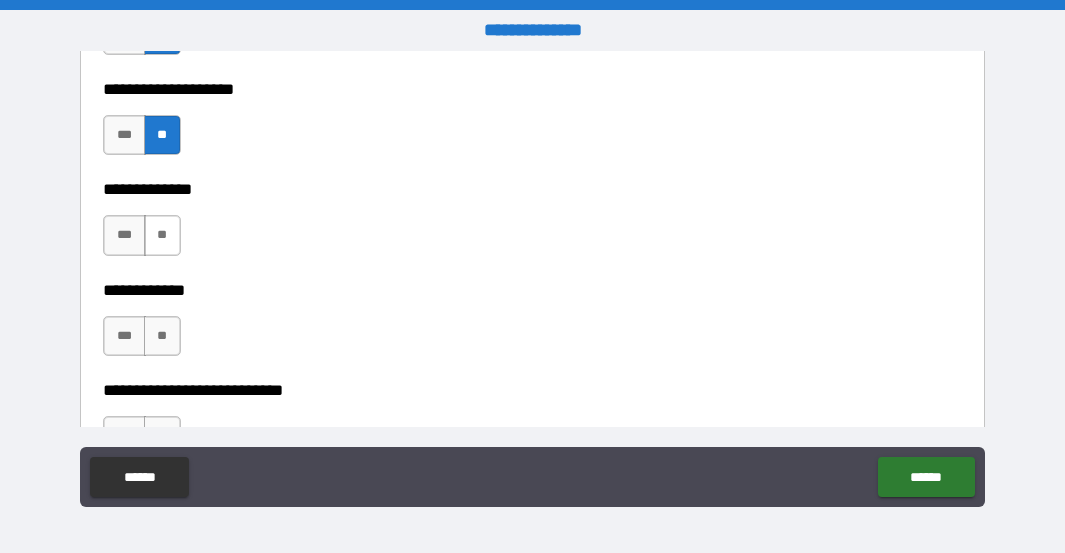 click on "**" at bounding box center [162, 235] 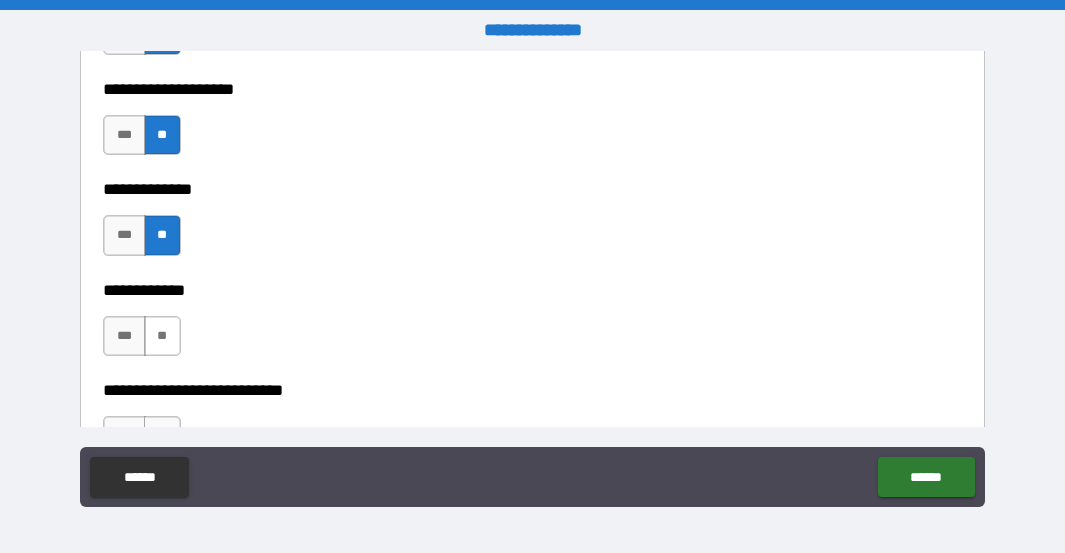 click on "**" at bounding box center (162, 336) 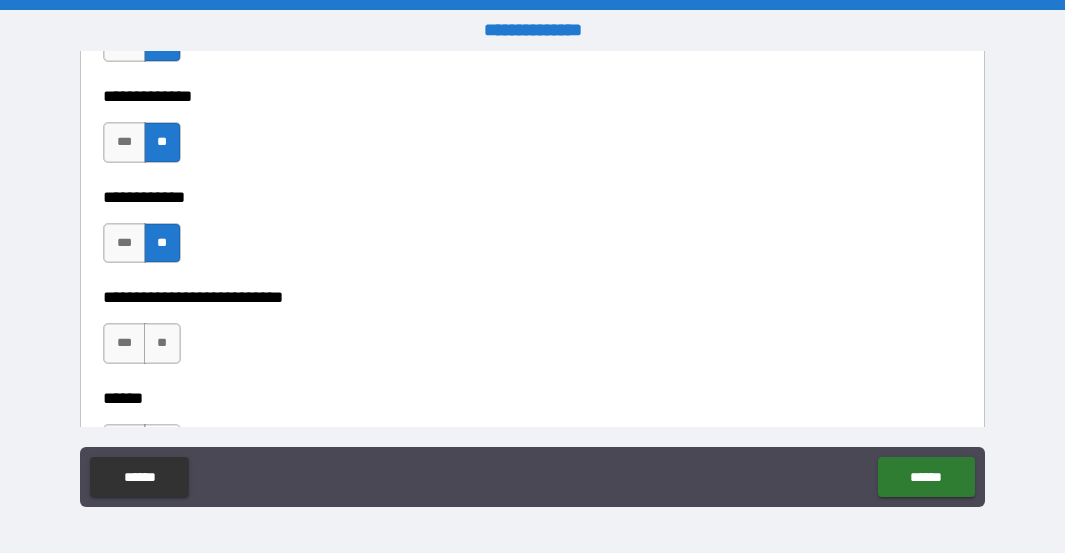 scroll, scrollTop: 9600, scrollLeft: 0, axis: vertical 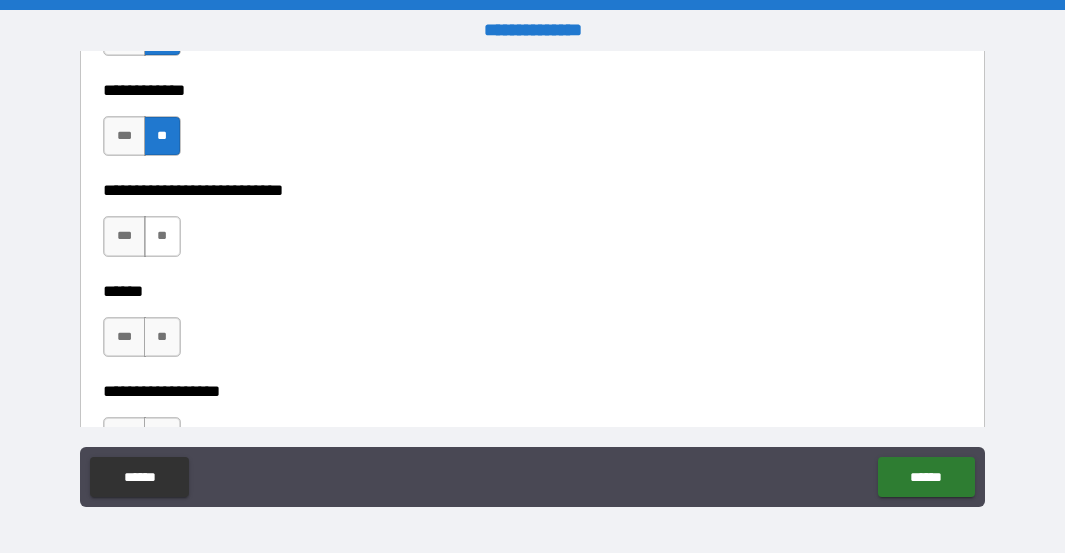 click on "**" at bounding box center [162, 236] 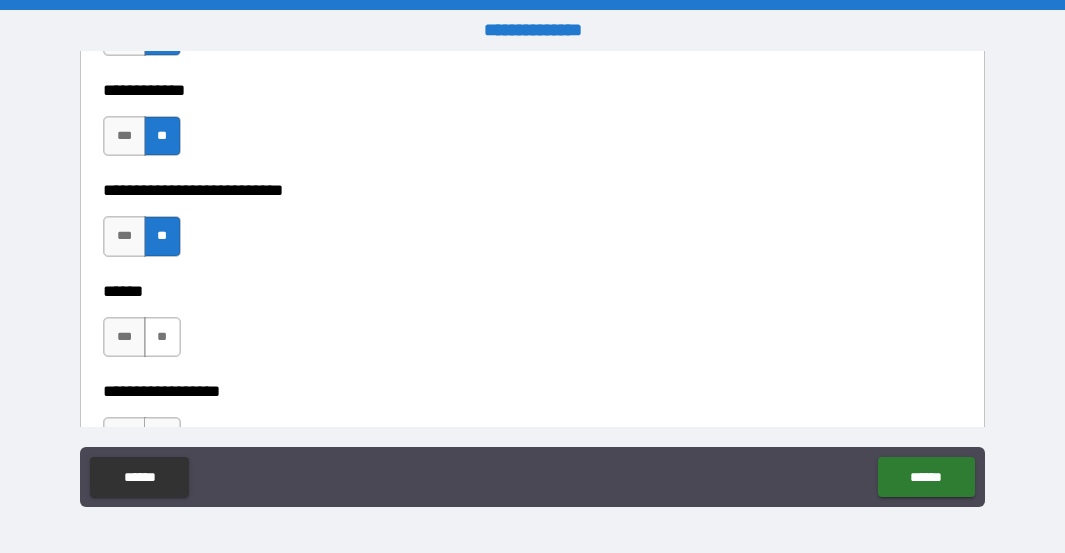 click on "**" at bounding box center [162, 337] 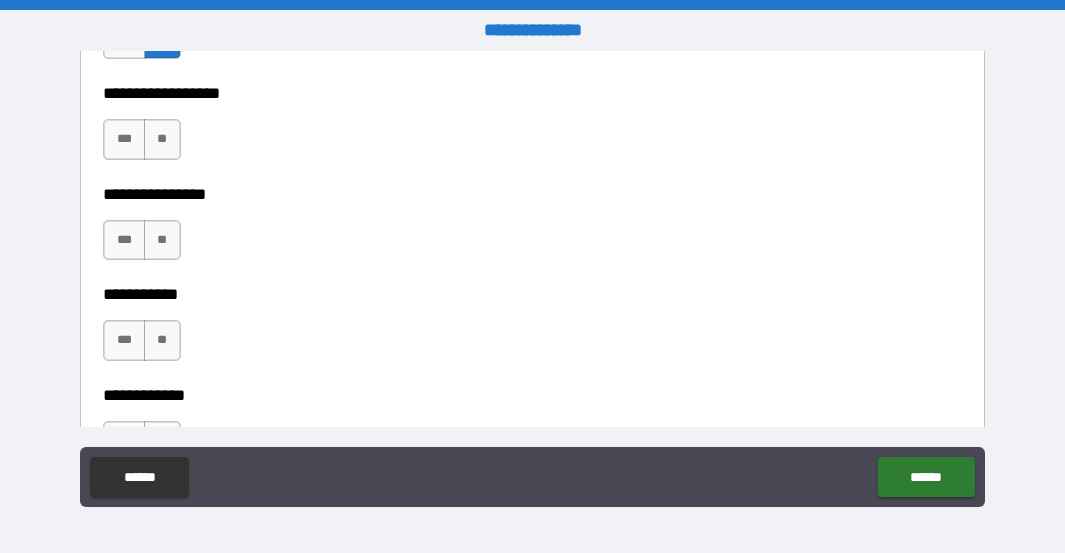 scroll, scrollTop: 9900, scrollLeft: 0, axis: vertical 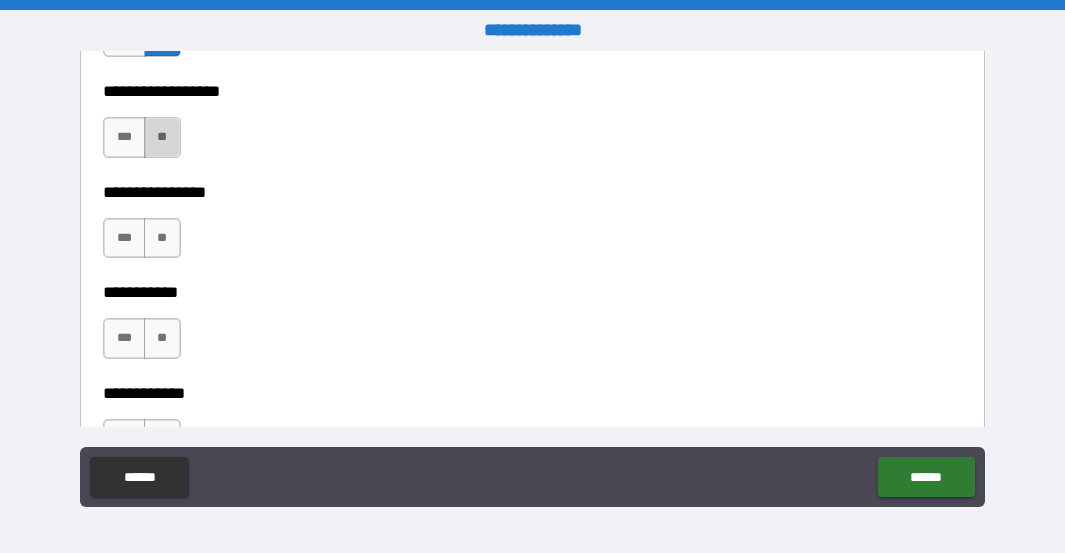 click on "**" at bounding box center [162, 137] 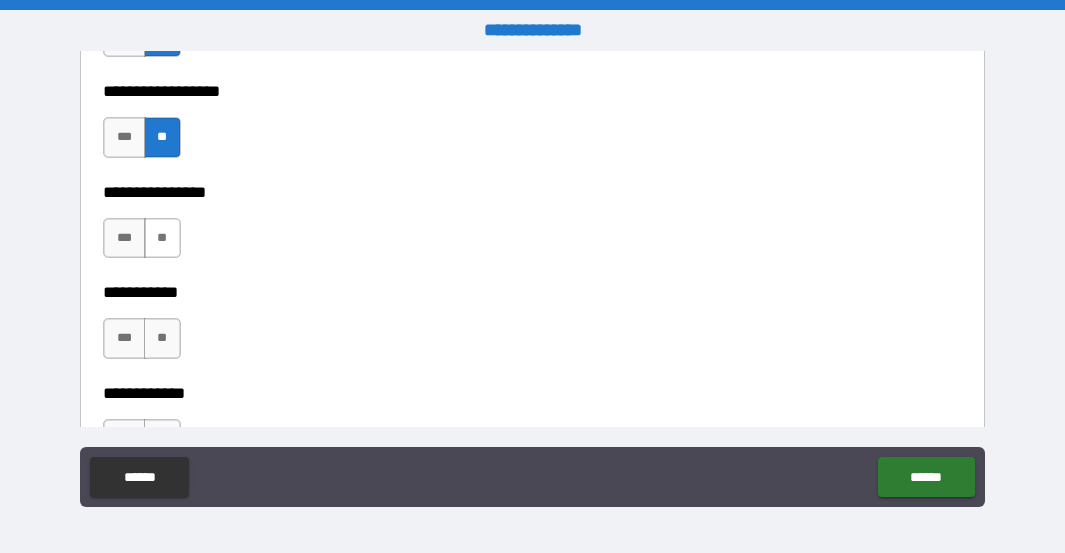 click on "**" at bounding box center (162, 238) 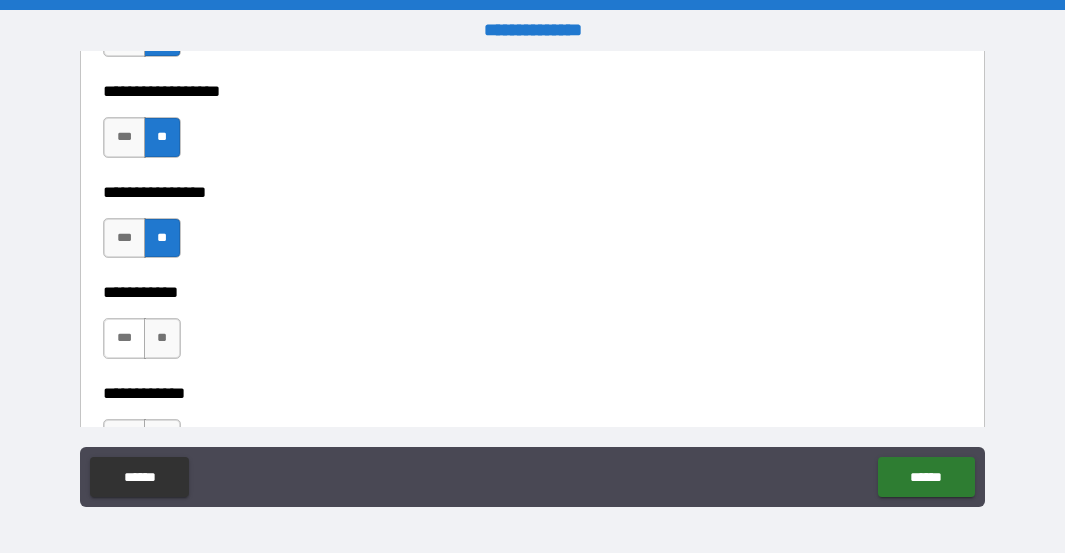 click on "***" at bounding box center [124, 338] 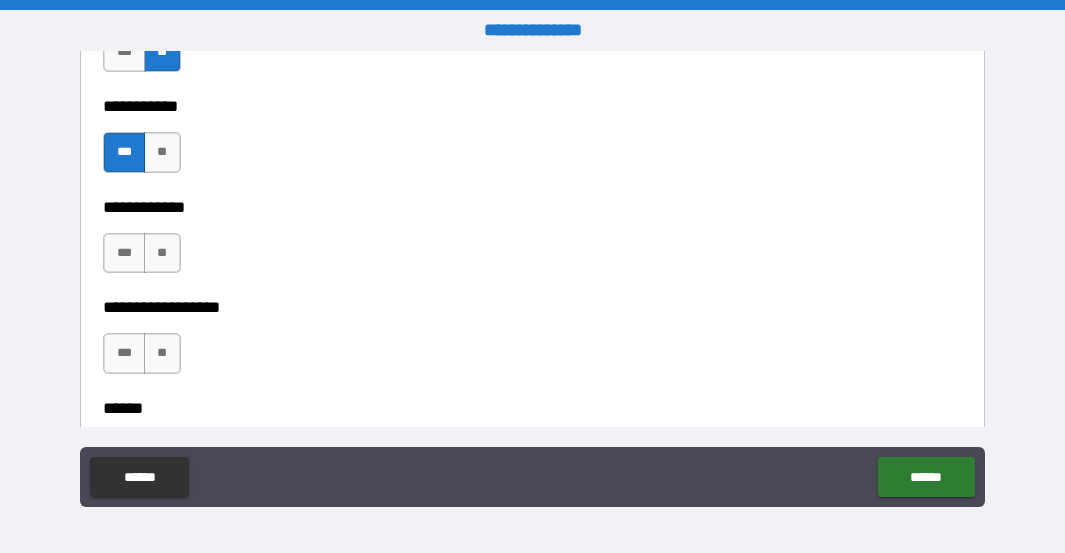 scroll, scrollTop: 10100, scrollLeft: 0, axis: vertical 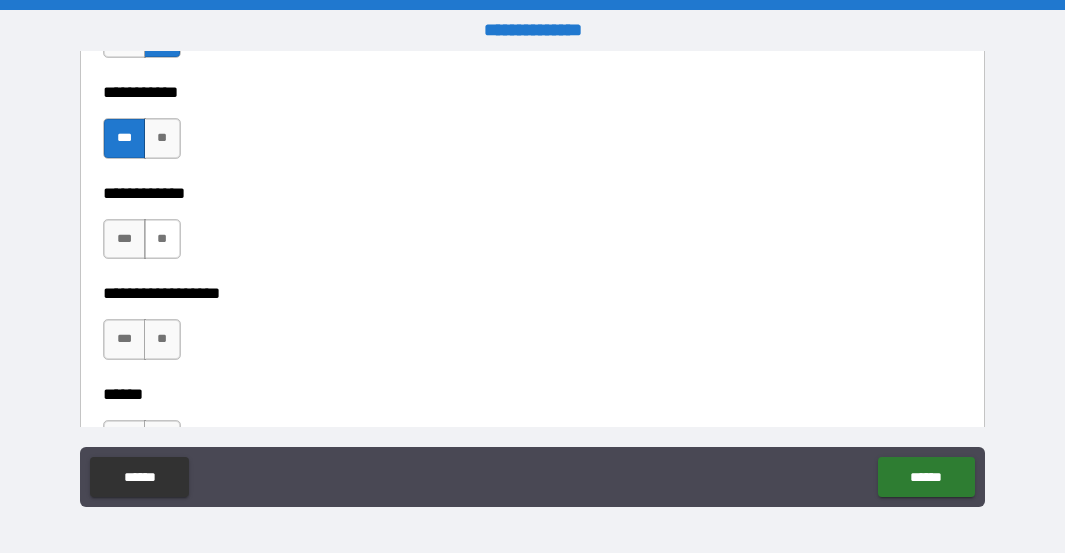 click on "**" at bounding box center [162, 239] 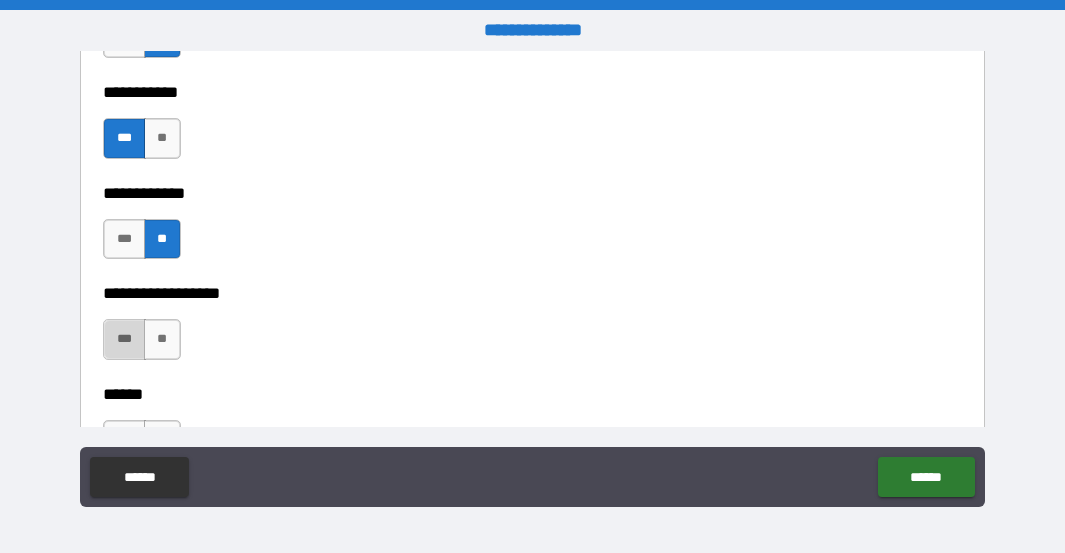 click on "***" at bounding box center [124, 339] 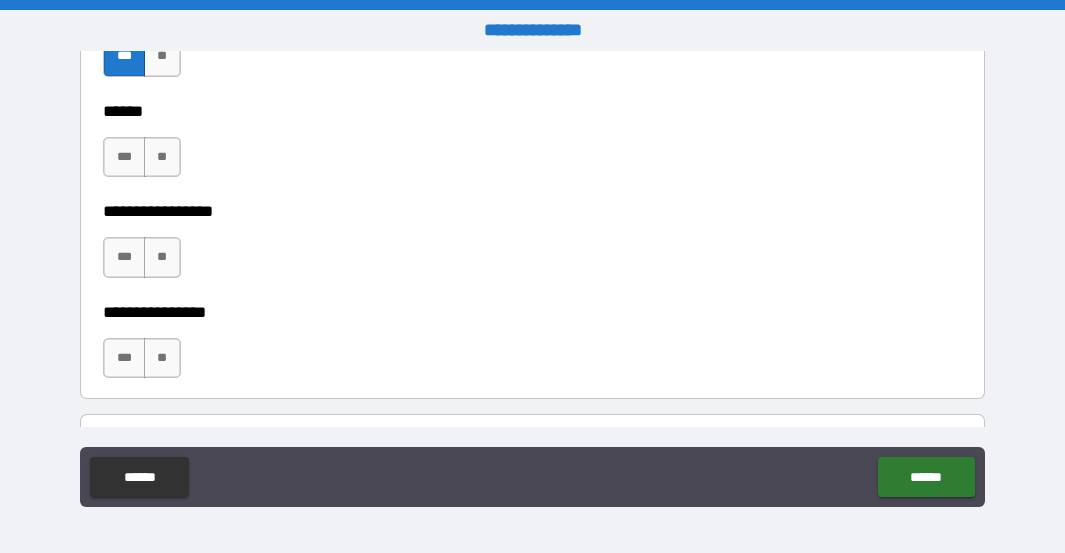 scroll, scrollTop: 10400, scrollLeft: 0, axis: vertical 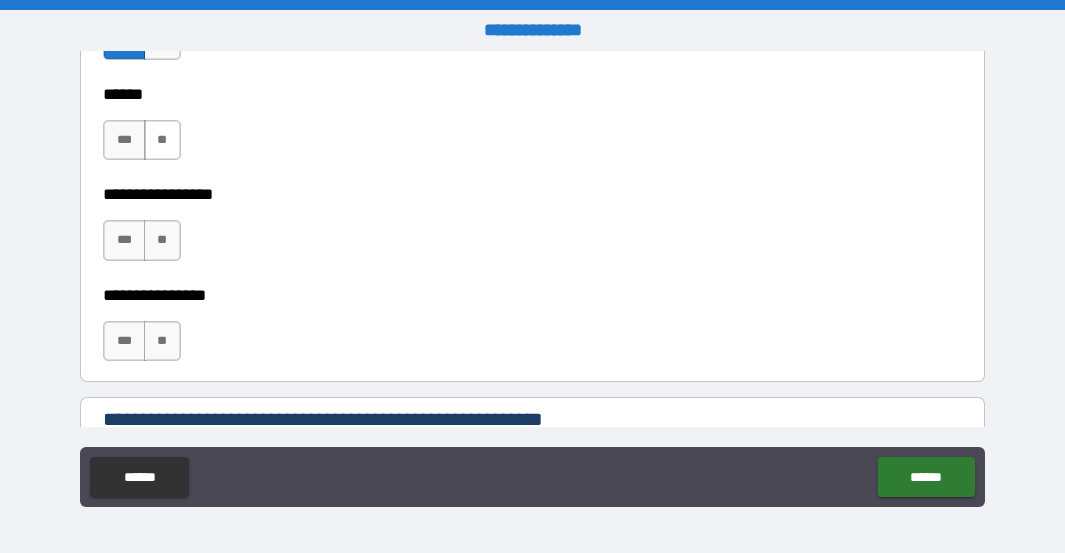 click on "**" at bounding box center (162, 140) 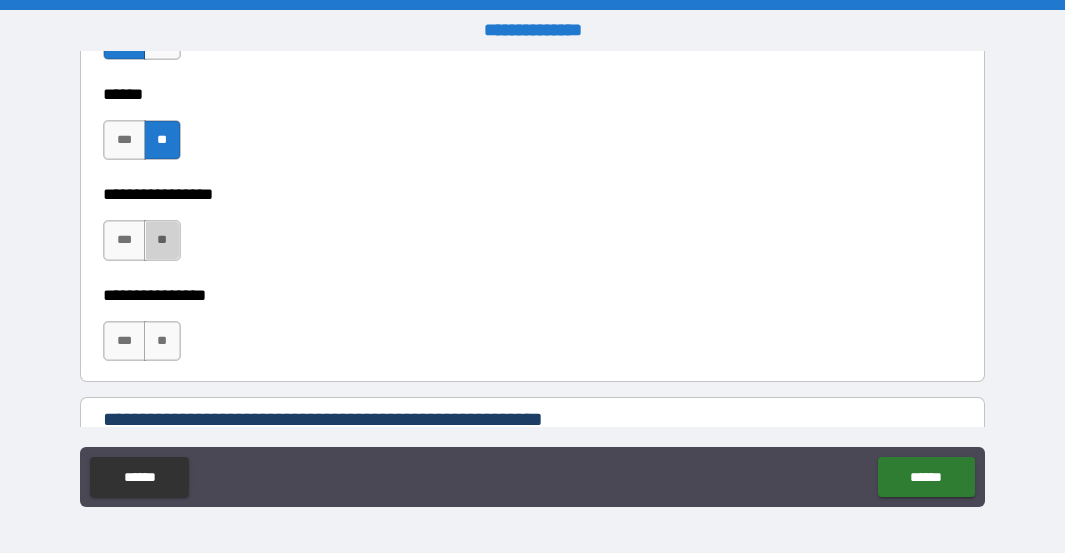 drag, startPoint x: 163, startPoint y: 238, endPoint x: 162, endPoint y: 261, distance: 23.021729 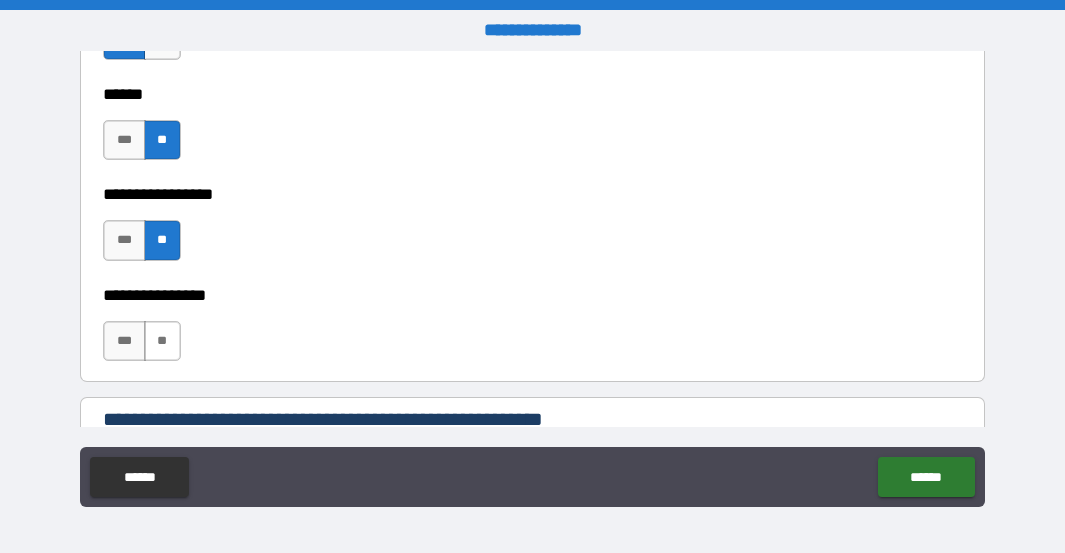 click on "**" at bounding box center [162, 341] 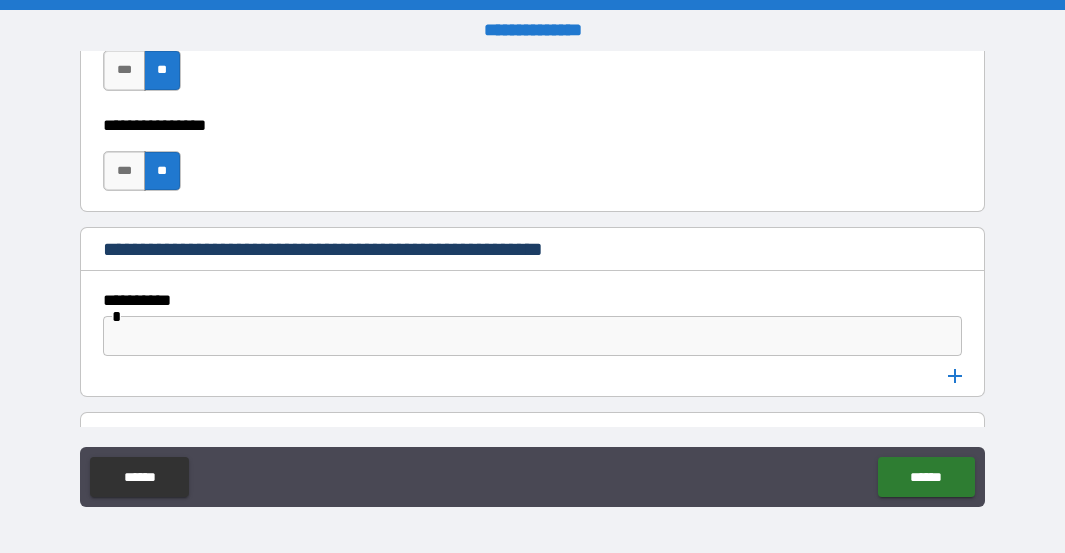 scroll, scrollTop: 10700, scrollLeft: 0, axis: vertical 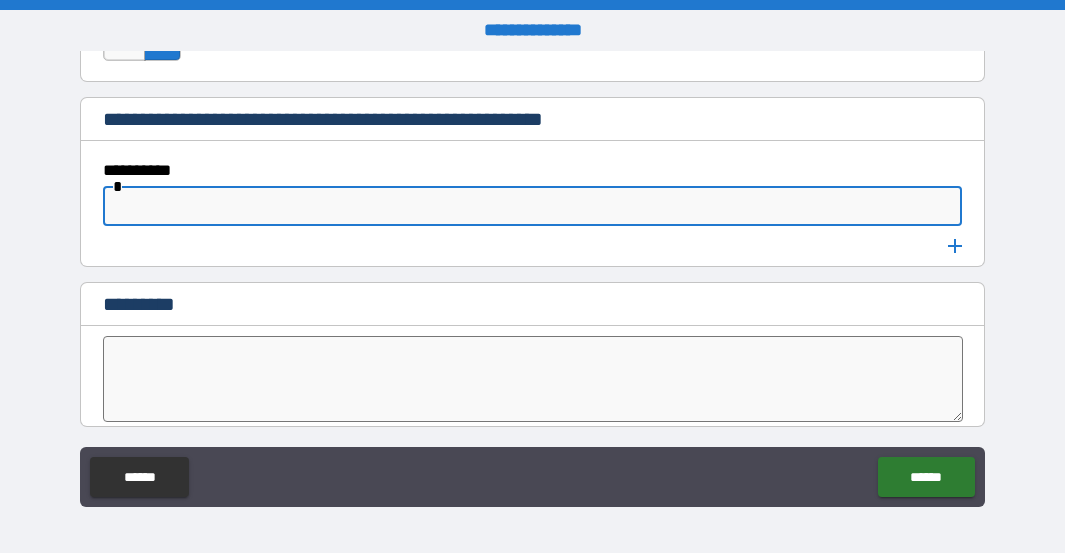 click at bounding box center (532, 206) 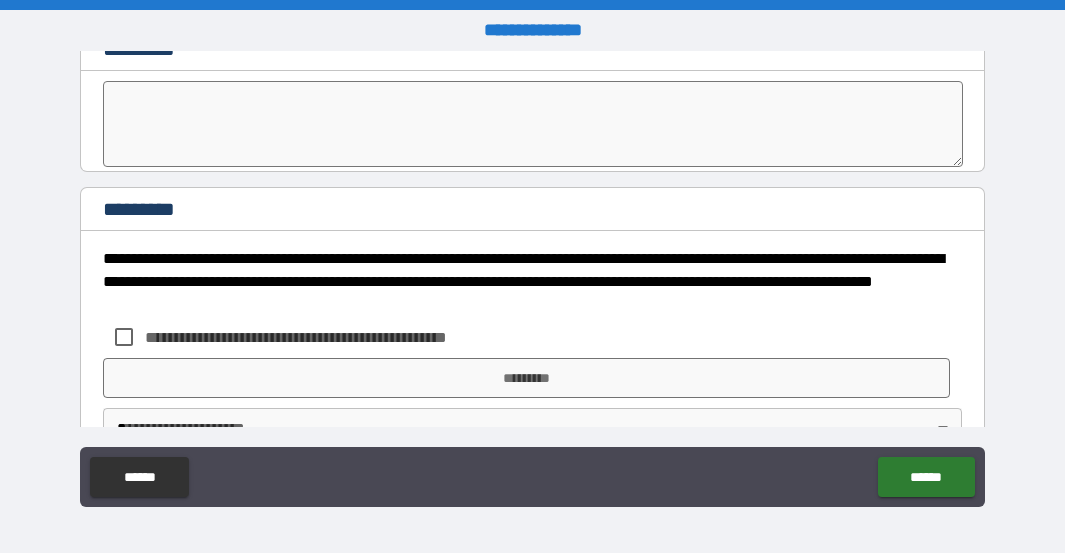scroll, scrollTop: 11007, scrollLeft: 0, axis: vertical 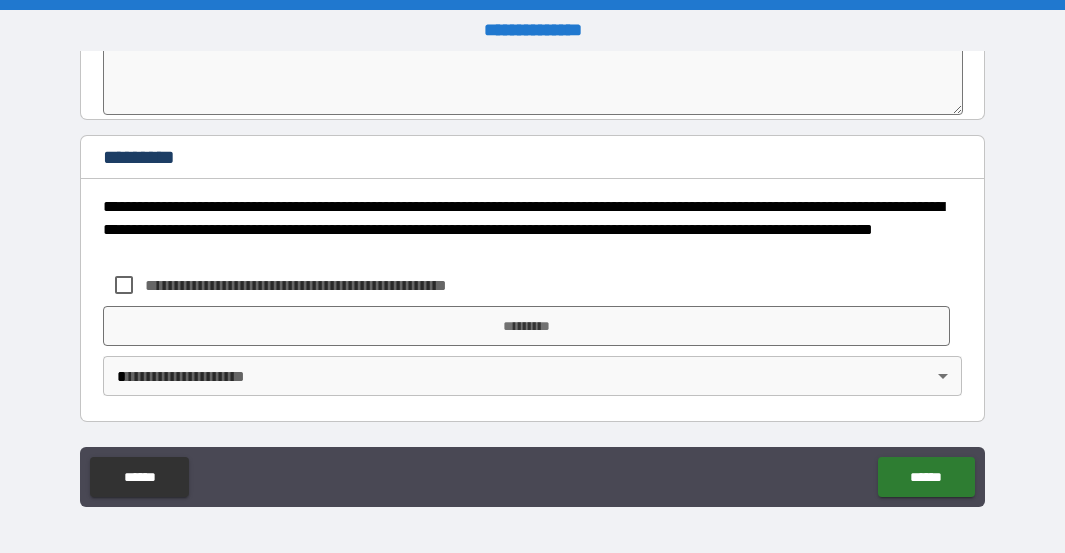type on "**" 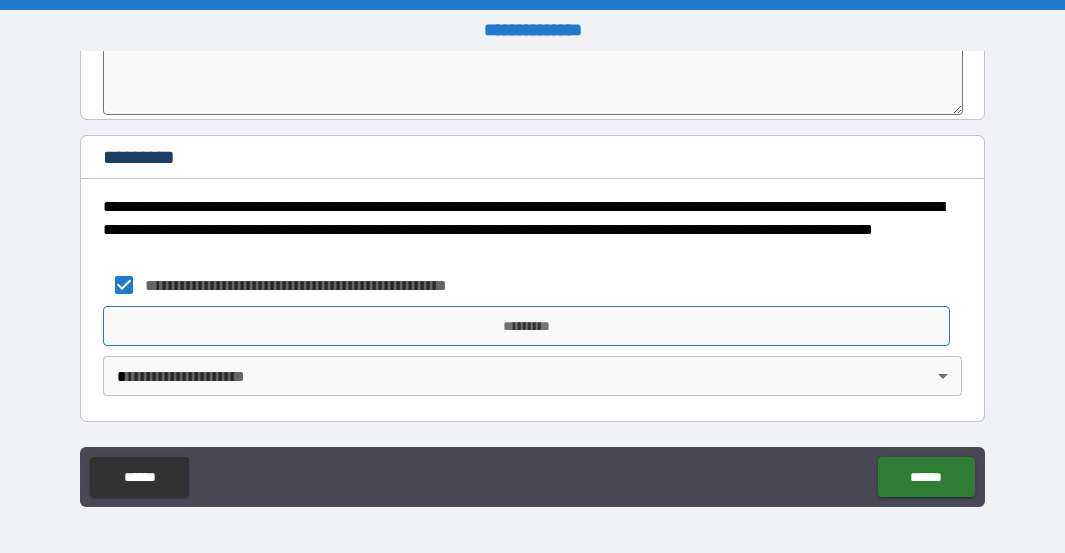 click on "*********" at bounding box center (526, 326) 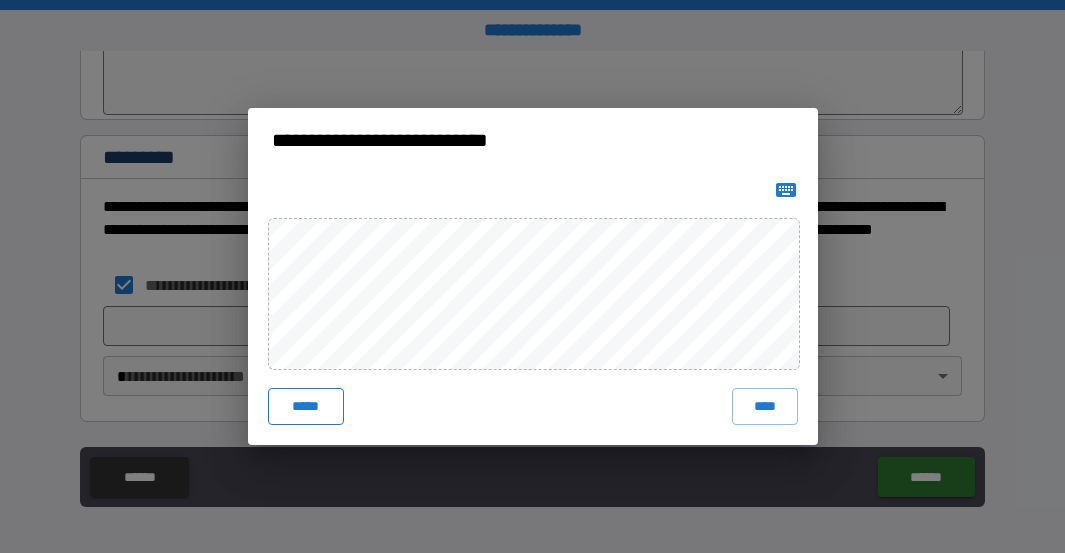 click on "*****" at bounding box center [306, 406] 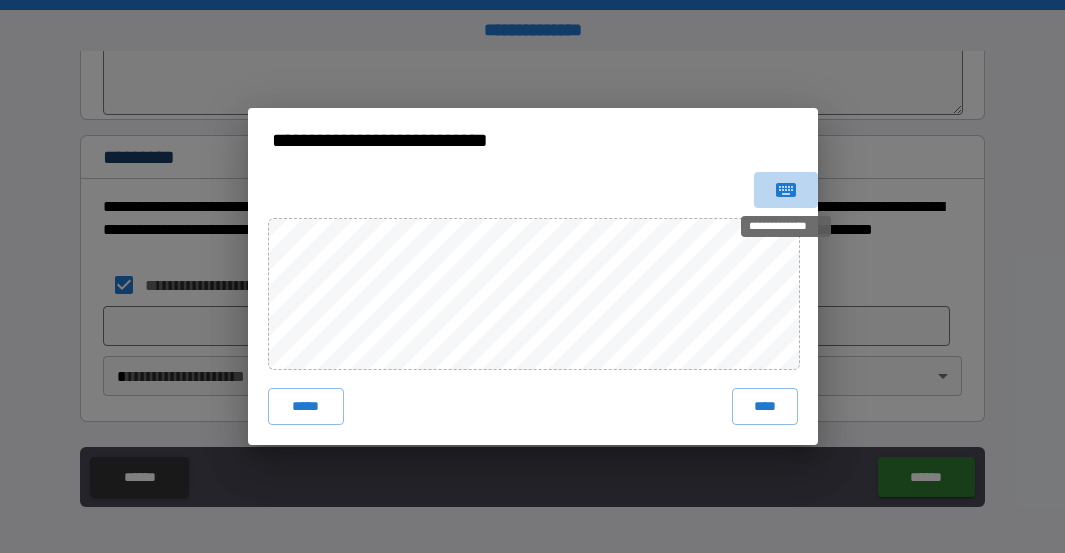 click 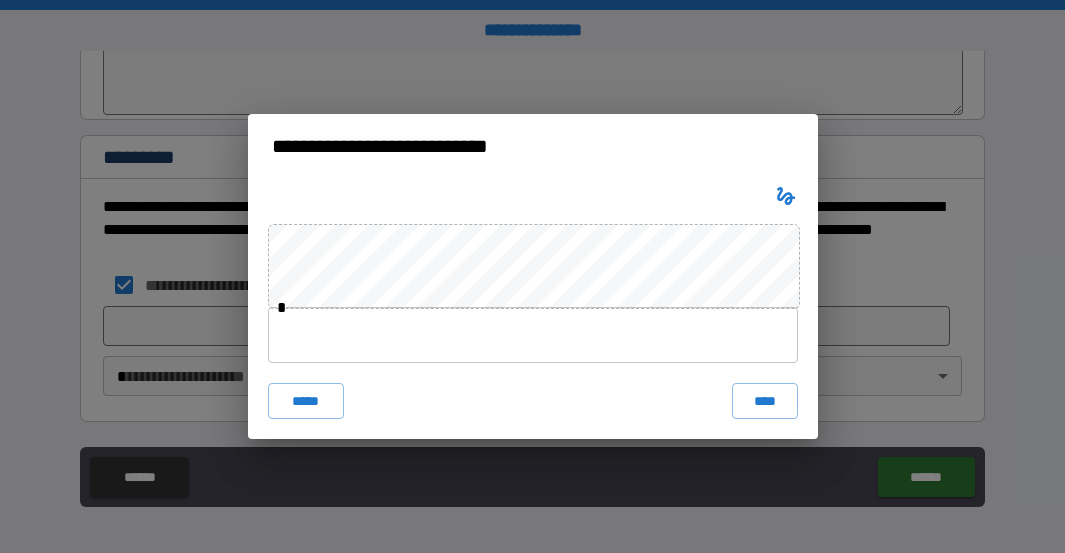type 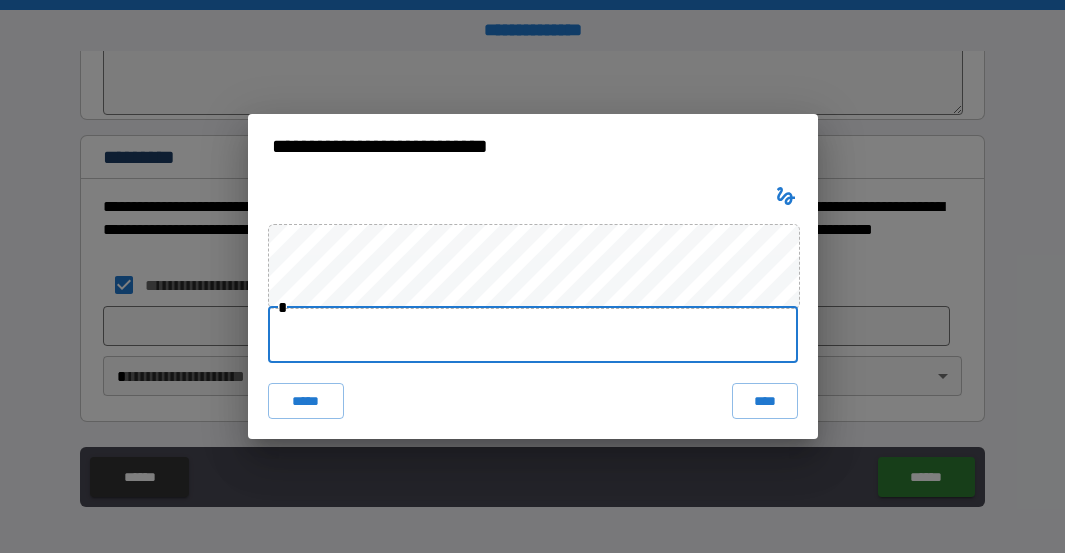 click at bounding box center [533, 335] 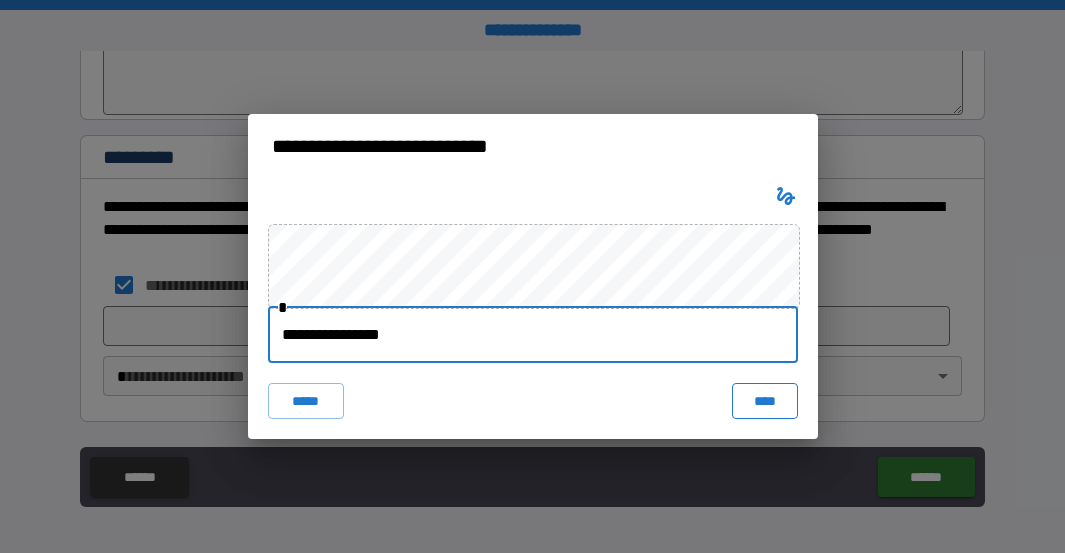 type on "**********" 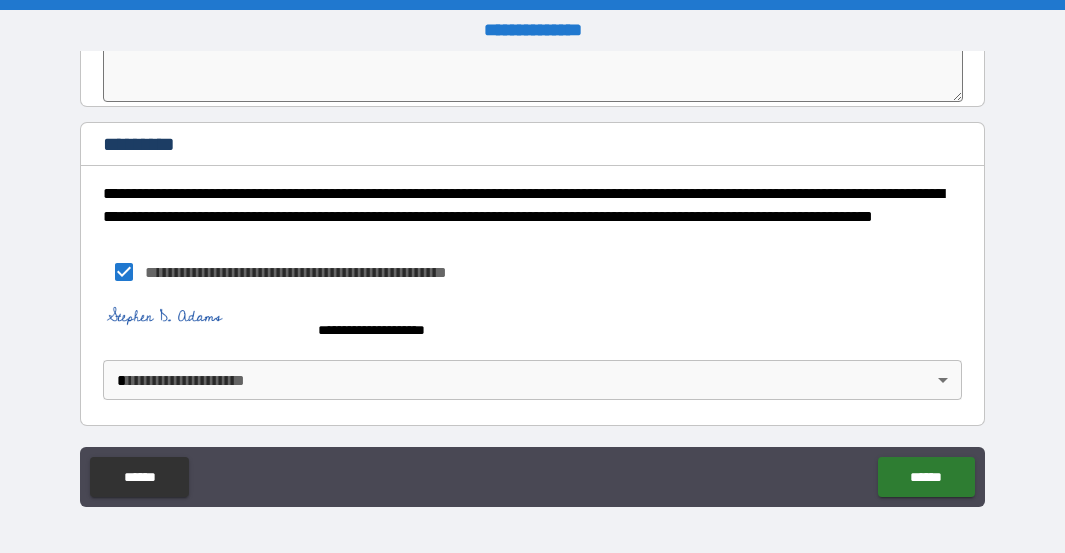 scroll, scrollTop: 11024, scrollLeft: 0, axis: vertical 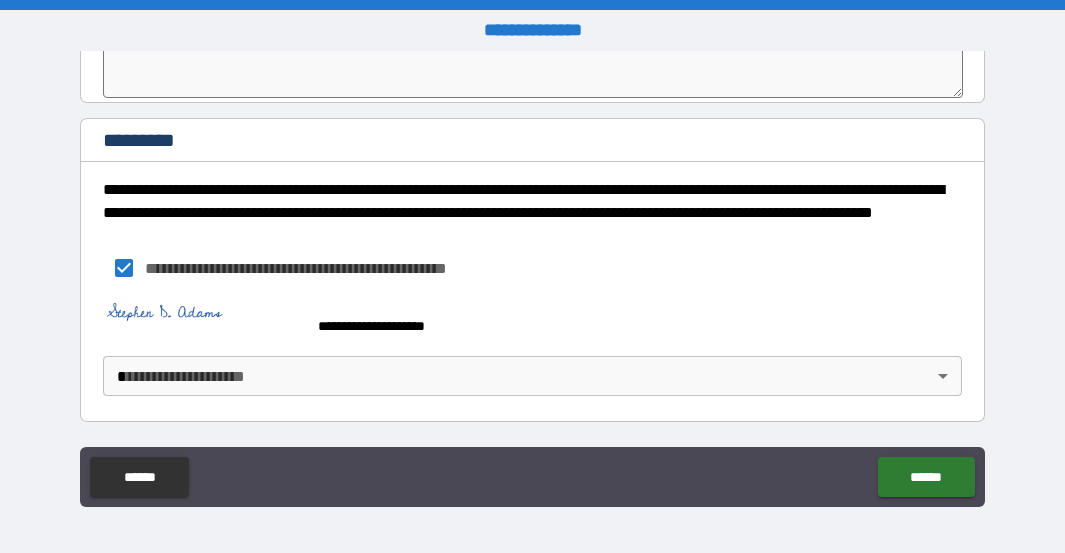 click on "**********" at bounding box center [532, 276] 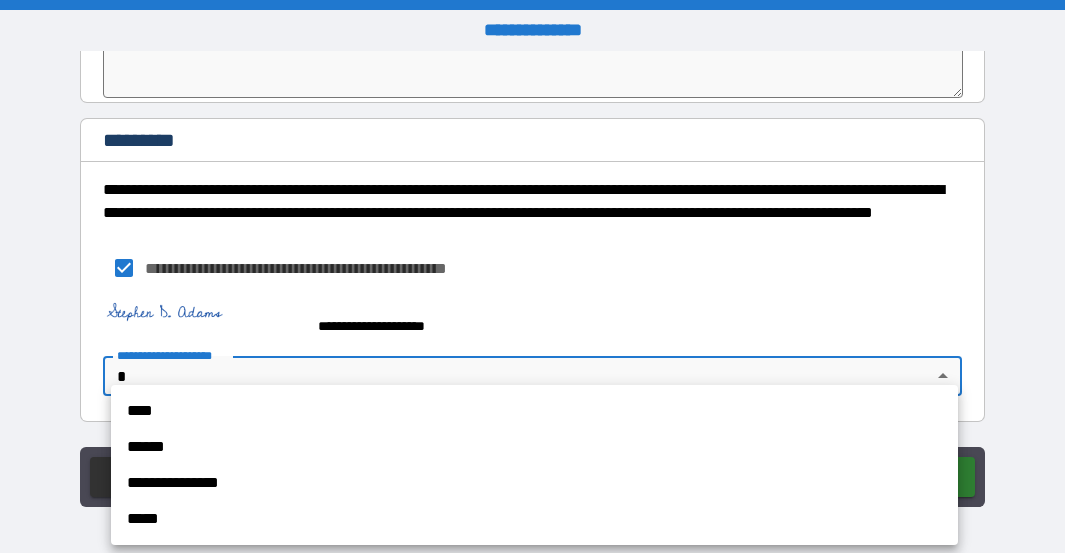 click on "****" at bounding box center (534, 411) 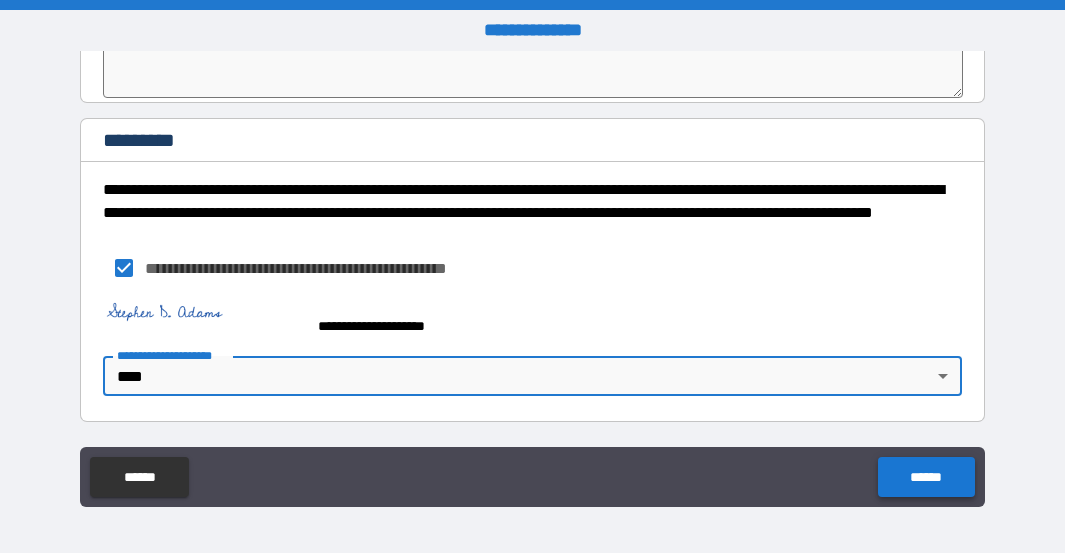 click on "******" at bounding box center (926, 477) 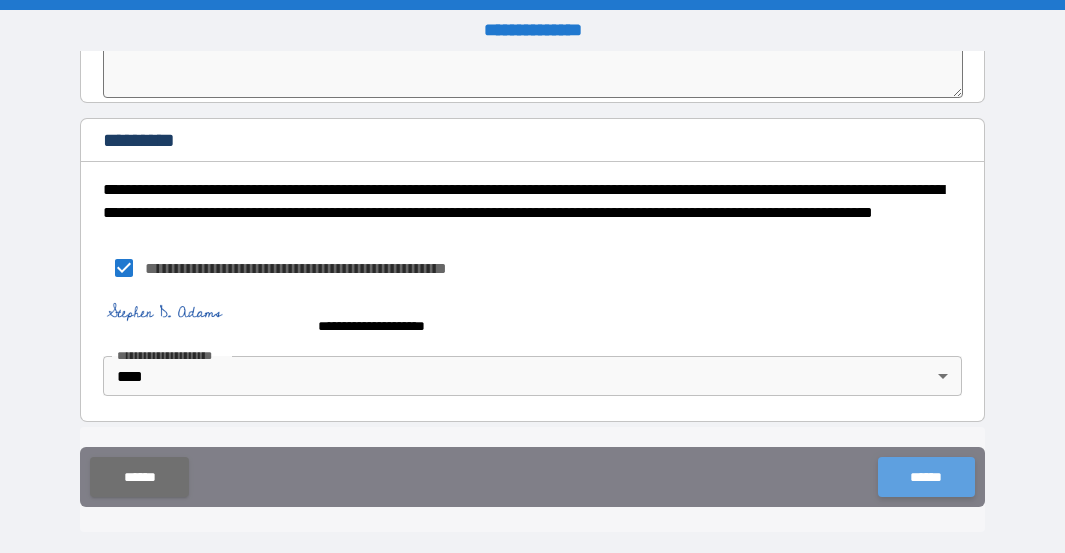 click on "******" at bounding box center (926, 477) 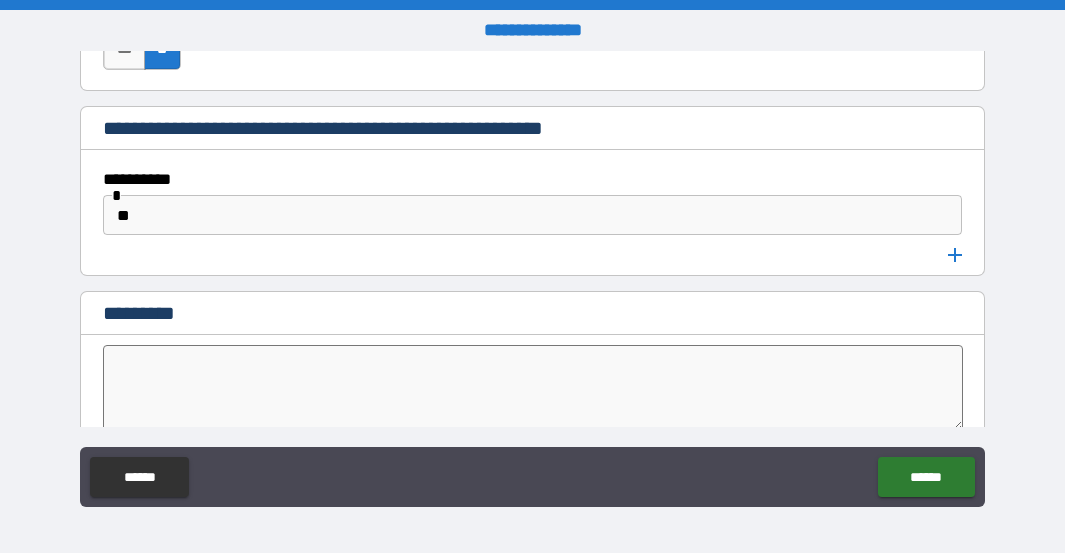 scroll, scrollTop: 10724, scrollLeft: 0, axis: vertical 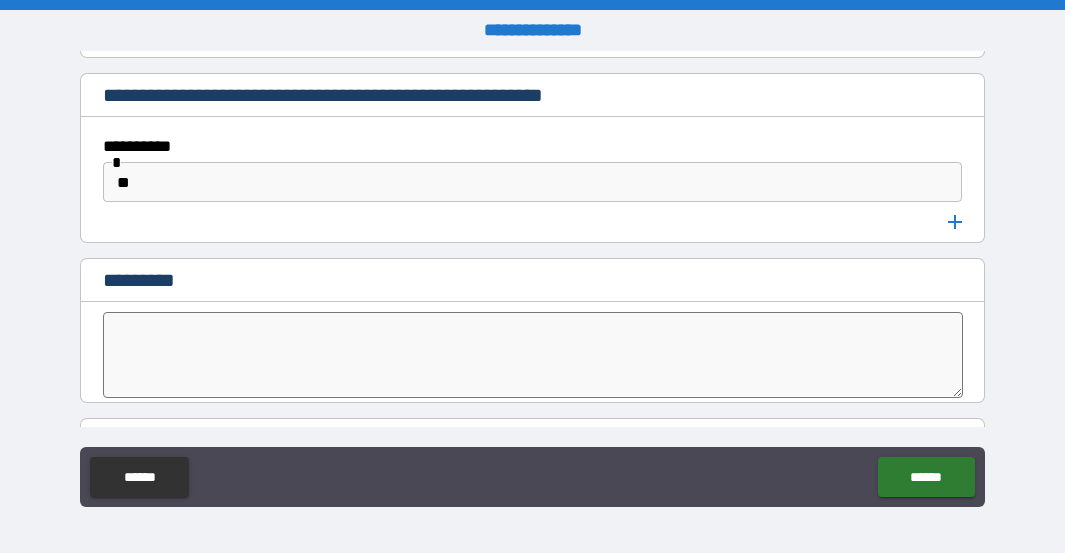 click at bounding box center [532, 355] 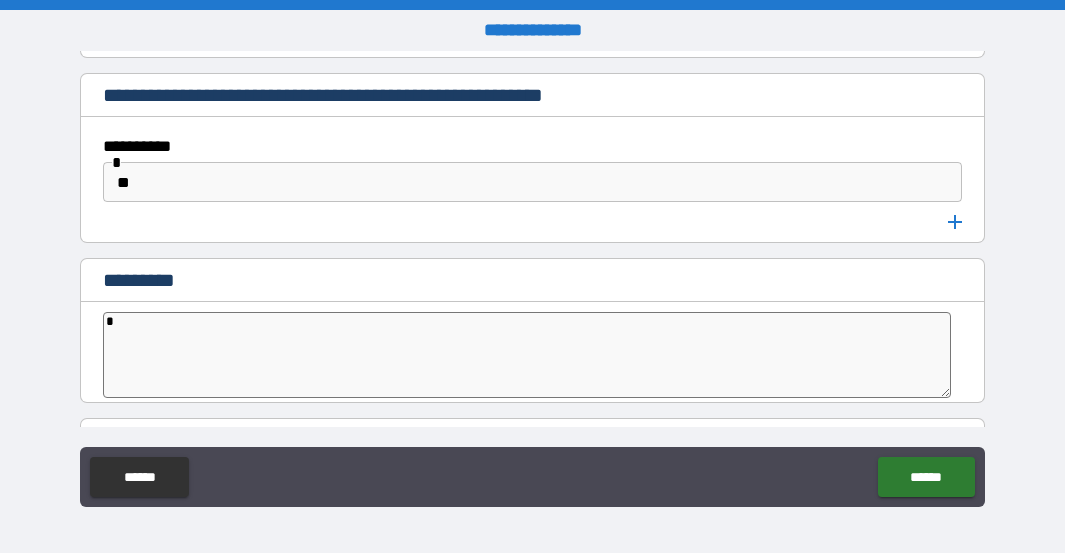type on "*" 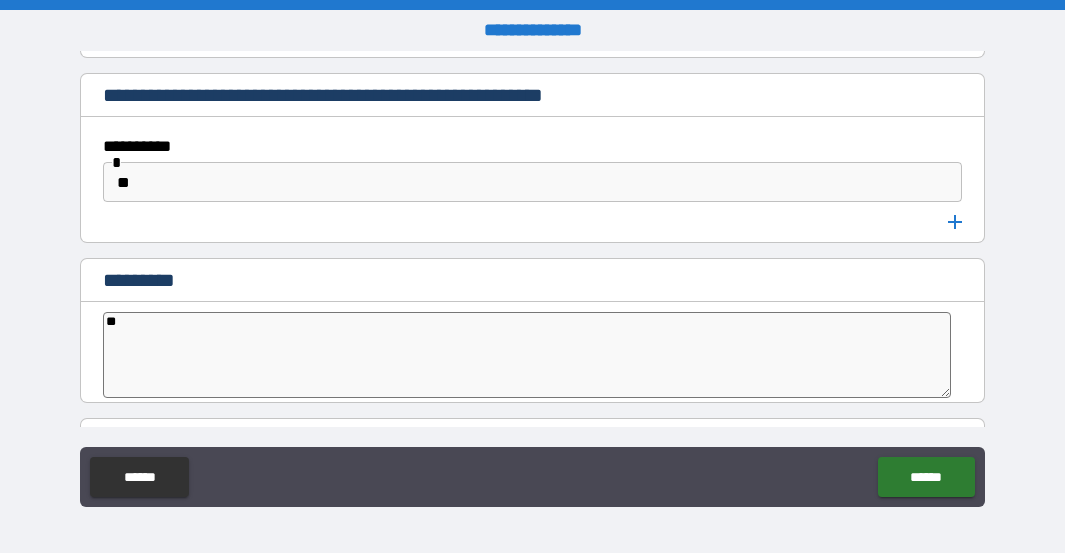 type on "*" 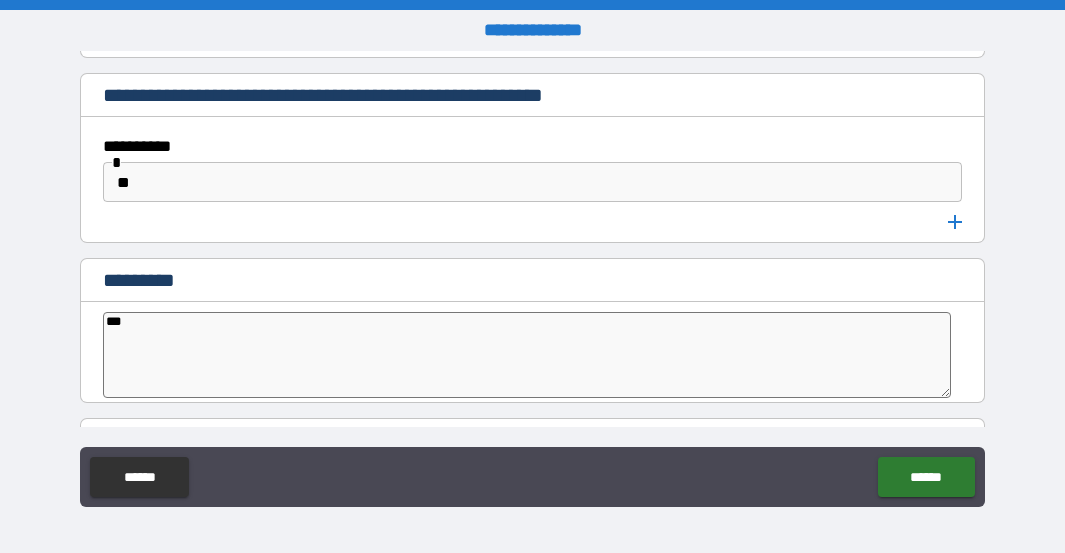 type on "*" 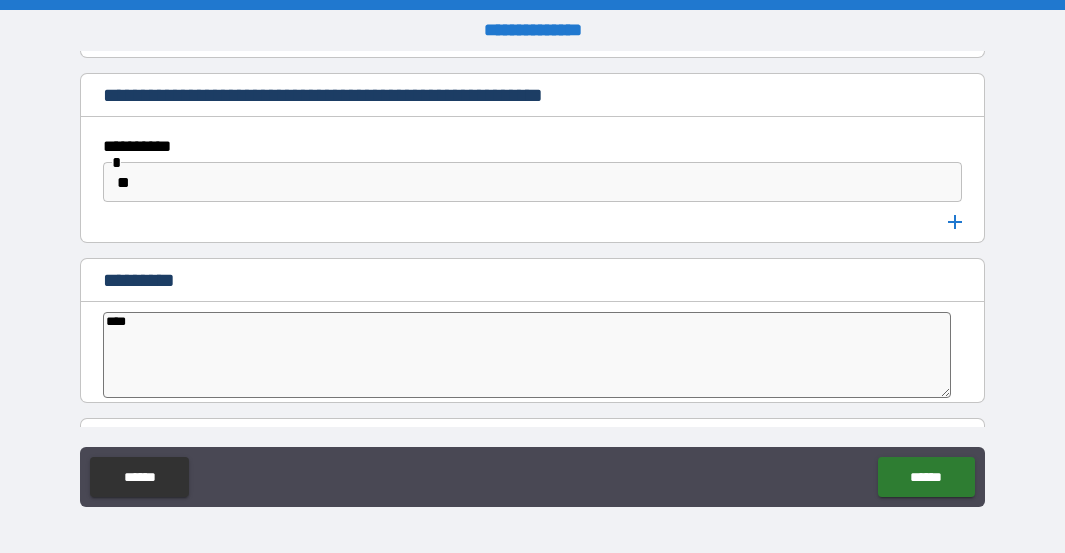 type on "*" 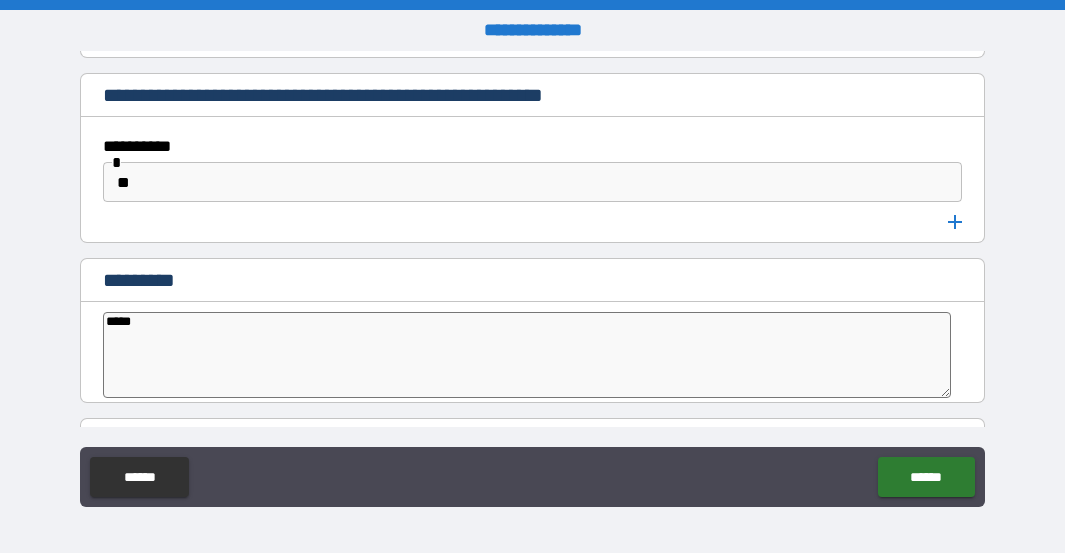 type on "*" 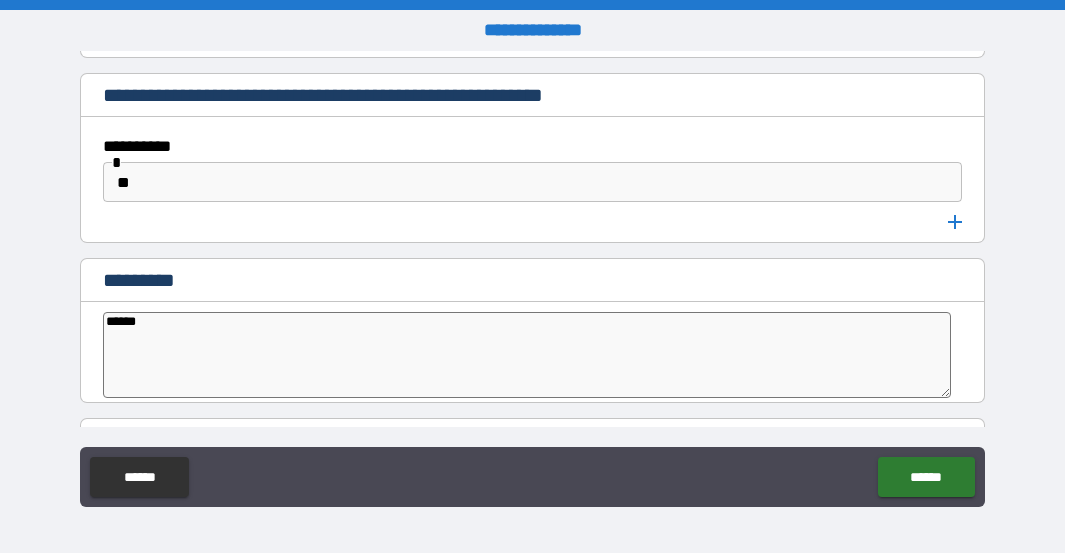 type on "*******" 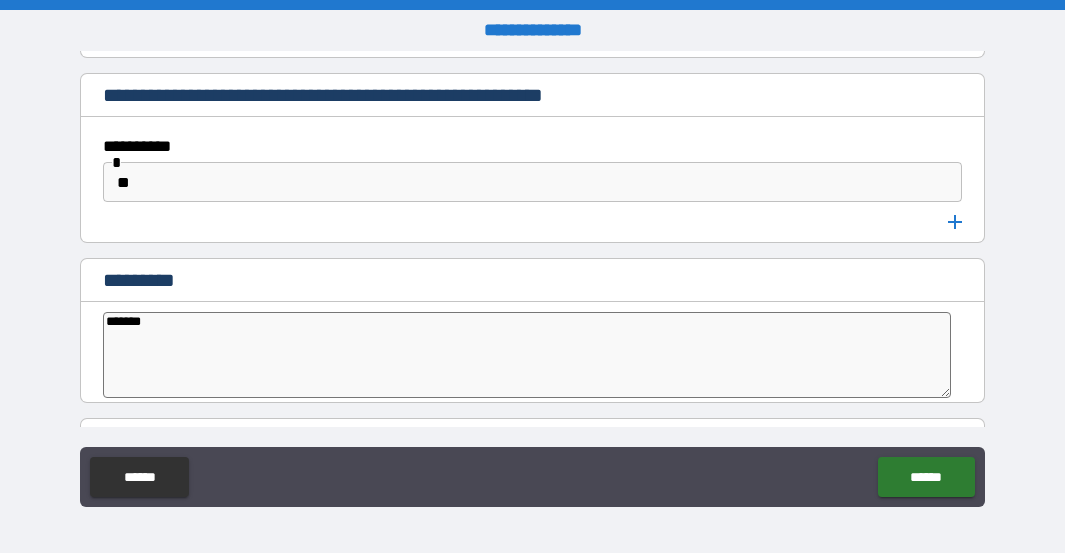 type on "********" 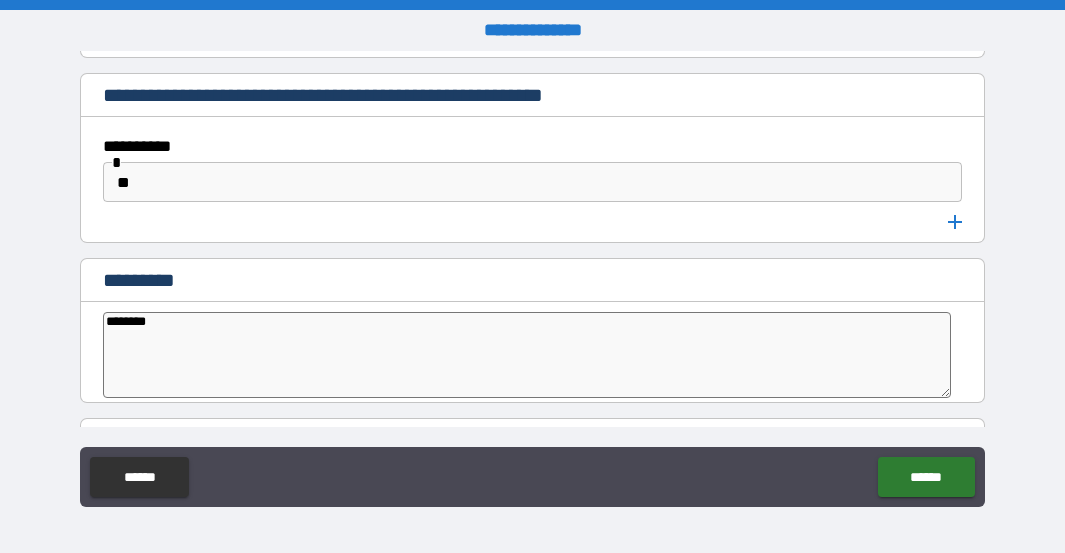 type on "*" 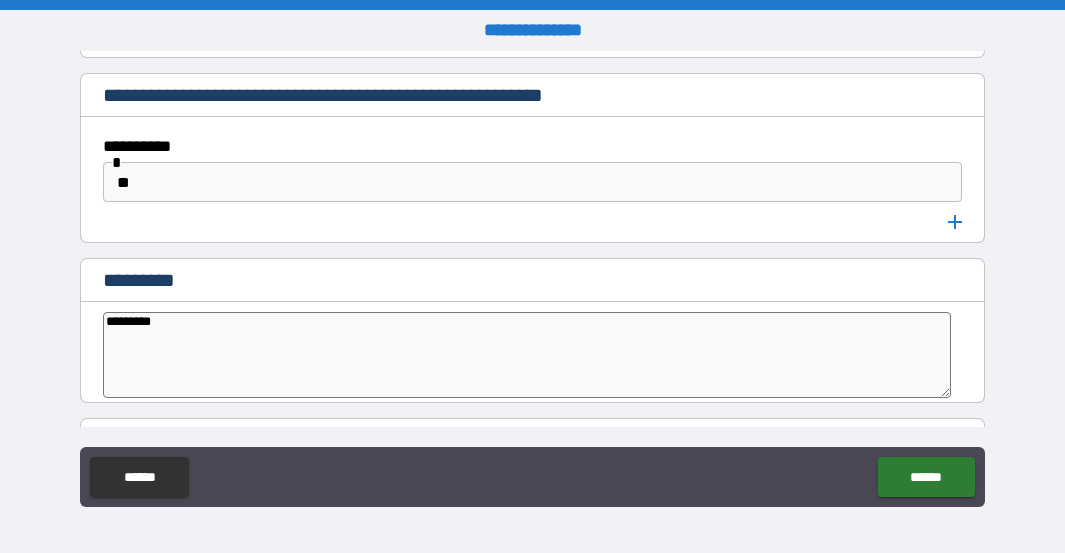 type on "**********" 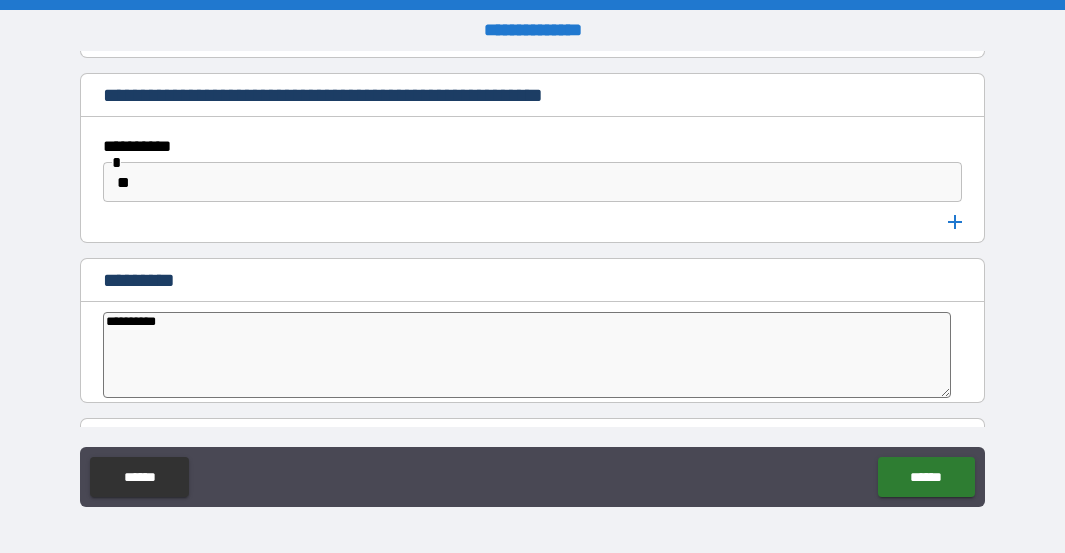 type on "*" 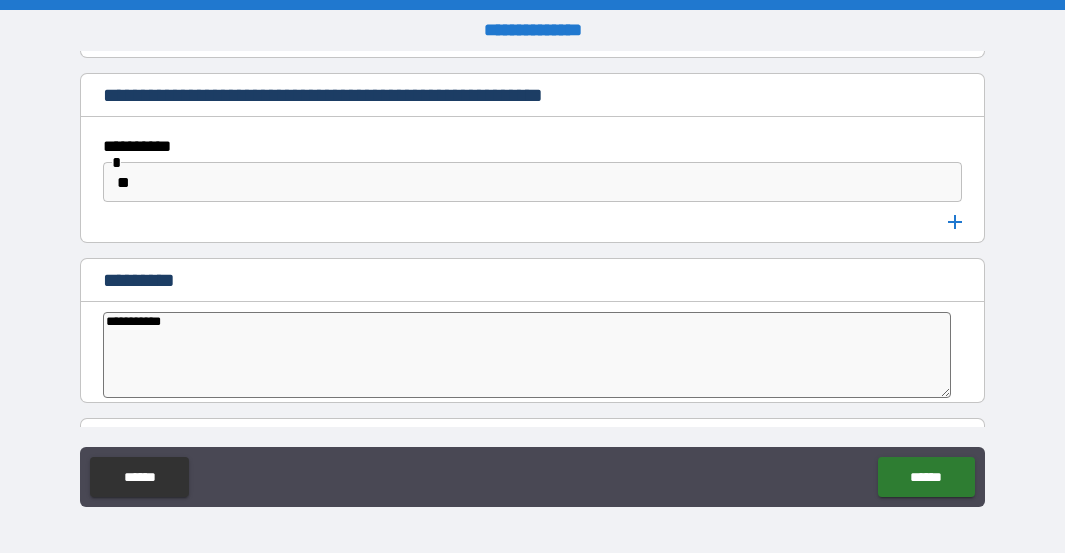 type on "*" 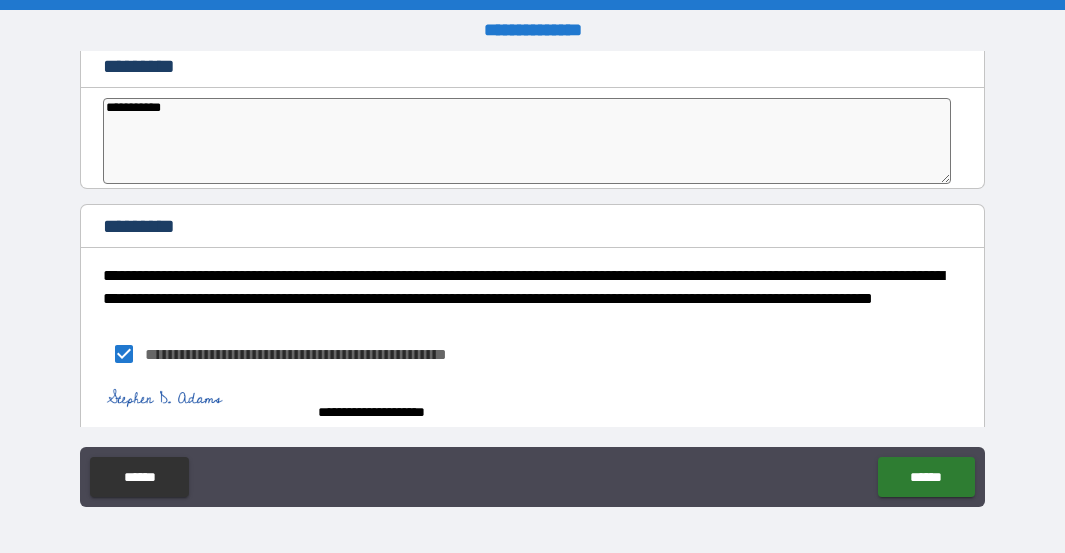 scroll, scrollTop: 11024, scrollLeft: 0, axis: vertical 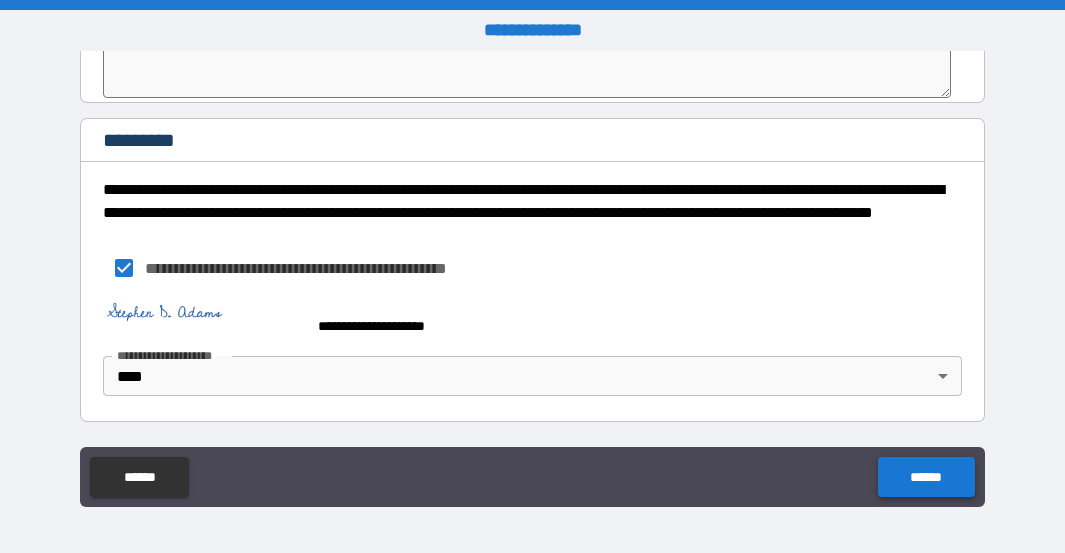 type on "**********" 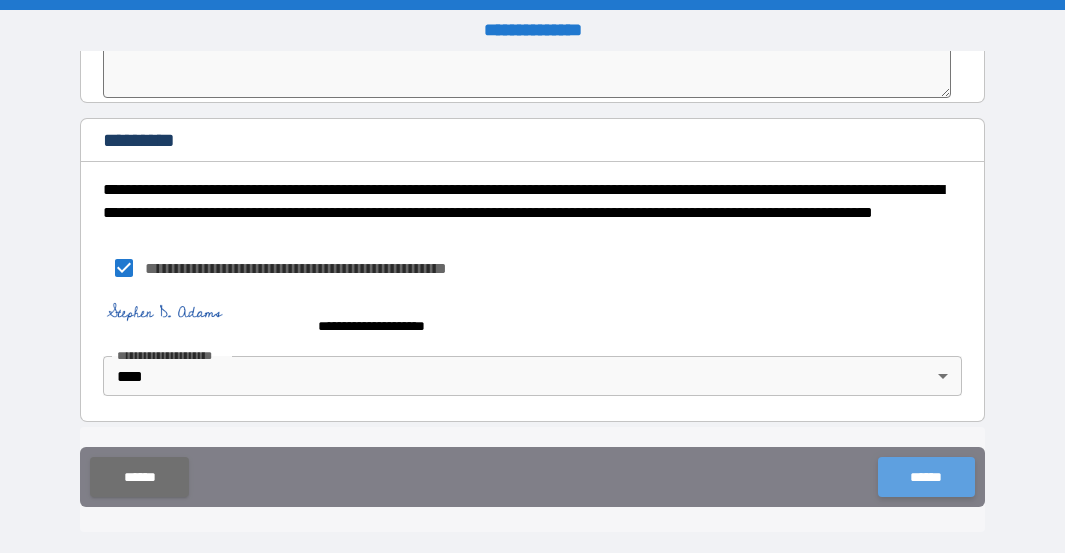 click on "******" at bounding box center [926, 477] 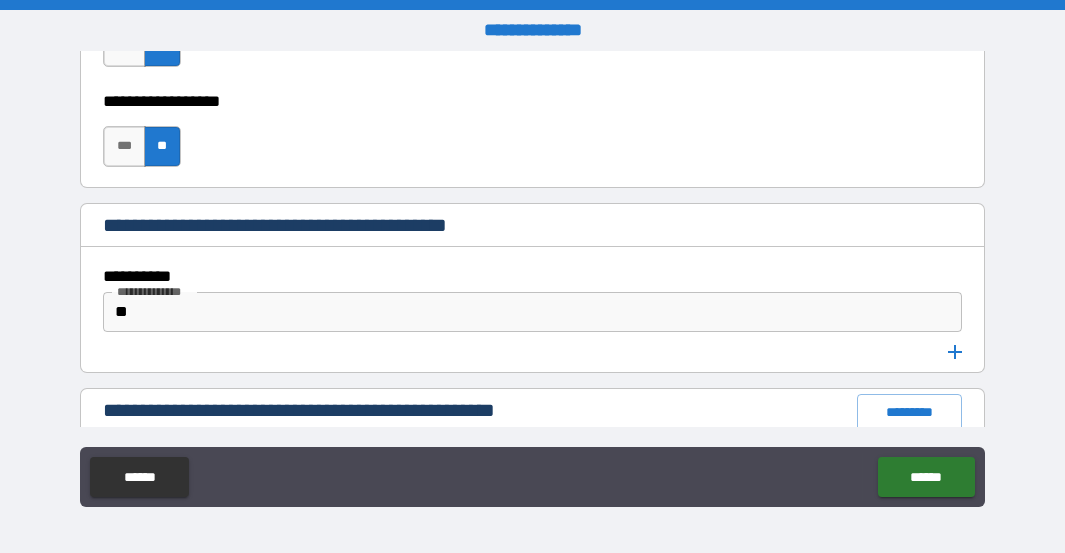 scroll, scrollTop: 2624, scrollLeft: 0, axis: vertical 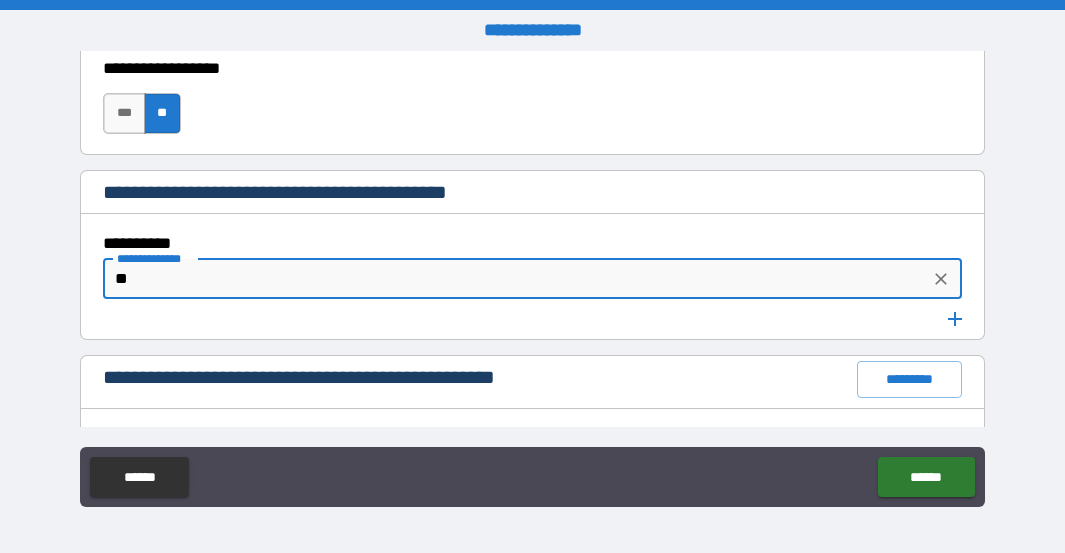 click on "**" at bounding box center (515, 279) 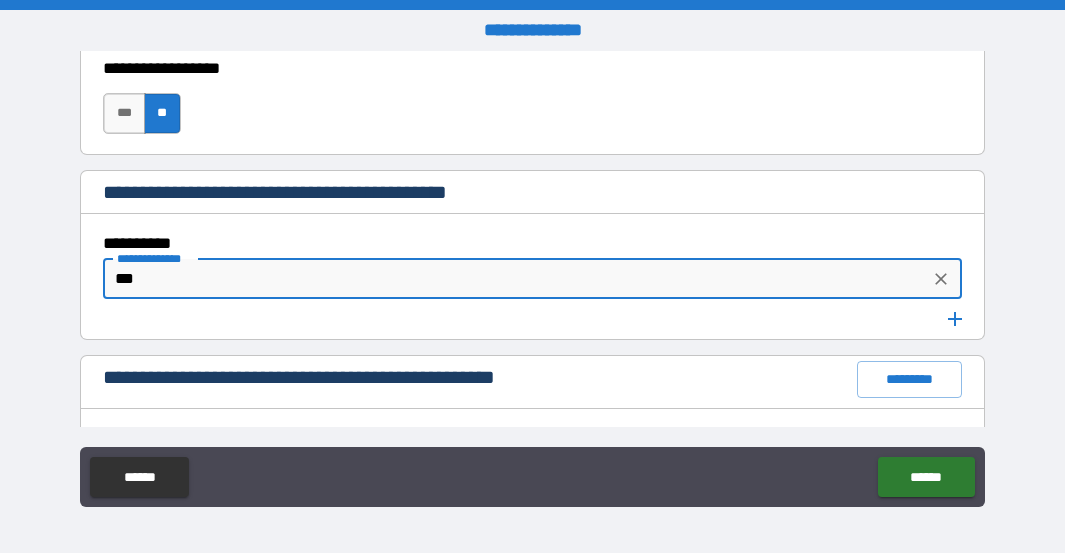 type on "****" 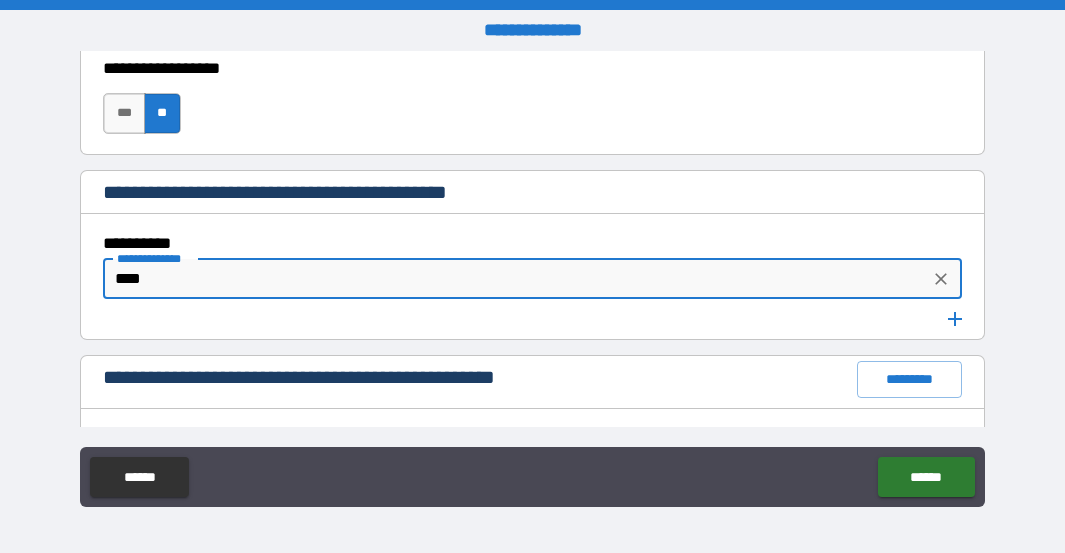 type on "*" 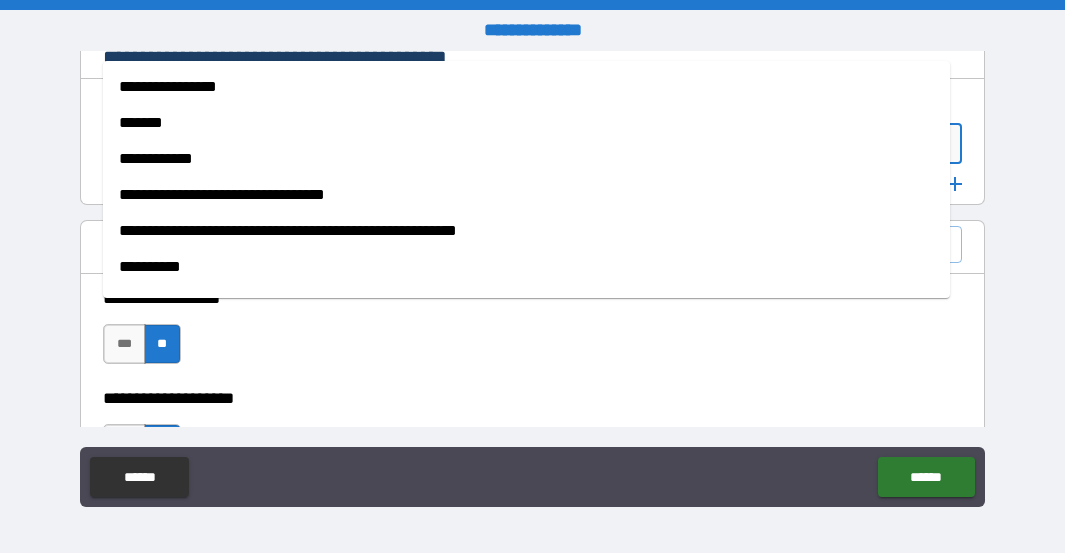scroll, scrollTop: 2924, scrollLeft: 0, axis: vertical 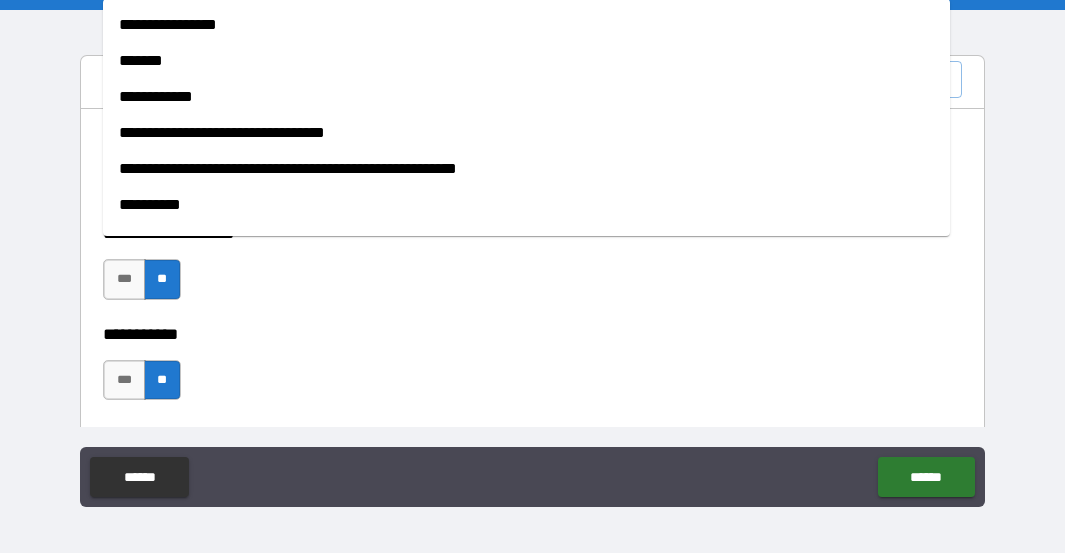 type on "****" 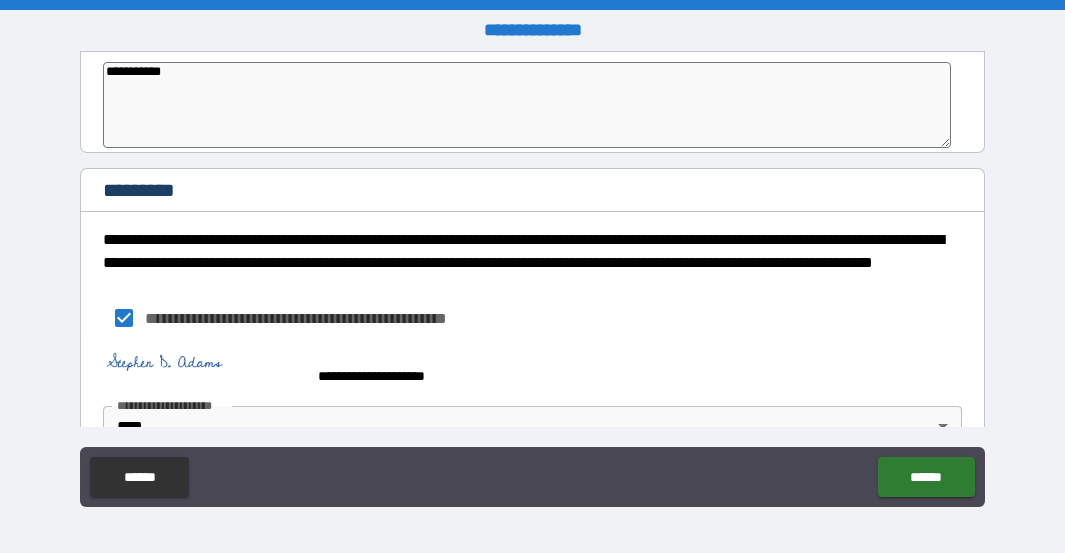 scroll, scrollTop: 11024, scrollLeft: 0, axis: vertical 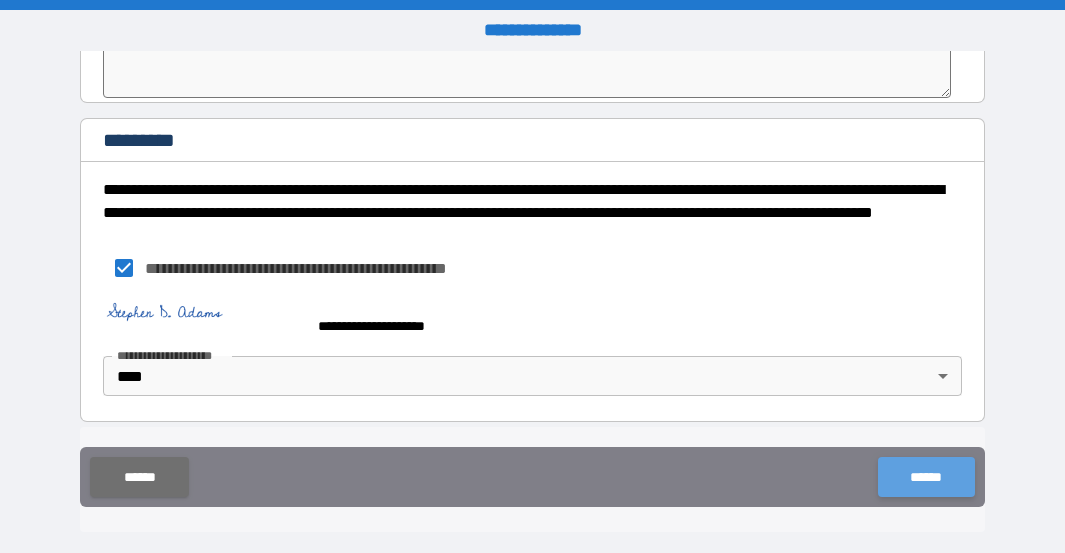 click on "******" at bounding box center [926, 477] 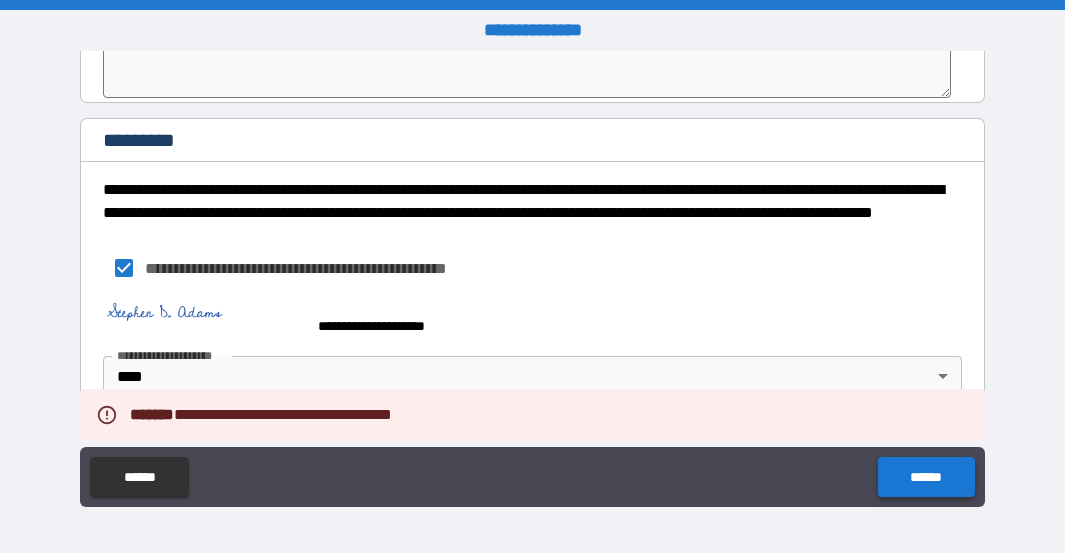 type on "*" 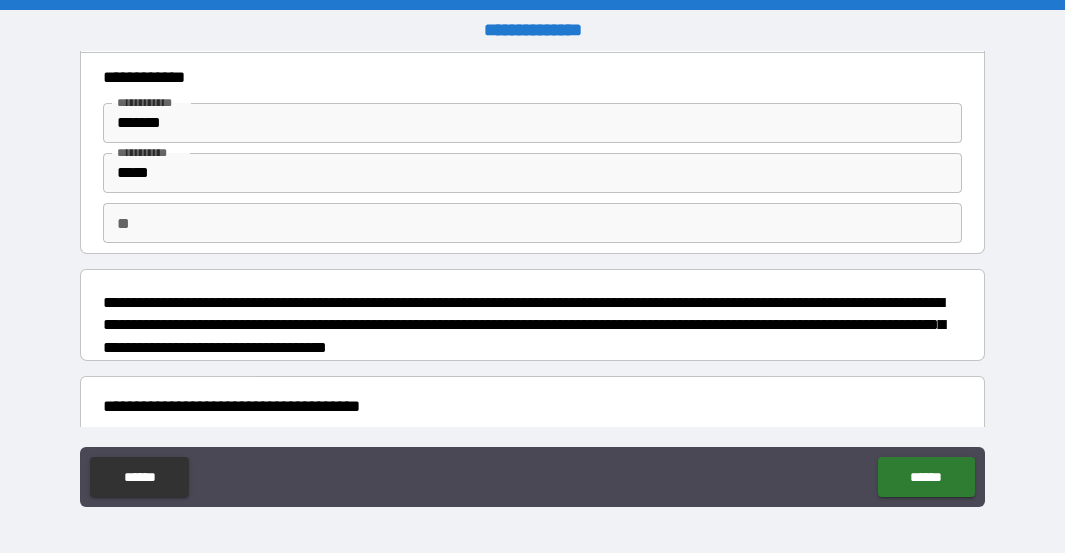 scroll, scrollTop: 0, scrollLeft: 0, axis: both 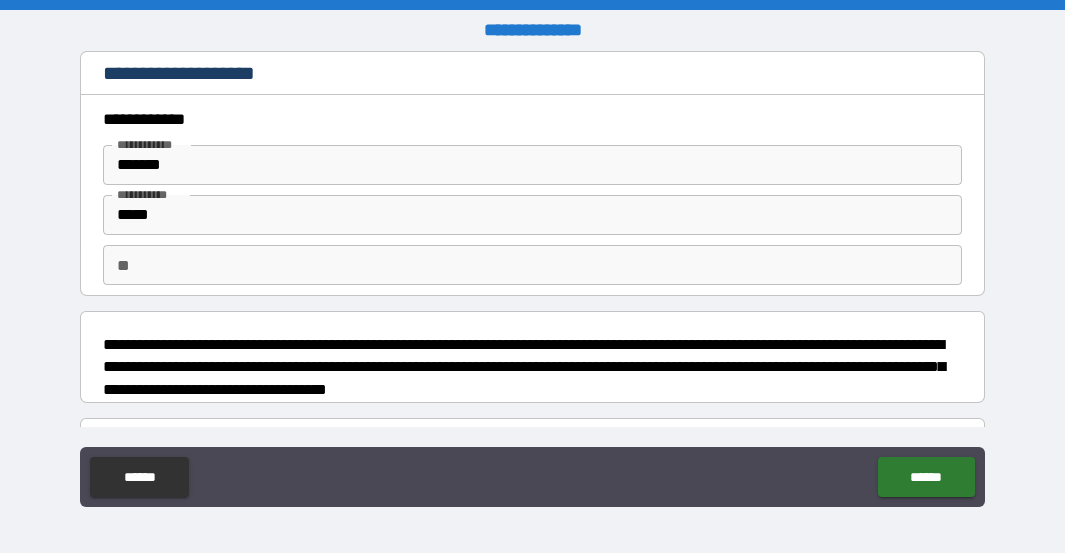 click on "**" at bounding box center (532, 265) 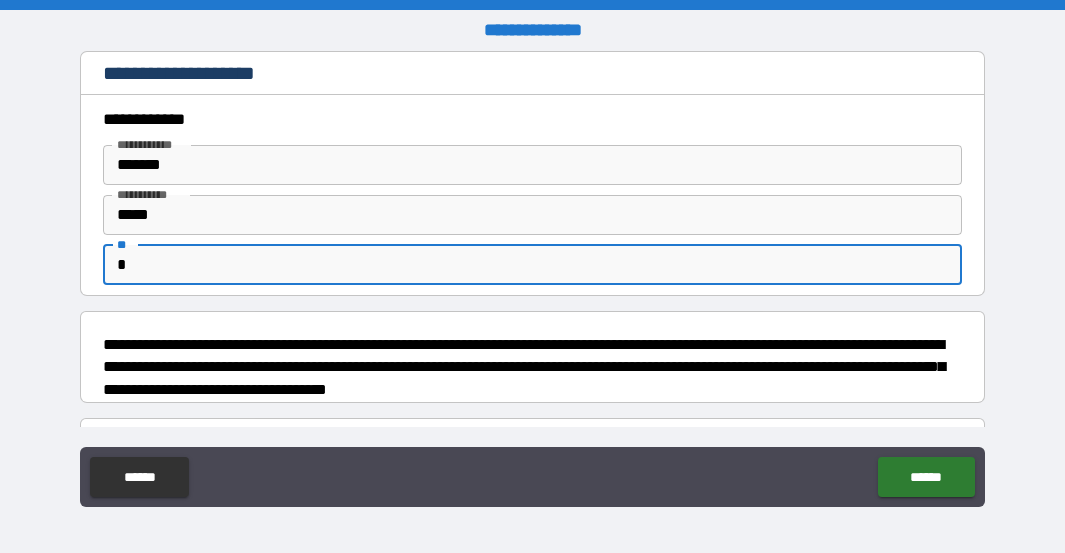 type on "*" 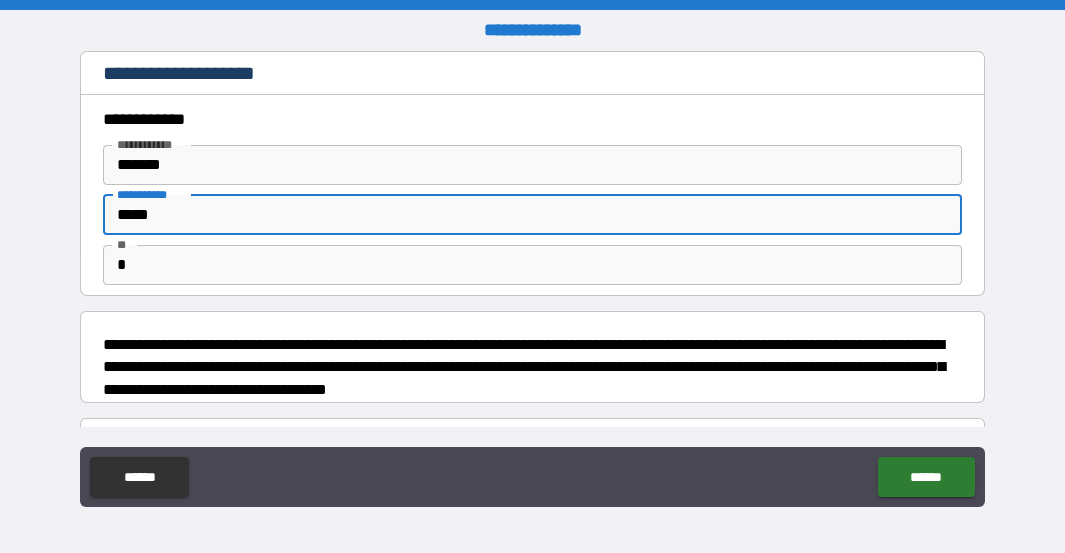 click on "*****" at bounding box center [532, 215] 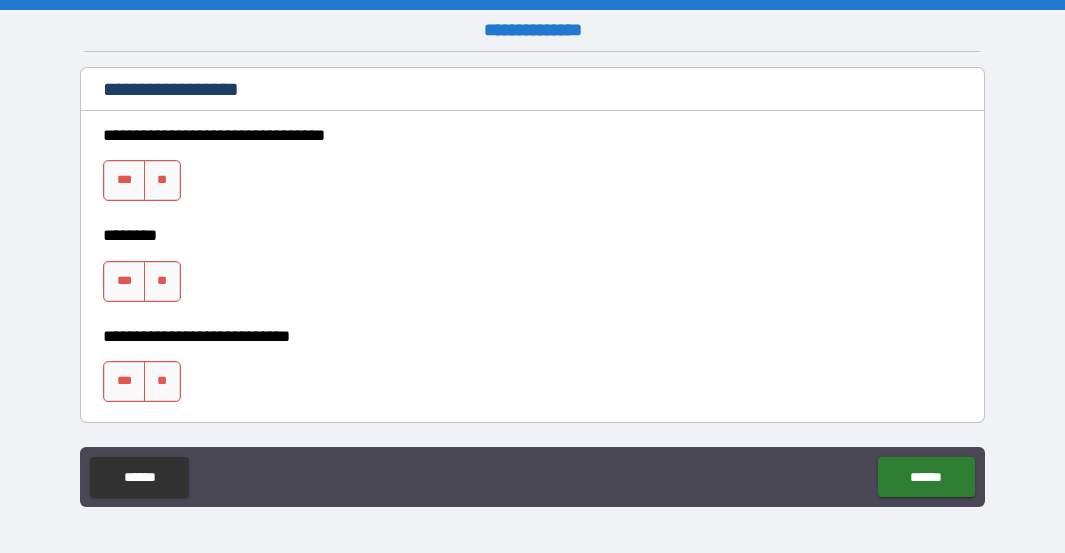 scroll, scrollTop: 1800, scrollLeft: 0, axis: vertical 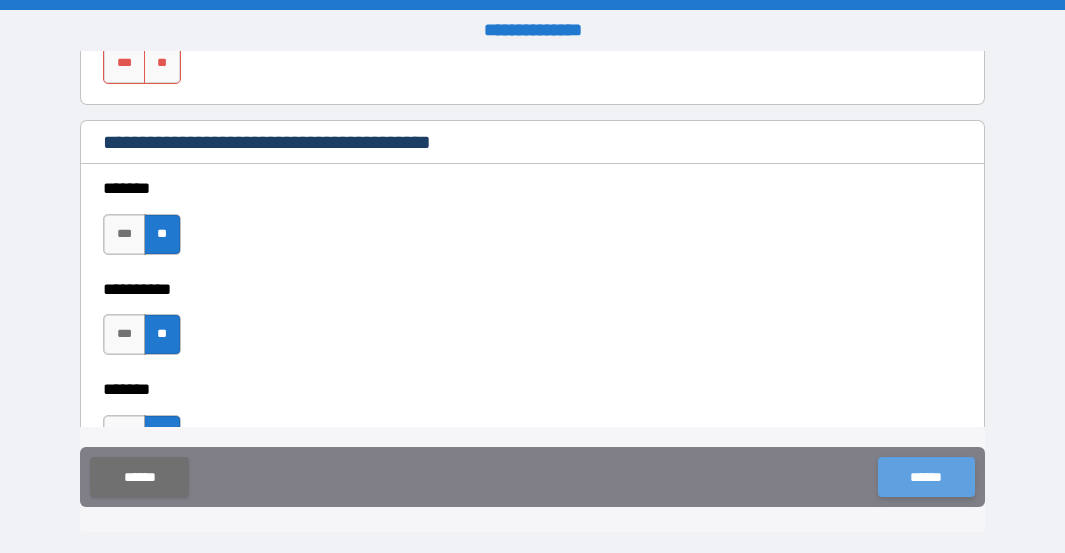 click on "******" at bounding box center [926, 477] 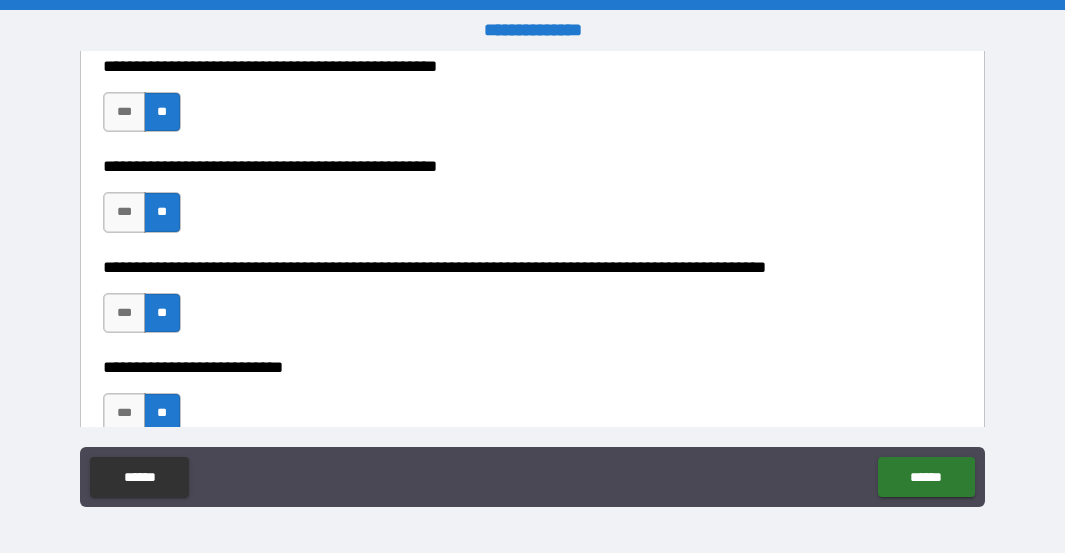 scroll, scrollTop: 500, scrollLeft: 0, axis: vertical 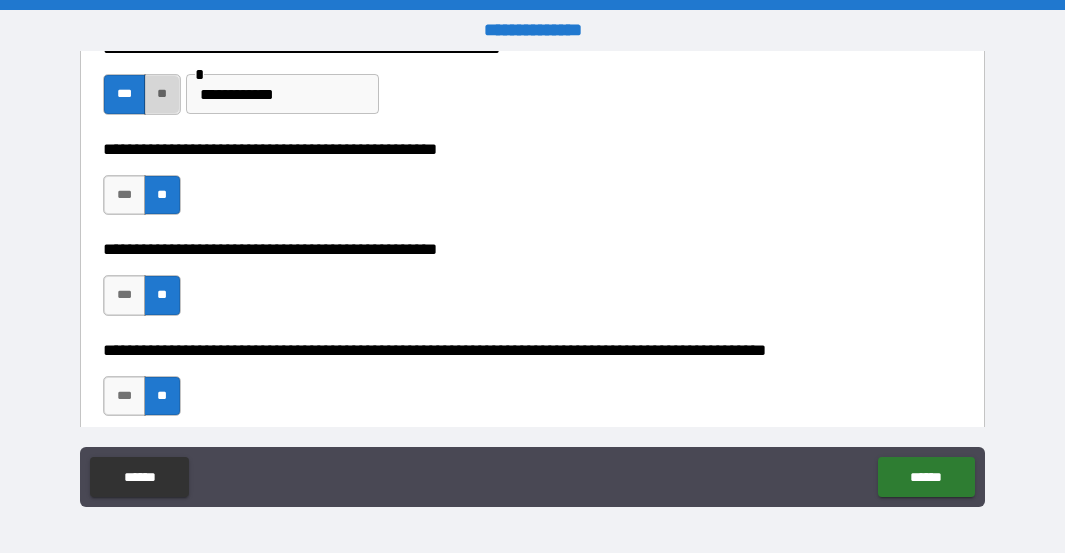 click on "**" at bounding box center [162, 94] 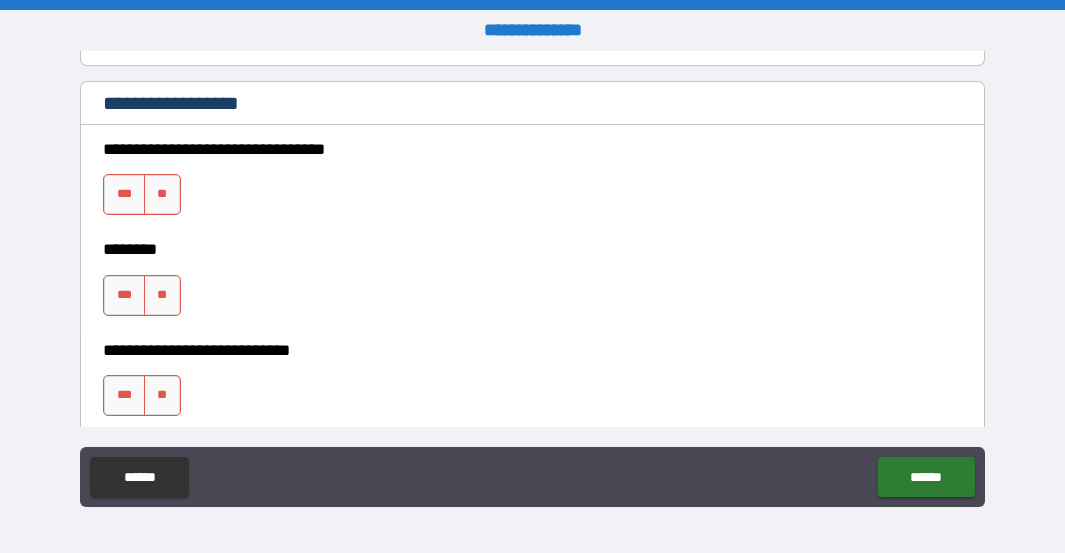 scroll, scrollTop: 1400, scrollLeft: 0, axis: vertical 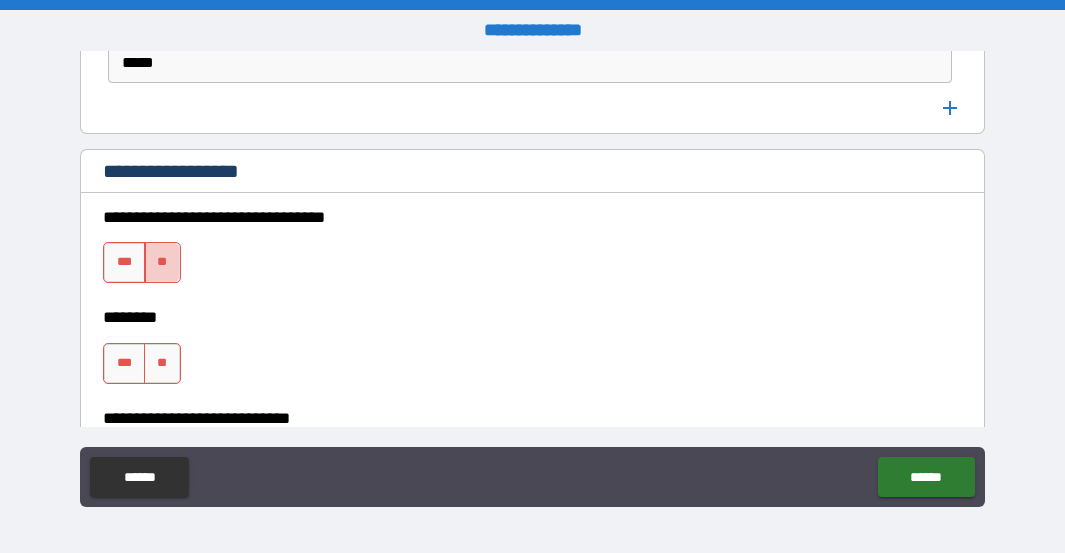 click on "**" at bounding box center (162, 262) 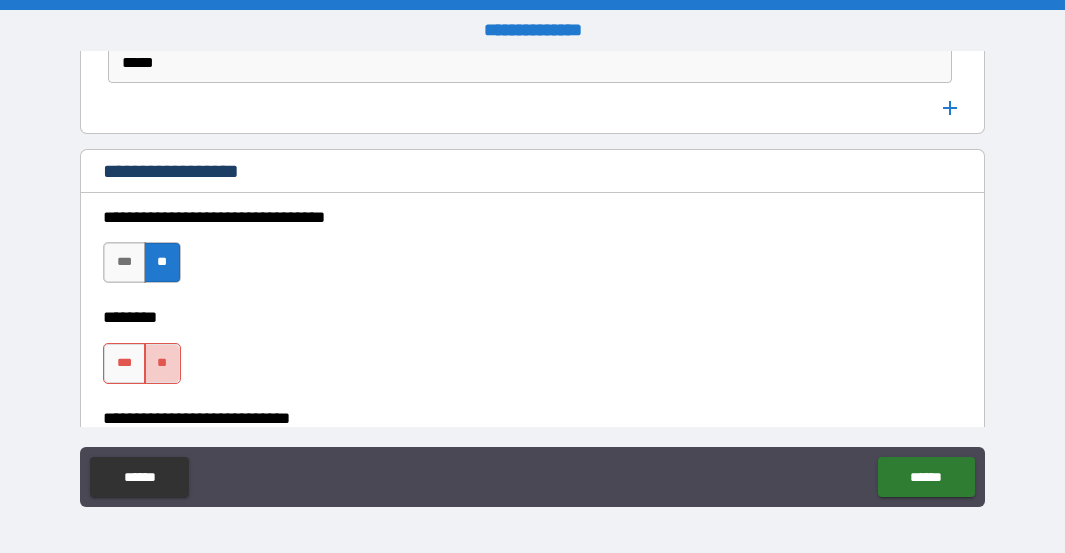click on "**" at bounding box center (162, 363) 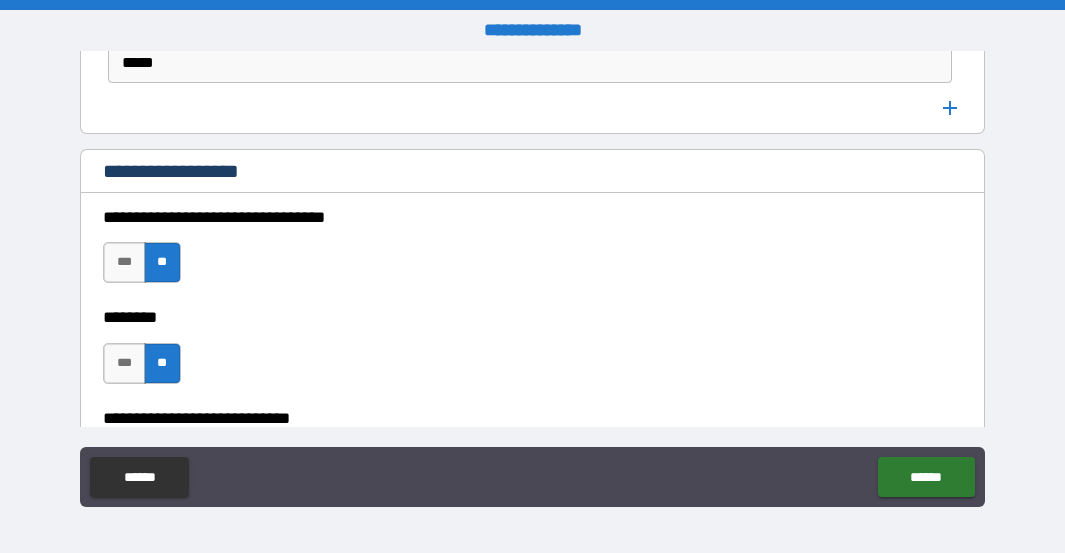type on "*" 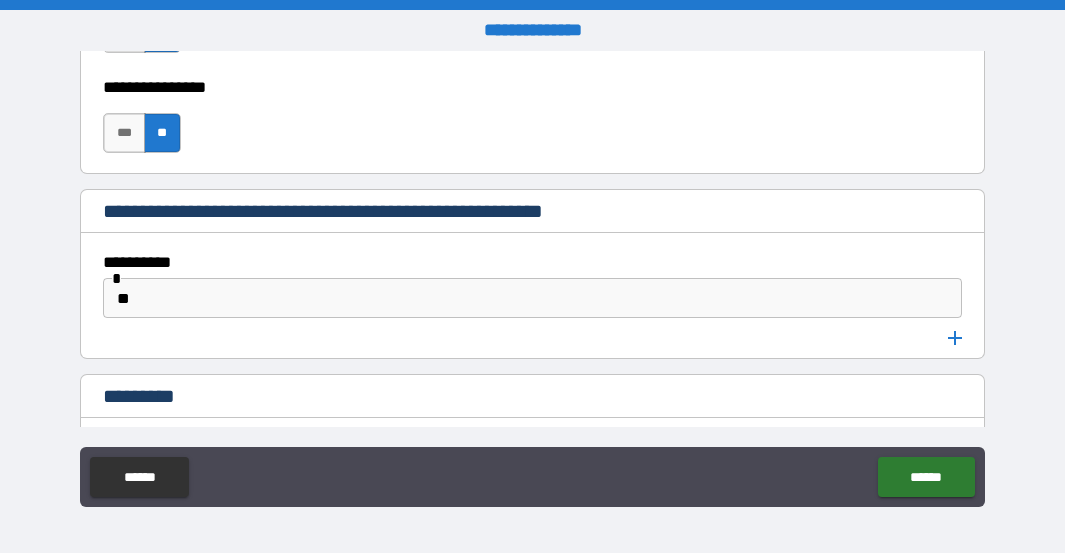 scroll, scrollTop: 10600, scrollLeft: 0, axis: vertical 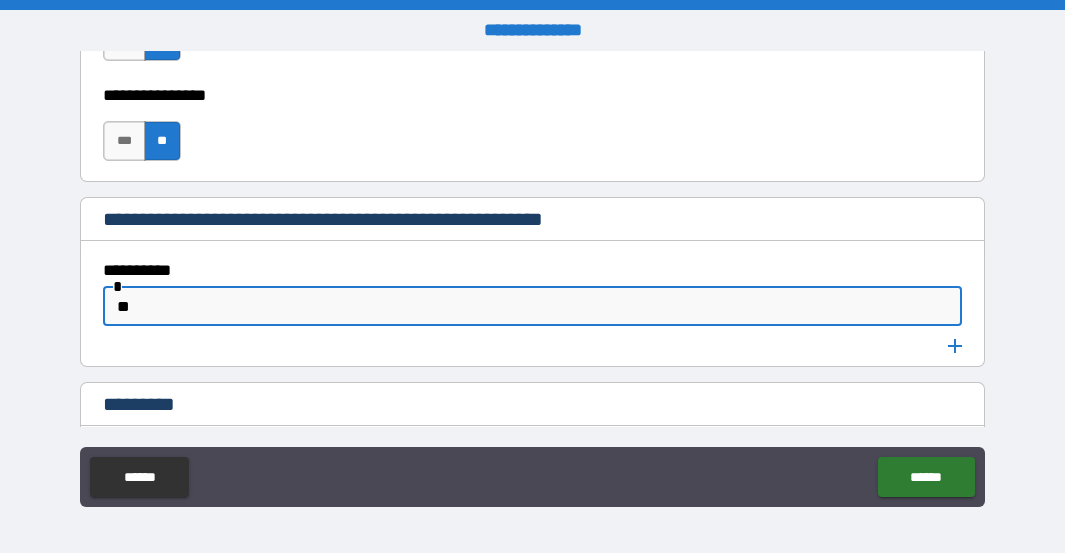 click on "**" at bounding box center [532, 306] 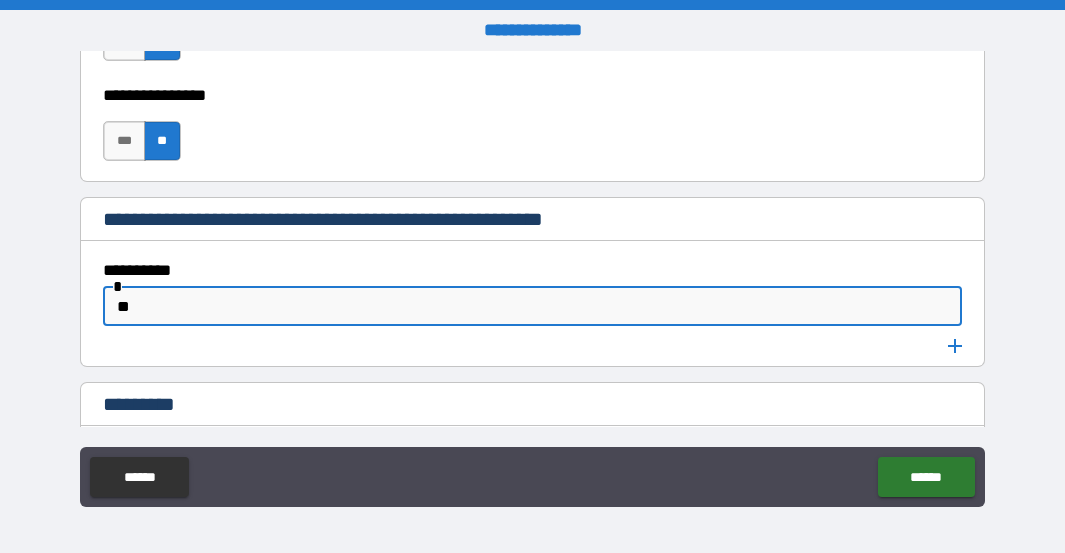 type on "***" 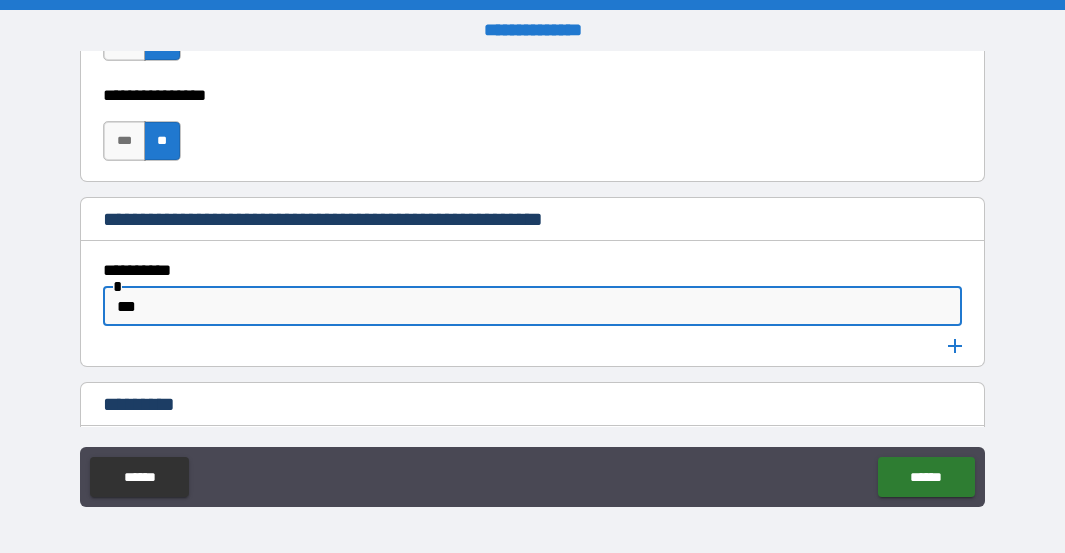 type on "*" 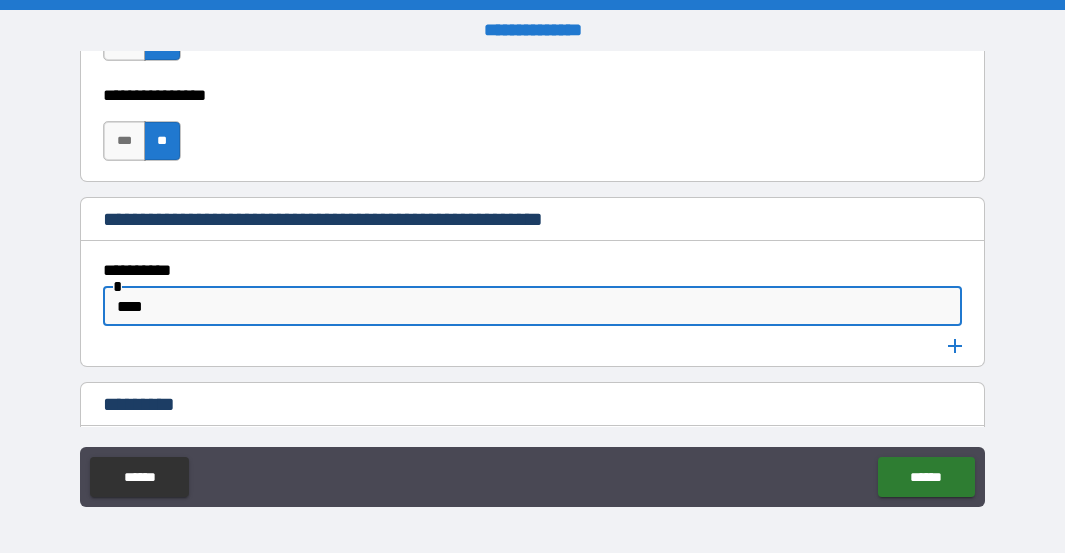 type on "*" 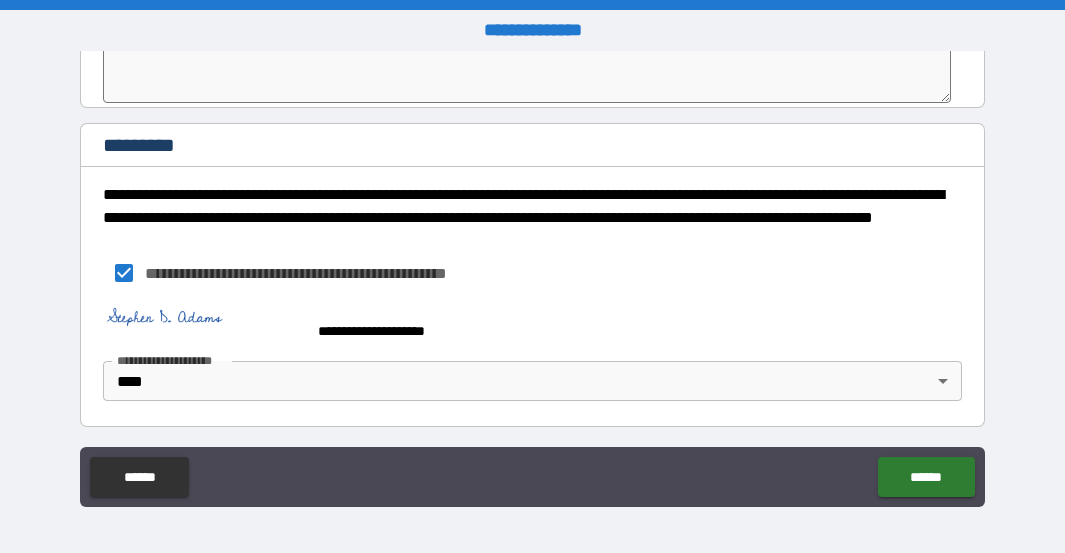 scroll, scrollTop: 11024, scrollLeft: 0, axis: vertical 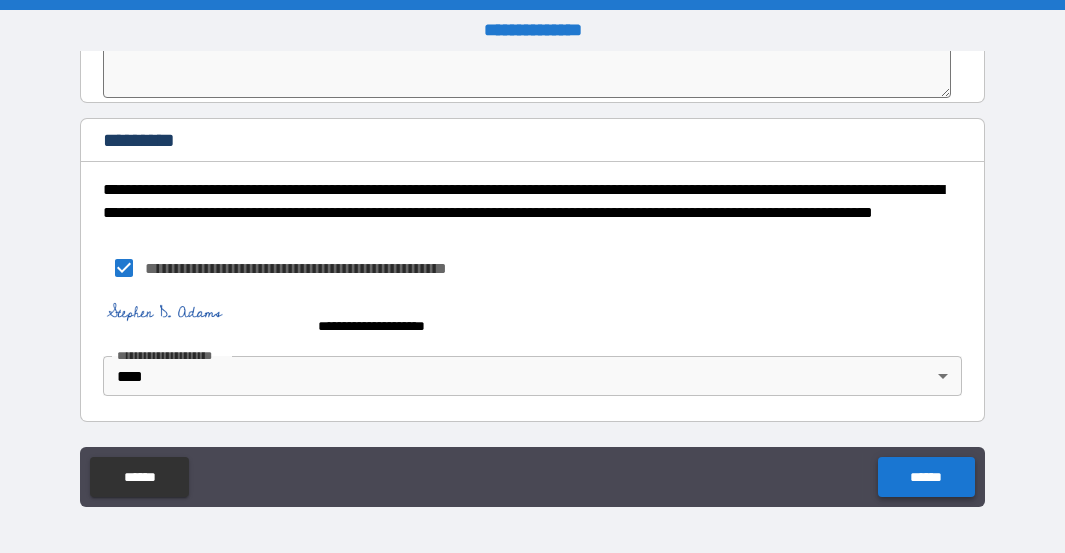 type on "****" 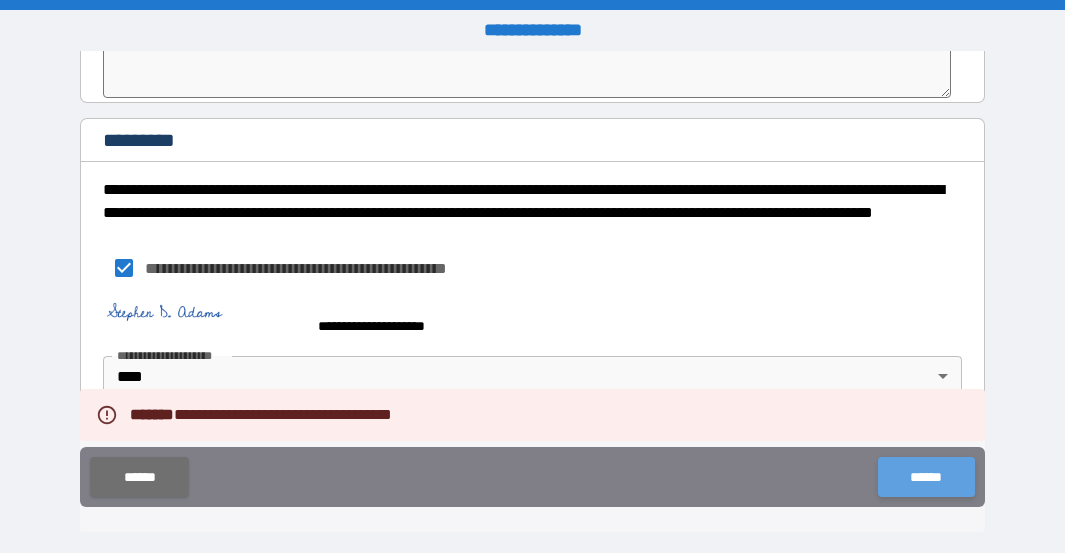 click on "******" at bounding box center [926, 477] 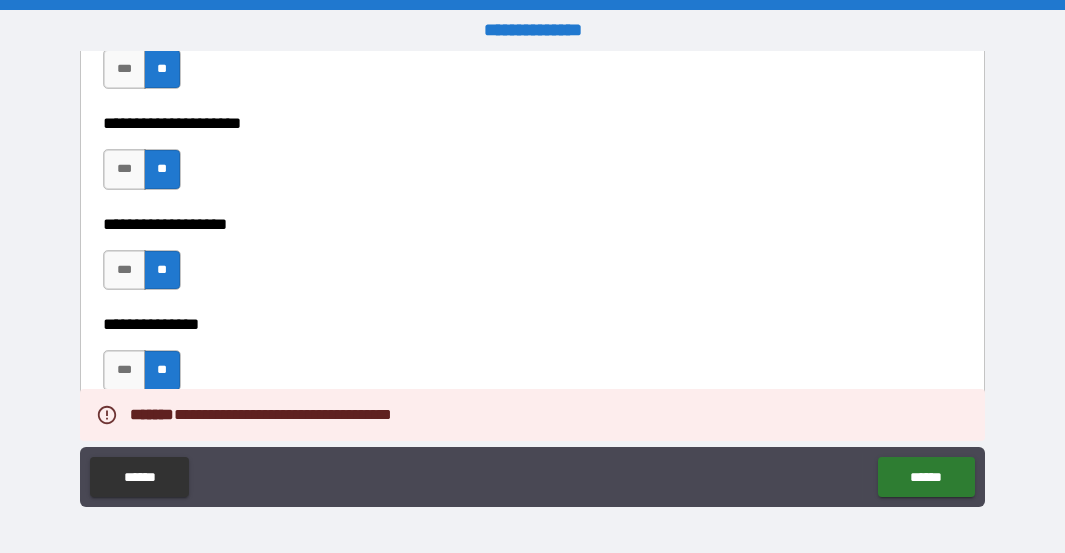 scroll, scrollTop: 8324, scrollLeft: 0, axis: vertical 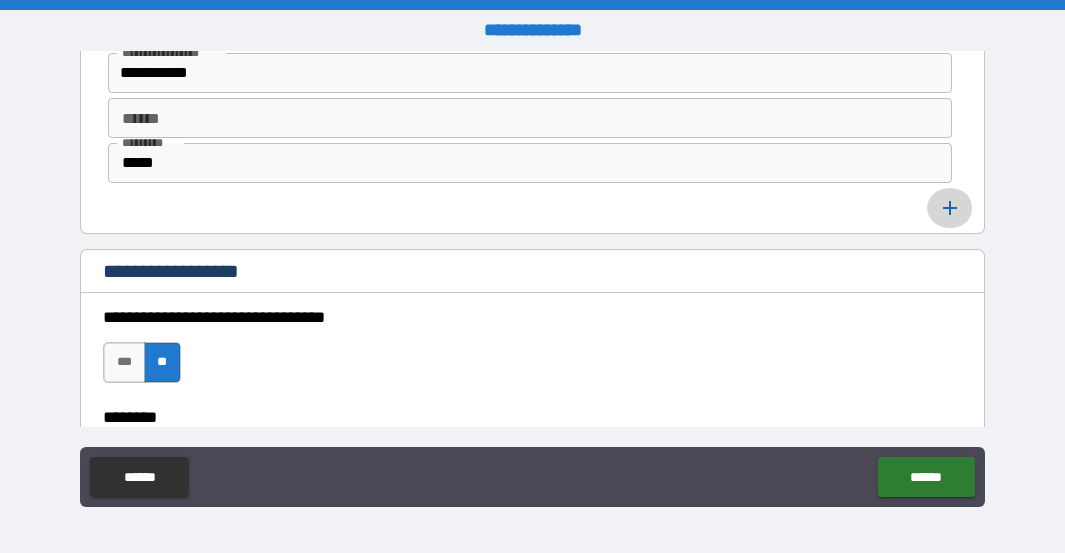 click 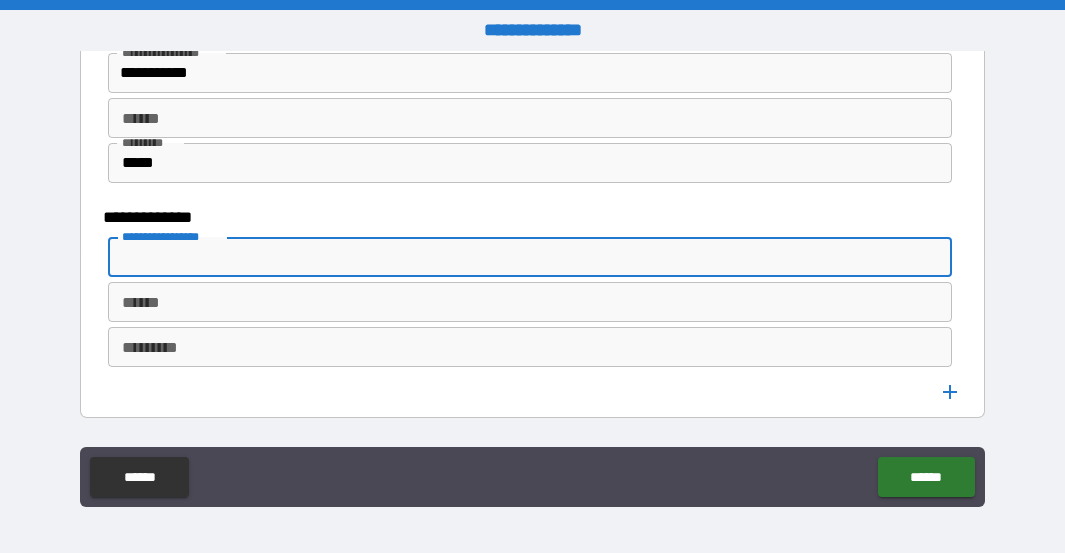 click on "**********" at bounding box center [528, 257] 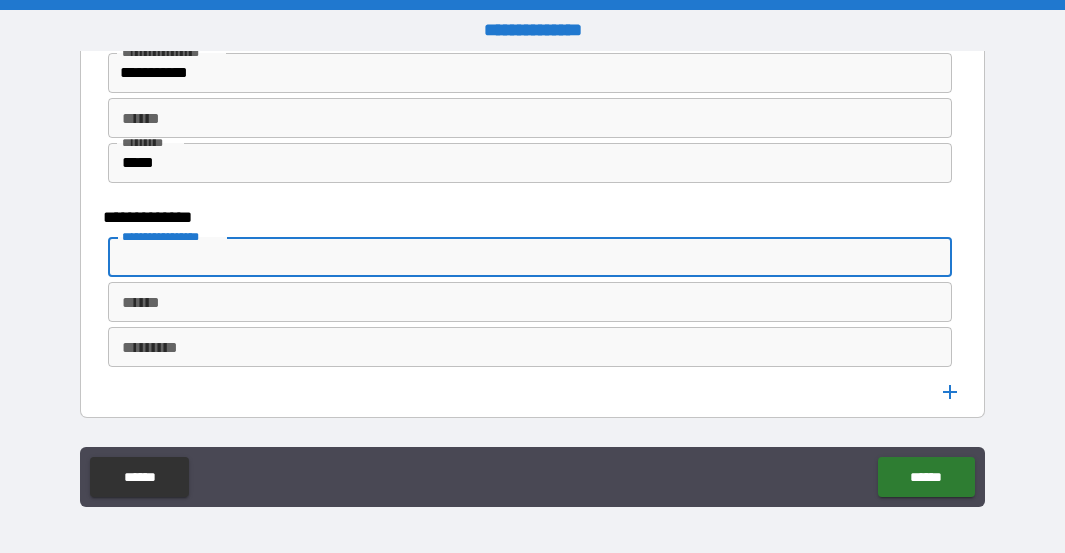 type on "*" 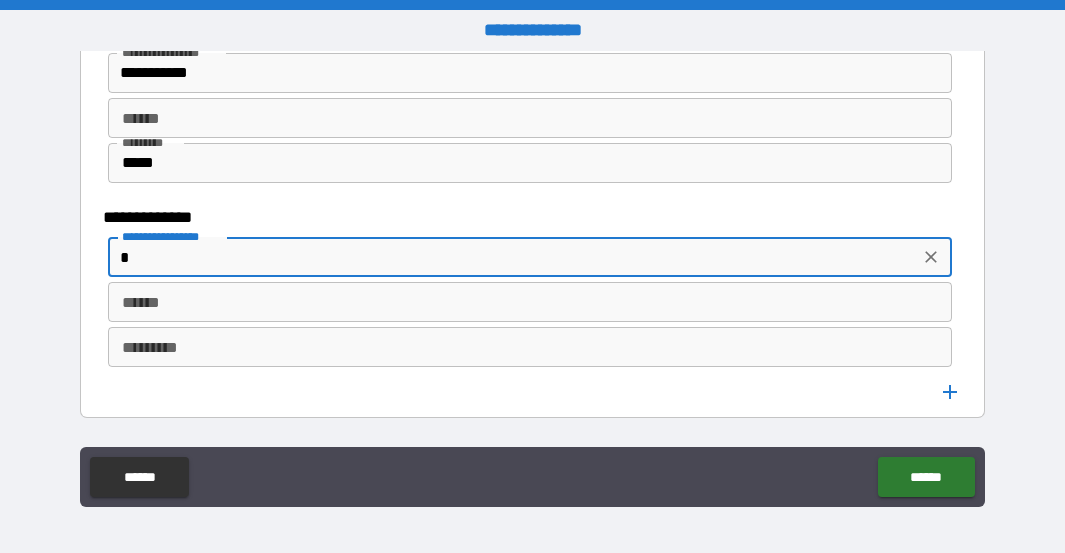 type on "*" 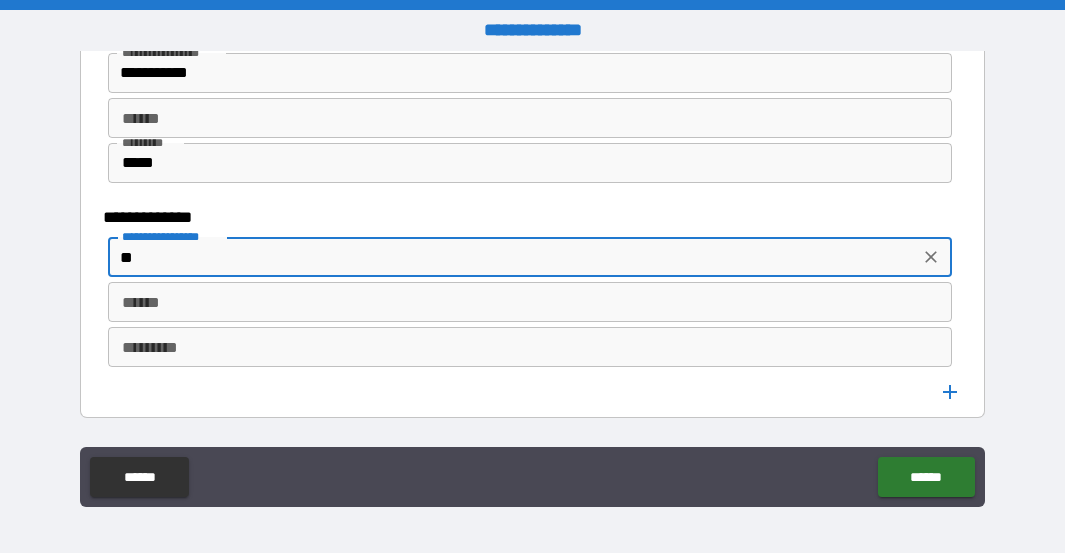 type on "*" 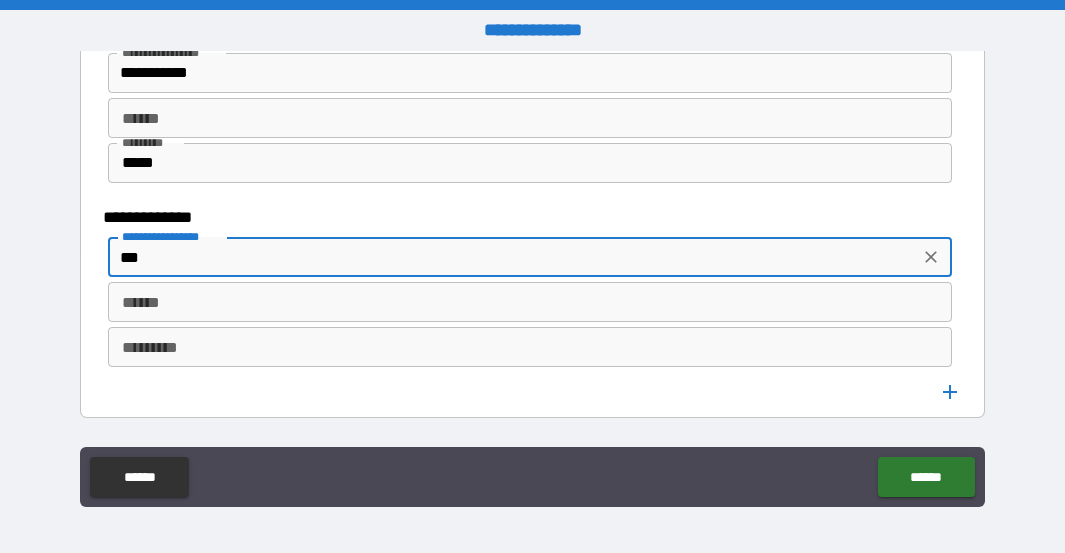 type on "*" 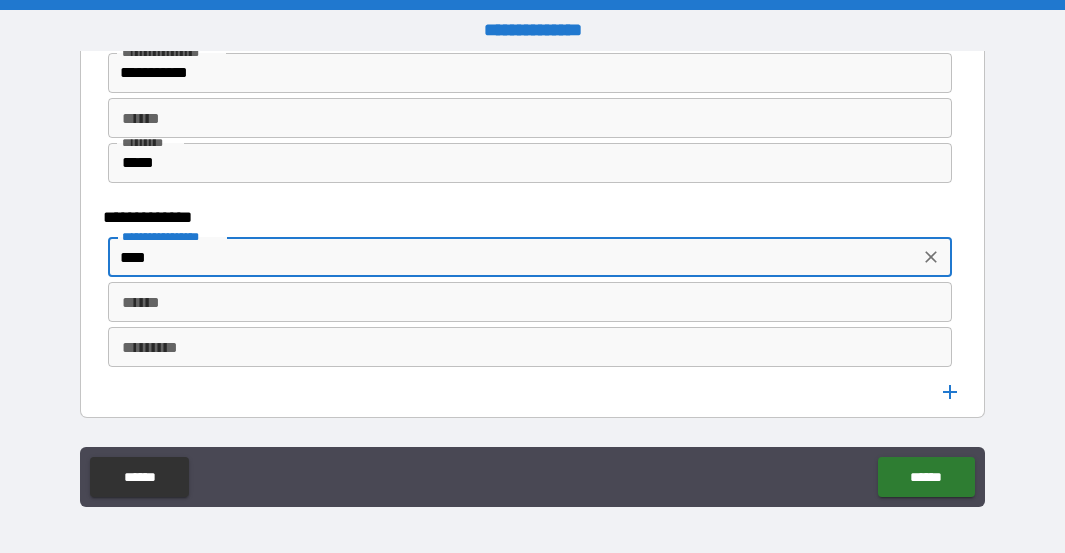 type on "*" 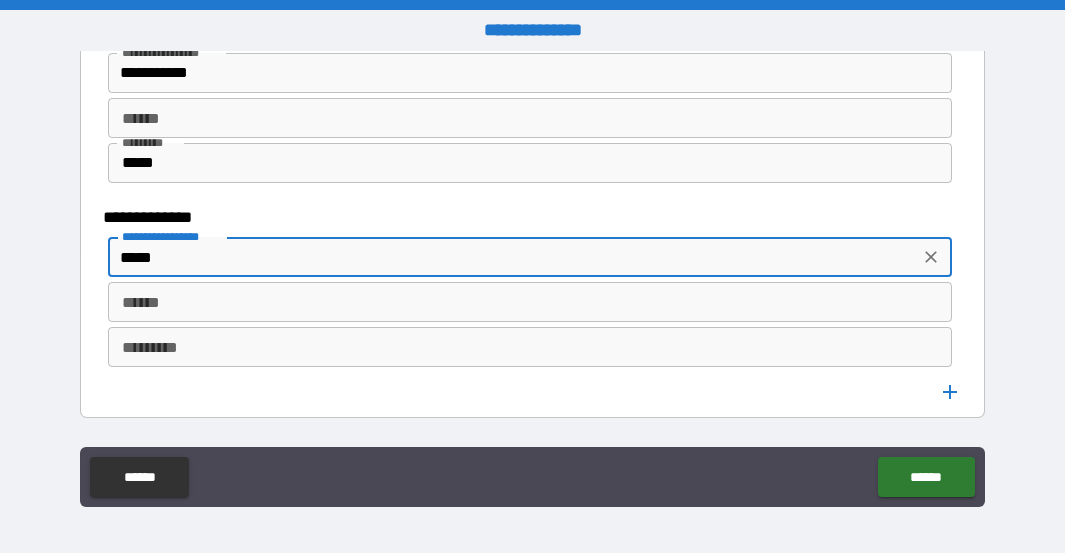 type on "*" 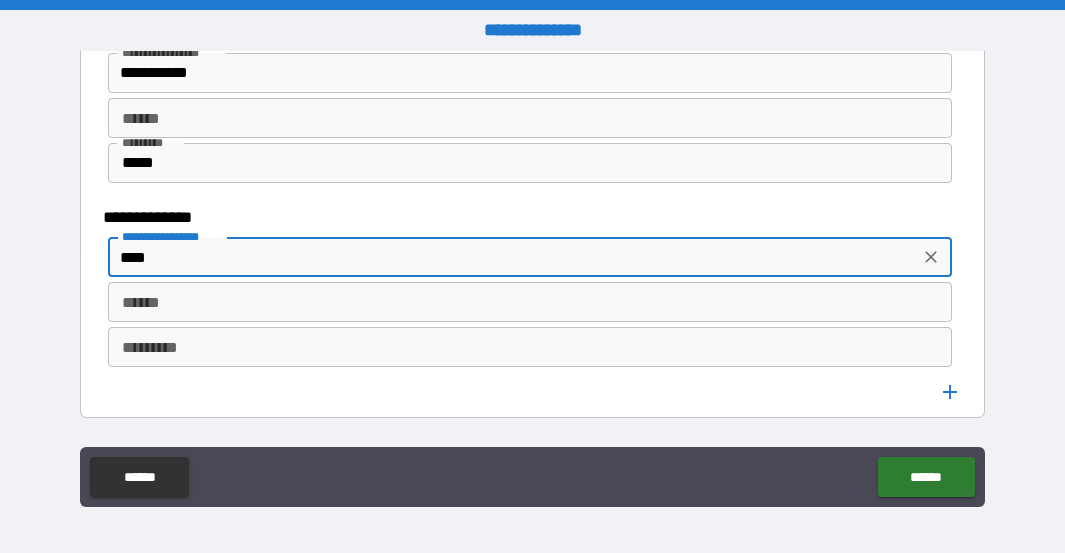 type on "*" 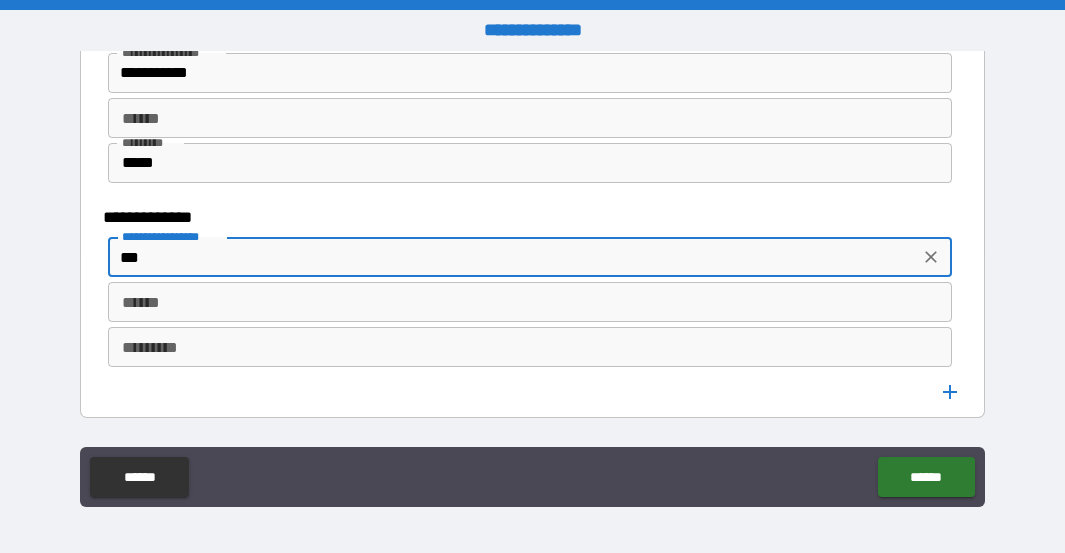 type on "*" 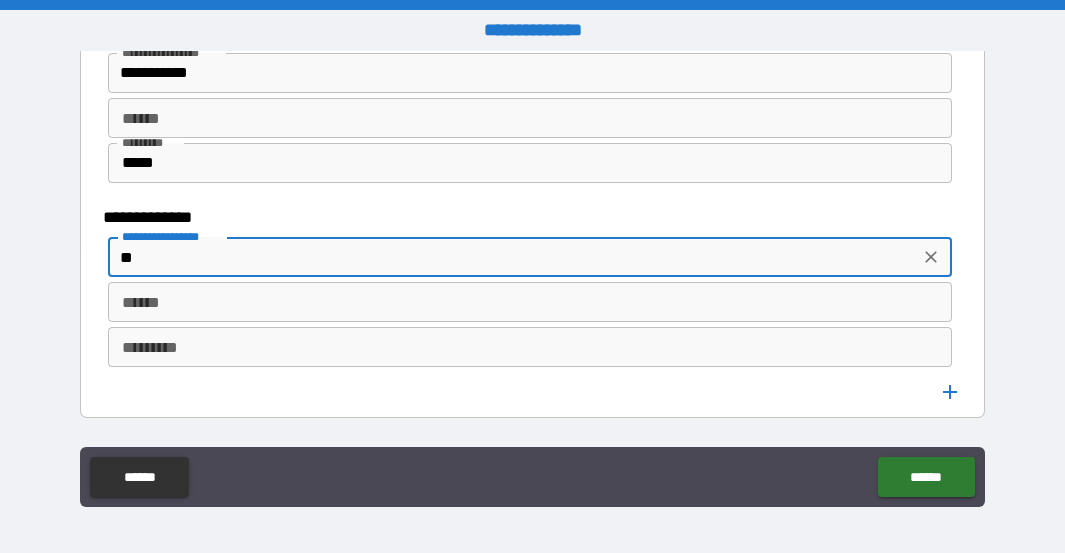 type on "*" 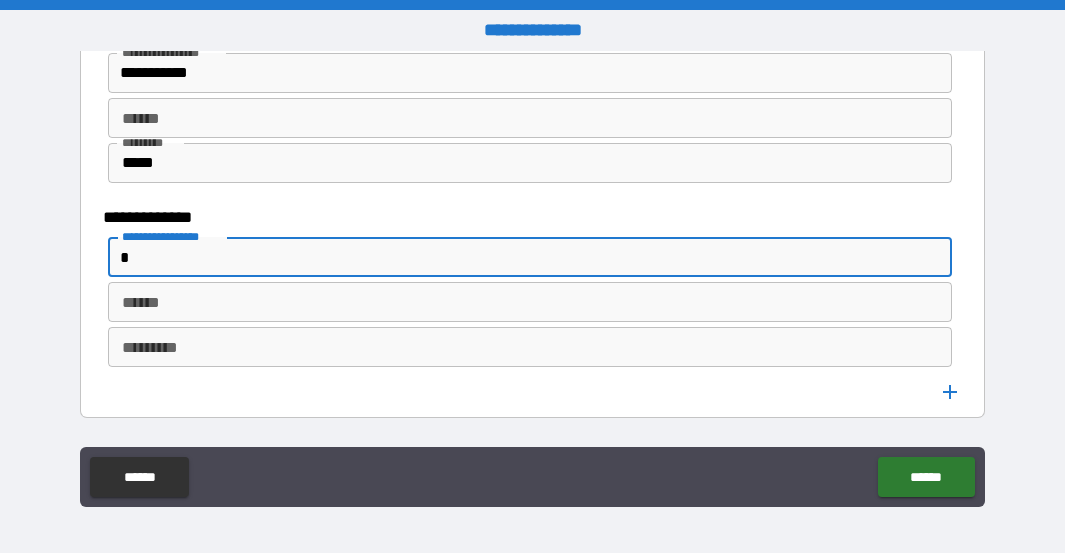 type on "*" 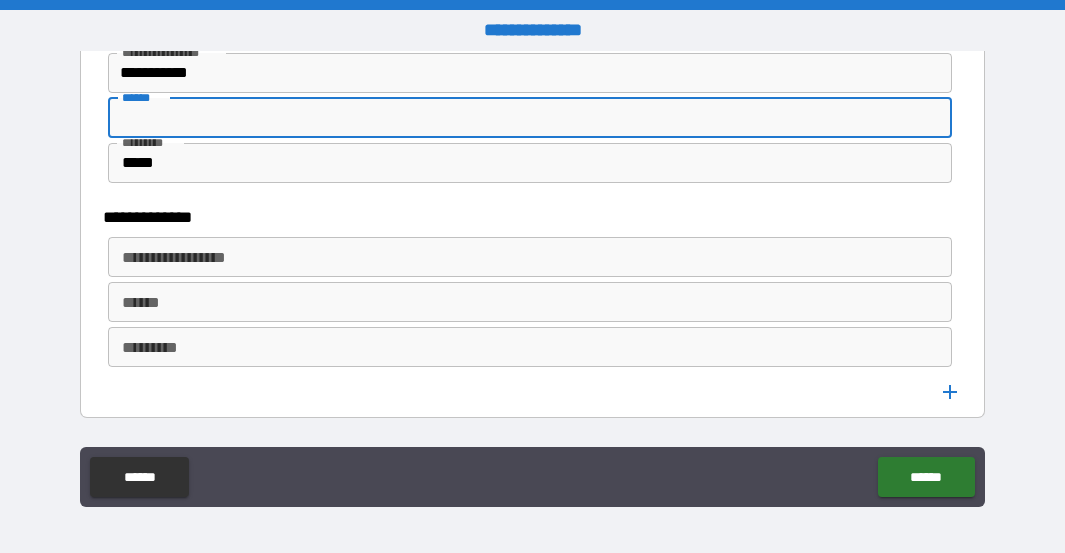 click on "******" at bounding box center (529, 118) 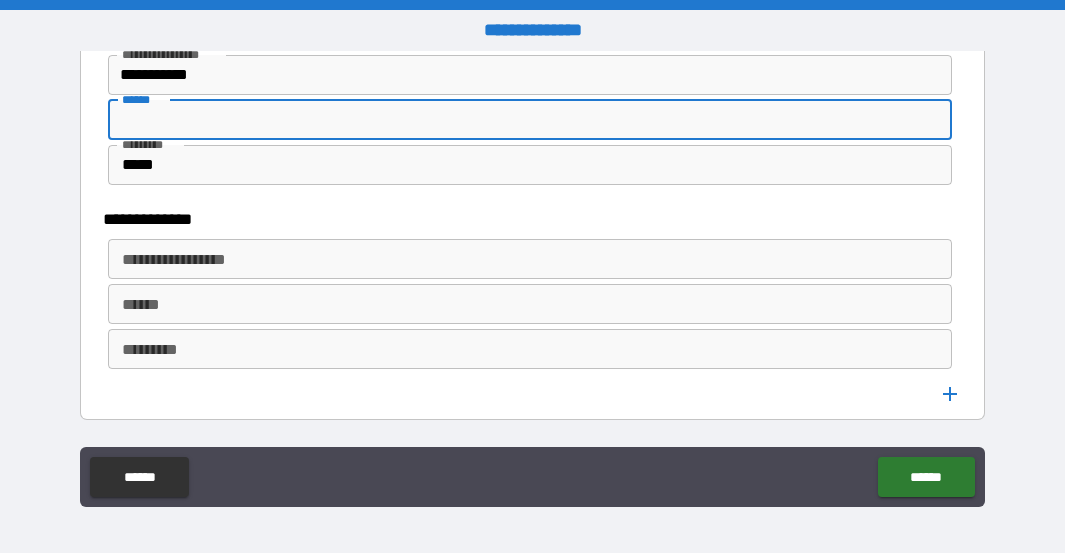 scroll, scrollTop: 1200, scrollLeft: 0, axis: vertical 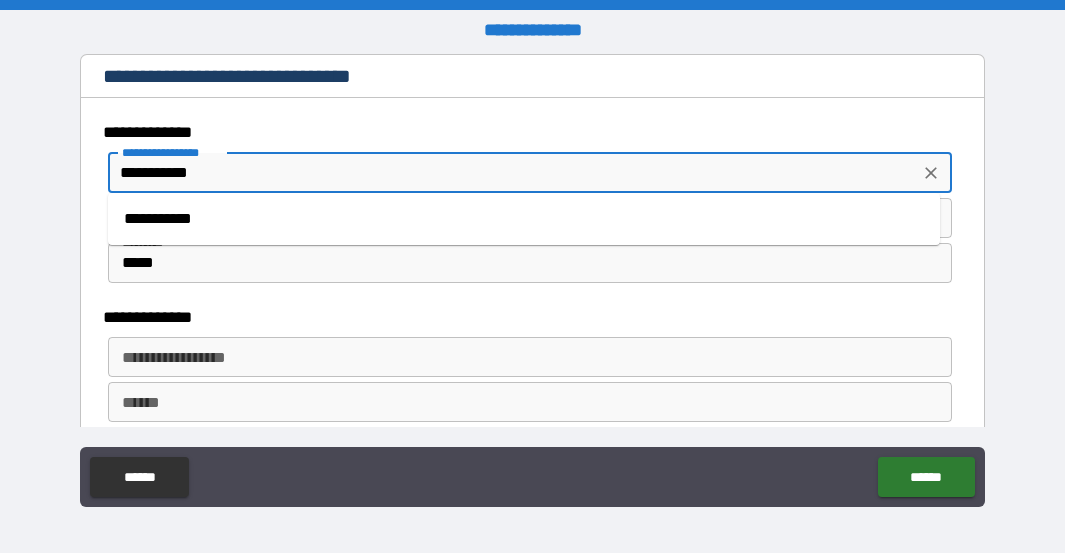 type on "*" 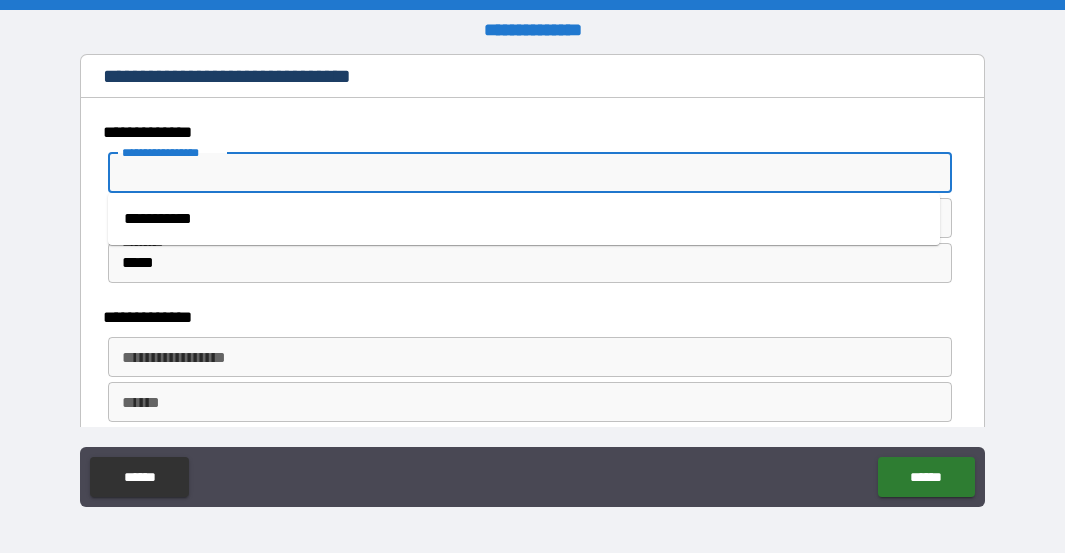 type on "*" 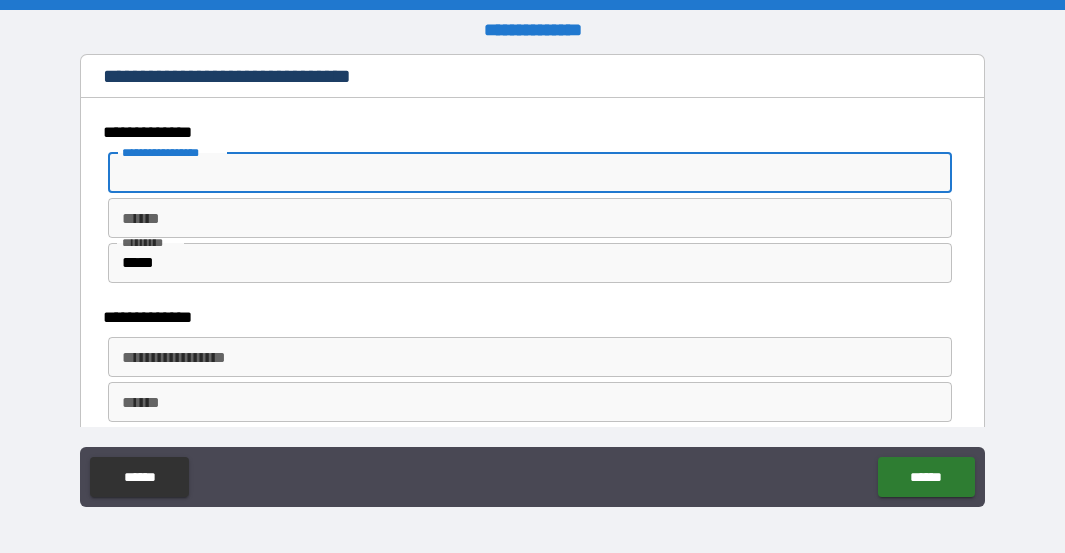 type 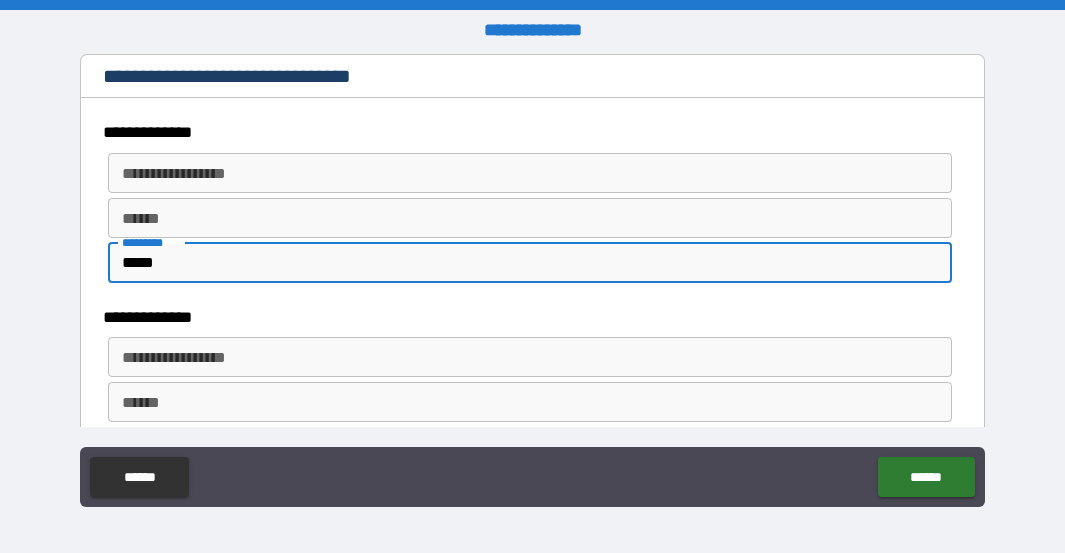 drag, startPoint x: 174, startPoint y: 268, endPoint x: 7, endPoint y: 258, distance: 167.29913 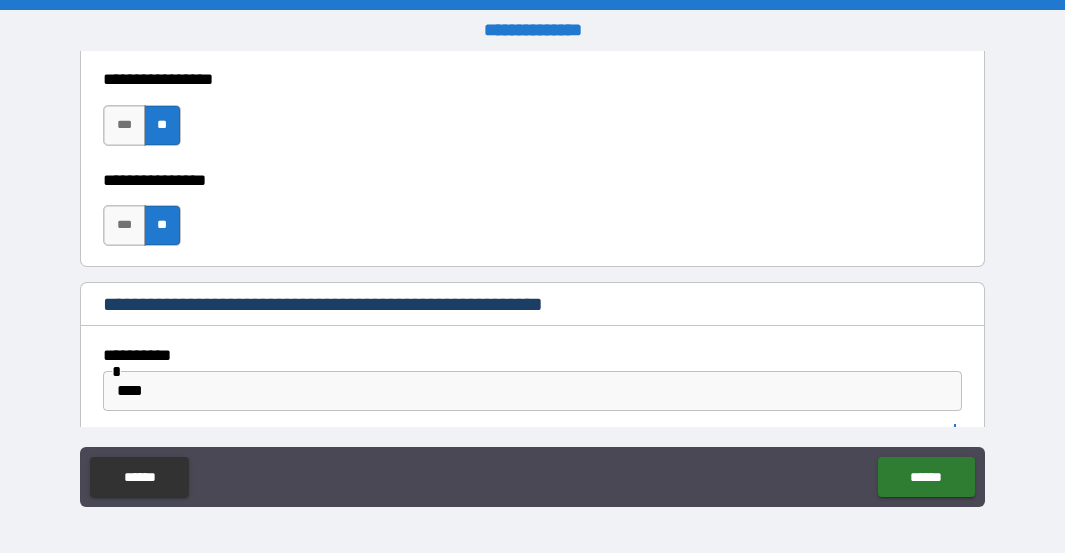 scroll, scrollTop: 11209, scrollLeft: 0, axis: vertical 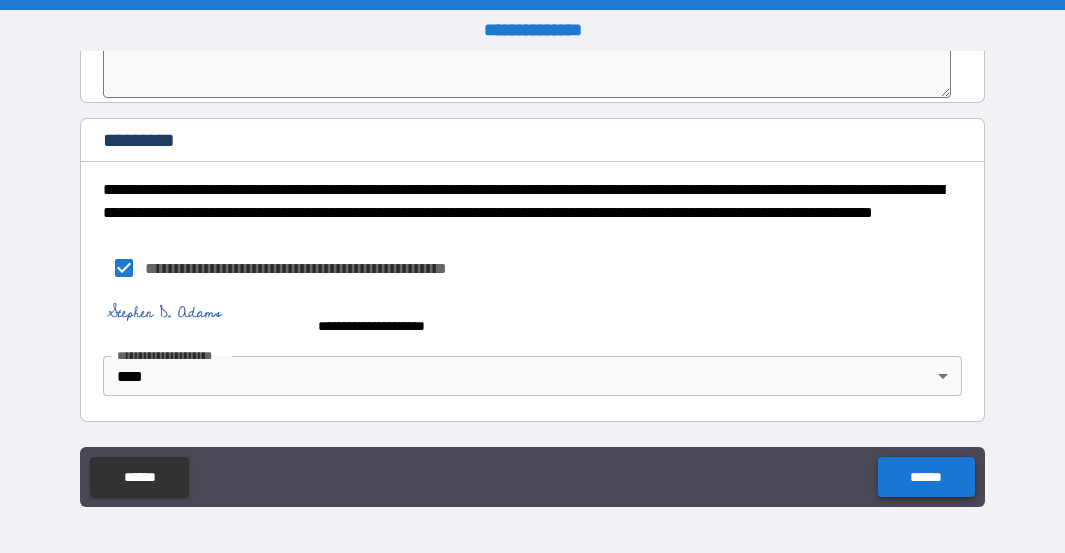 type 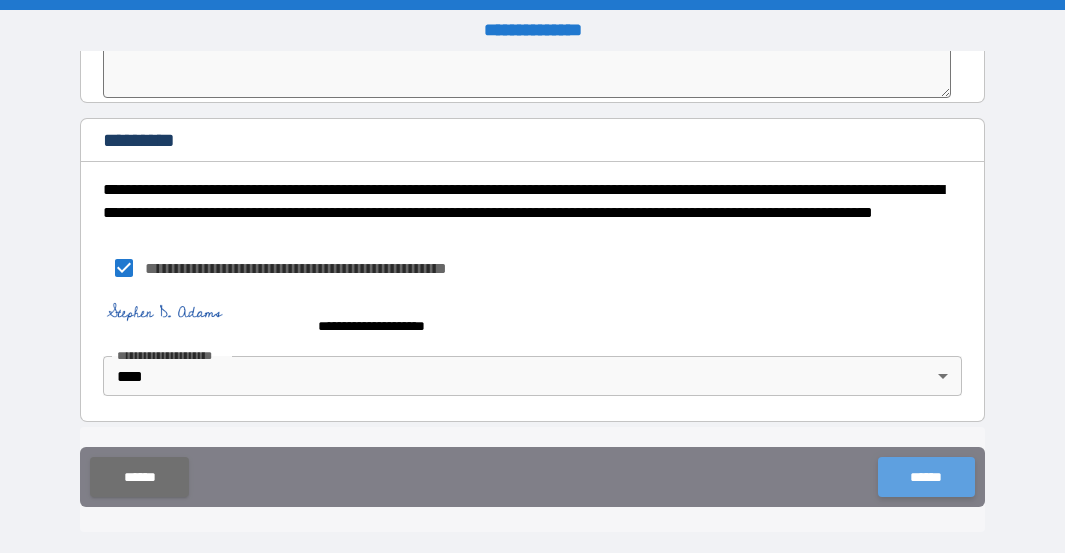 click on "******" at bounding box center (926, 477) 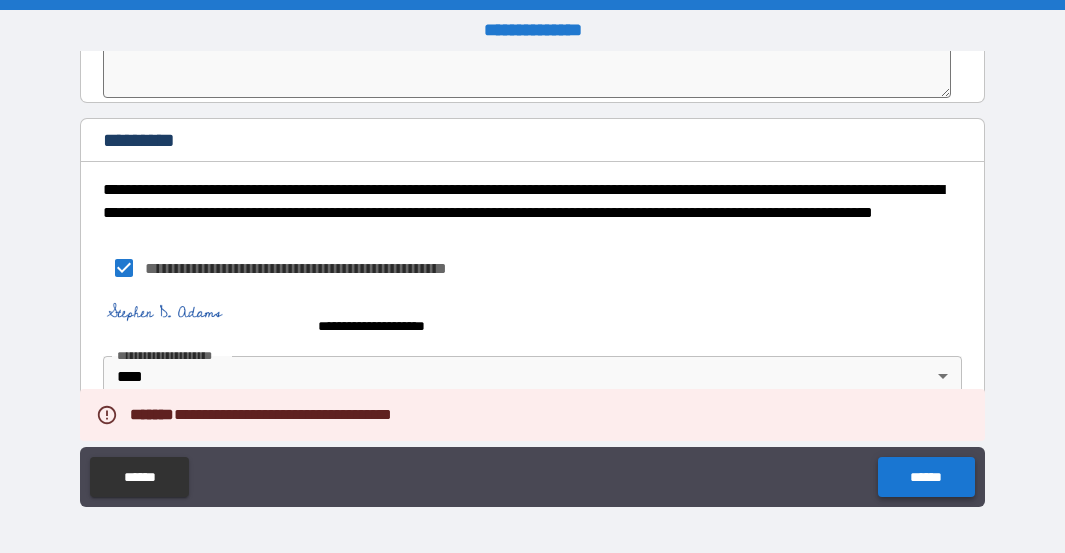 type on "*" 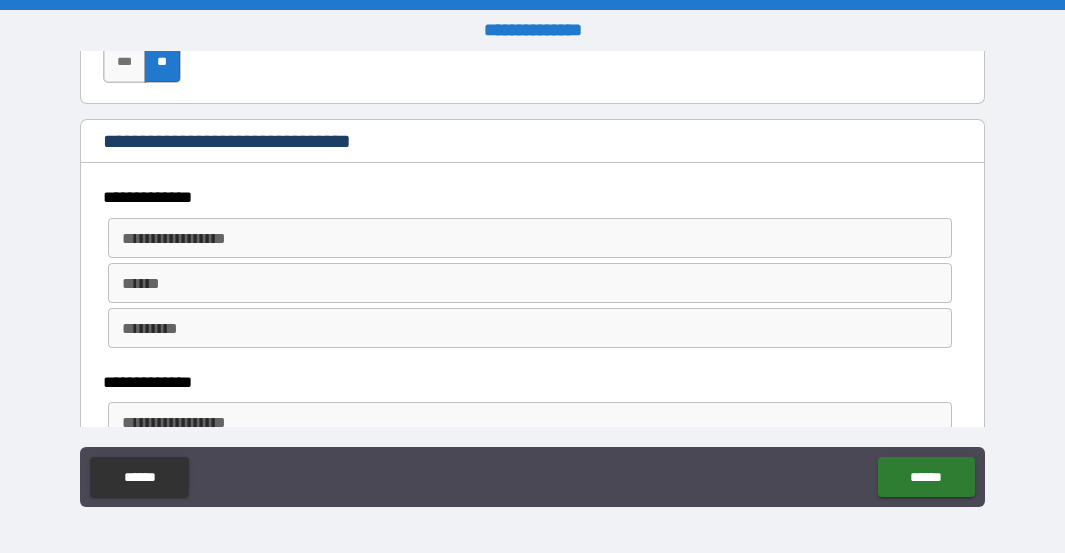scroll, scrollTop: 1100, scrollLeft: 0, axis: vertical 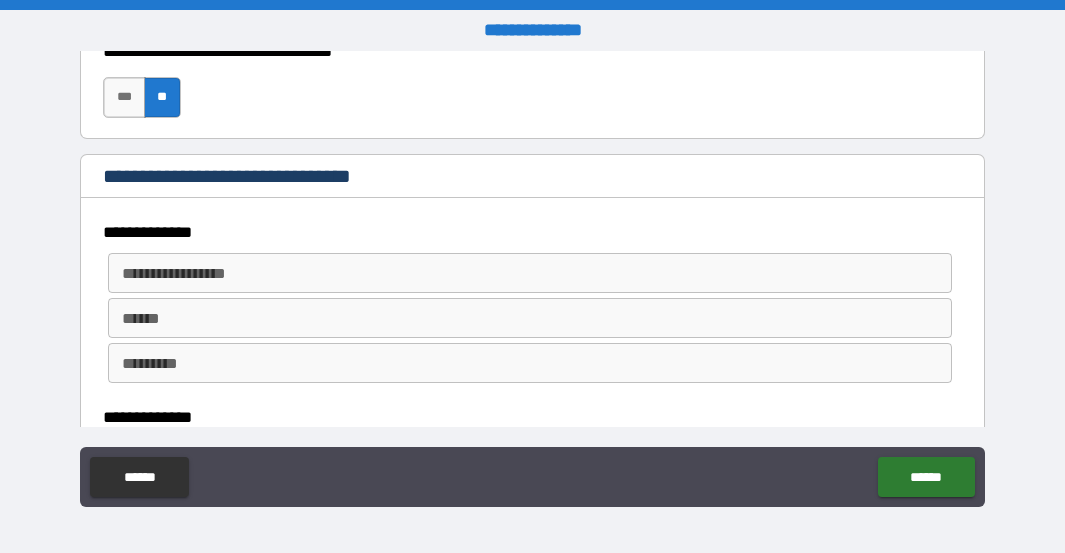 click on "**********" at bounding box center [532, 178] 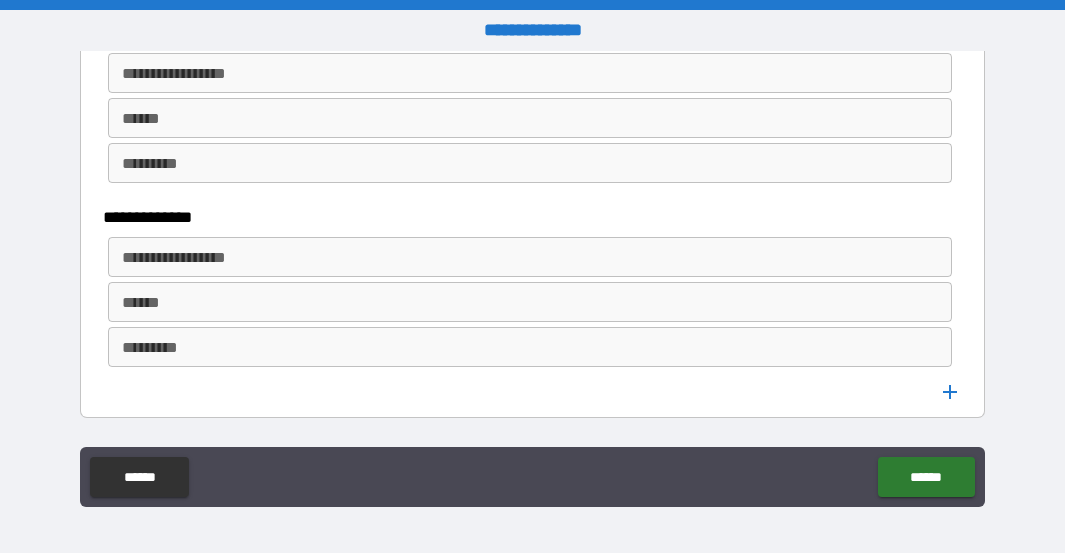 scroll, scrollTop: 1500, scrollLeft: 0, axis: vertical 